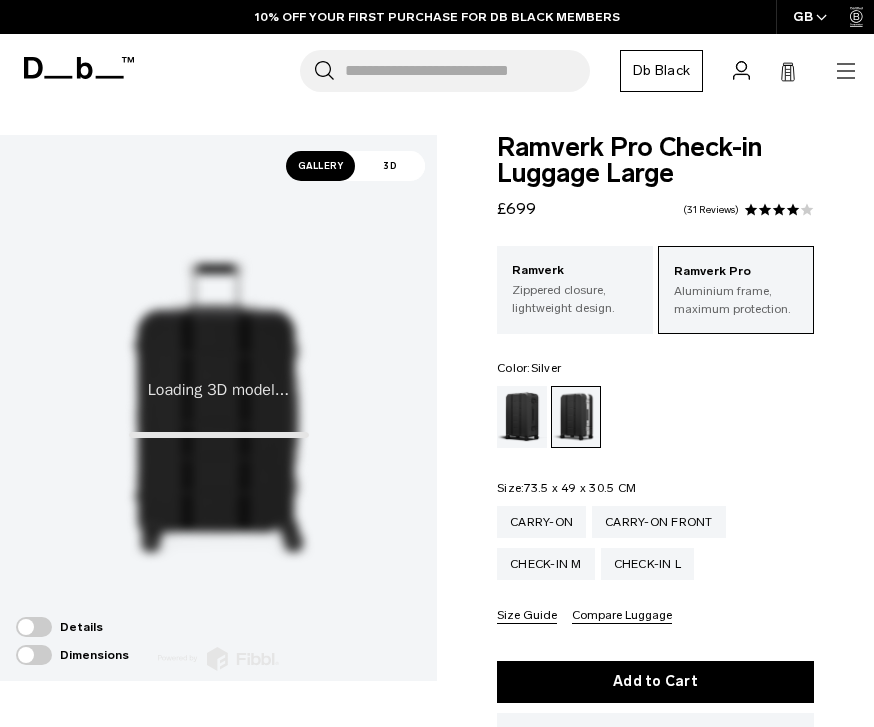 scroll, scrollTop: 0, scrollLeft: 0, axis: both 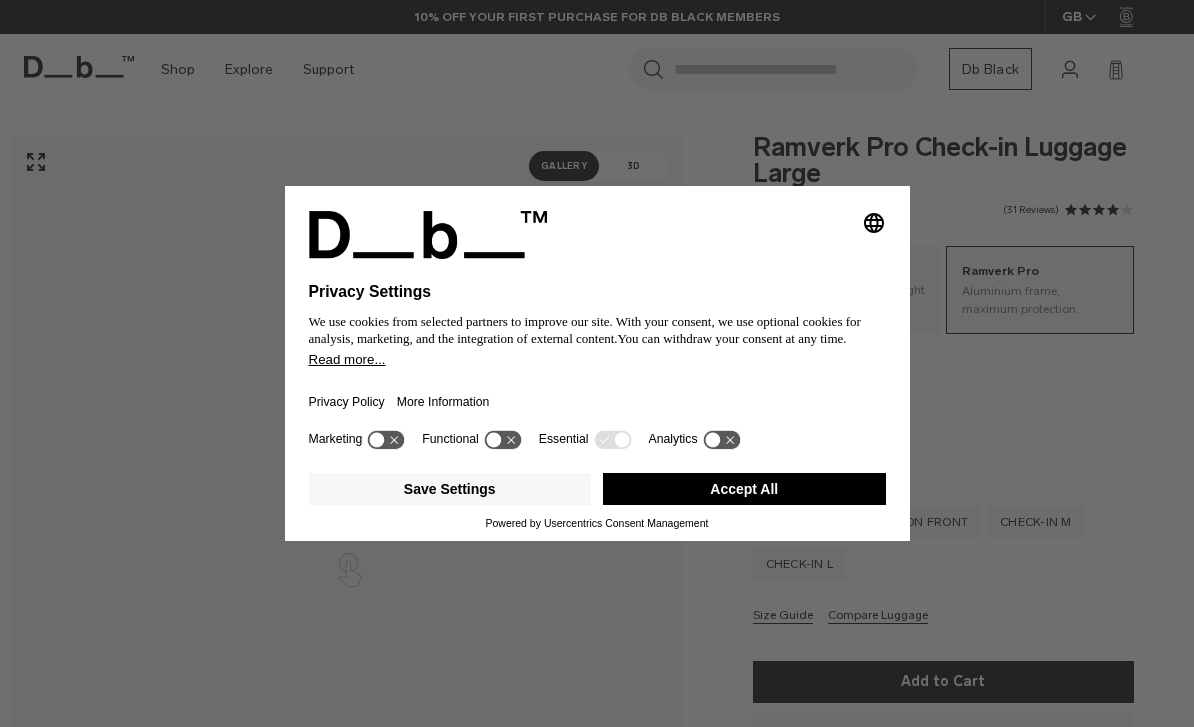 click on "Accept All" at bounding box center [744, 489] 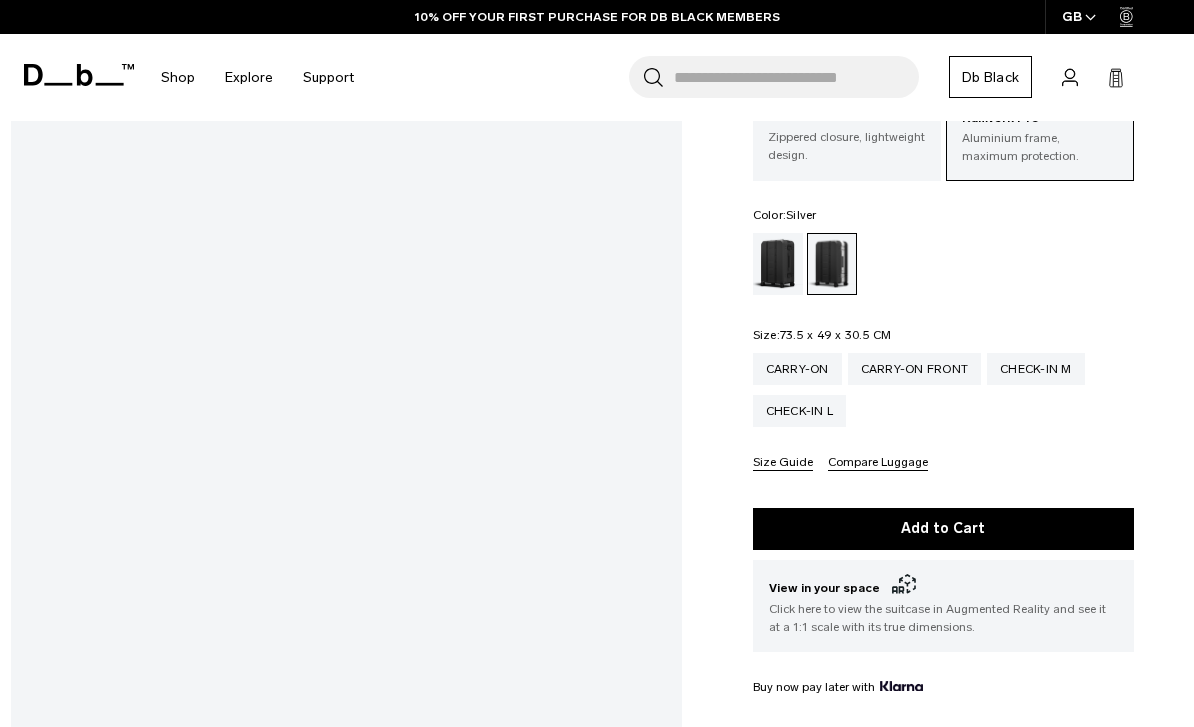 scroll, scrollTop: 151, scrollLeft: 0, axis: vertical 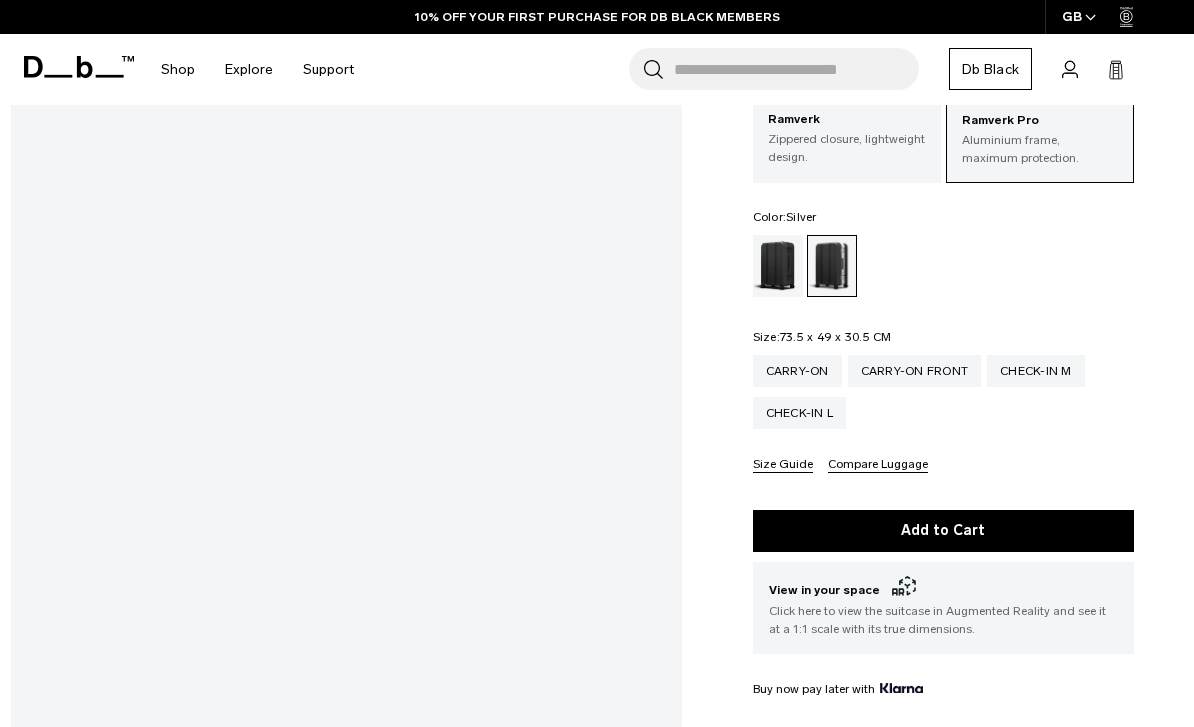 click at bounding box center [778, 266] 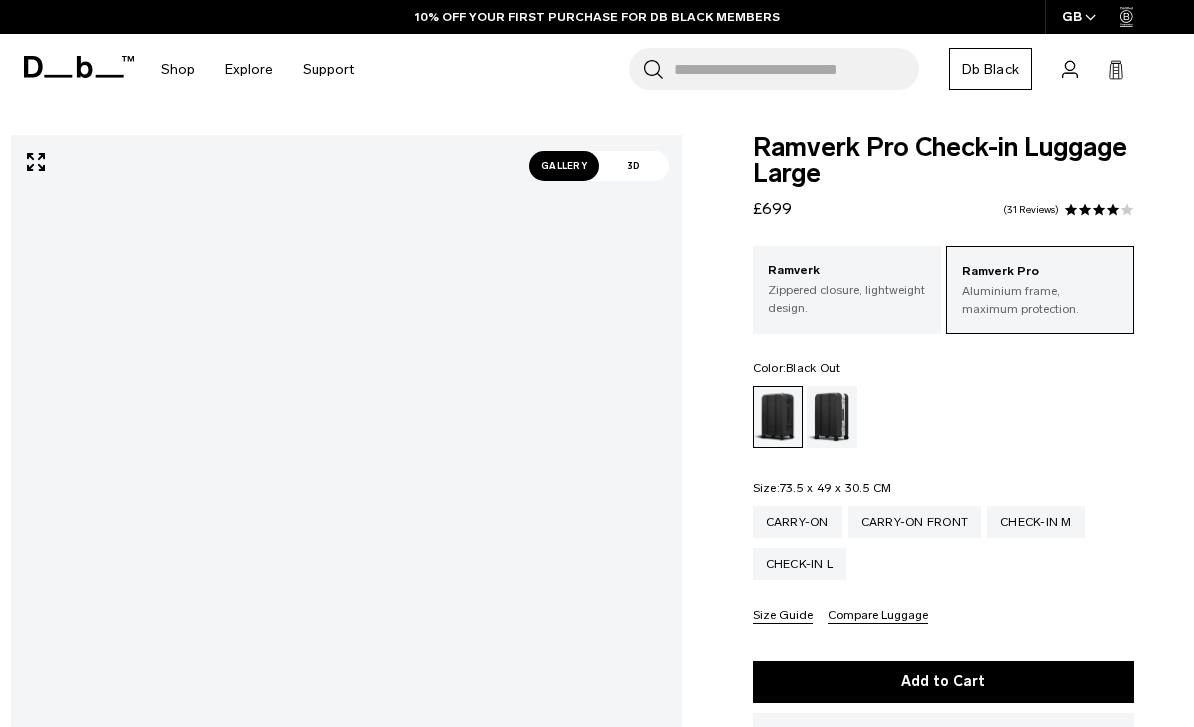 scroll, scrollTop: 295, scrollLeft: 0, axis: vertical 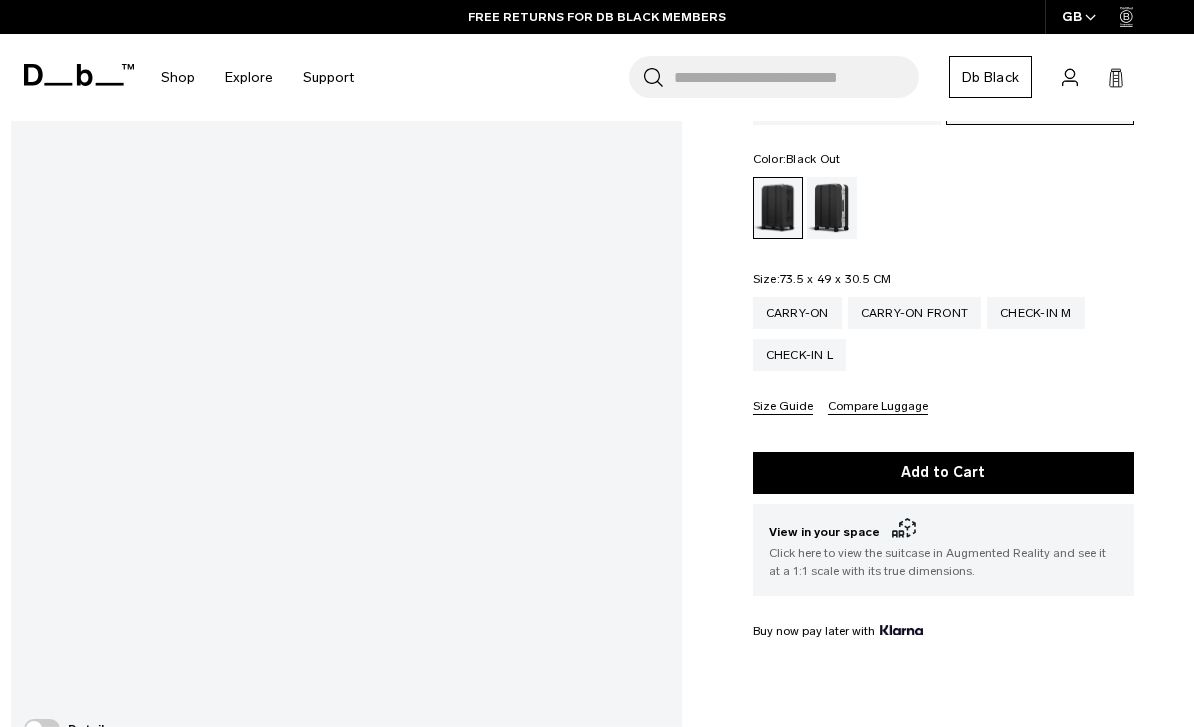 click on "Carry-on" at bounding box center (797, 313) 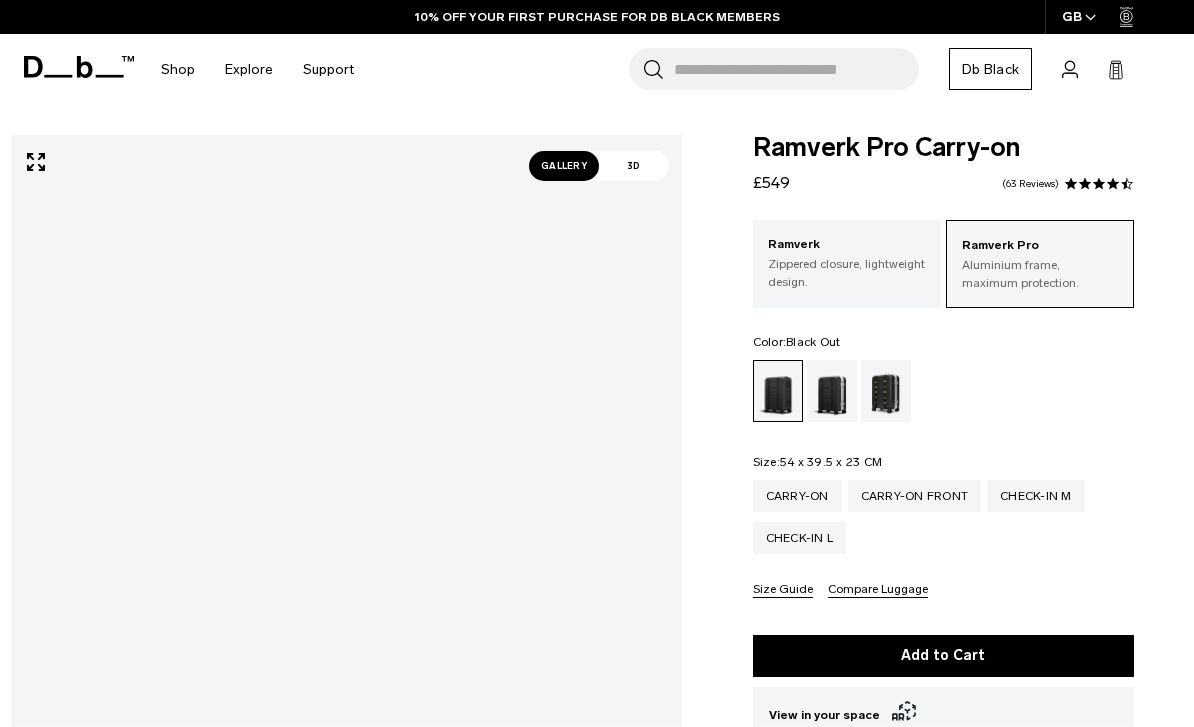 scroll, scrollTop: 0, scrollLeft: 0, axis: both 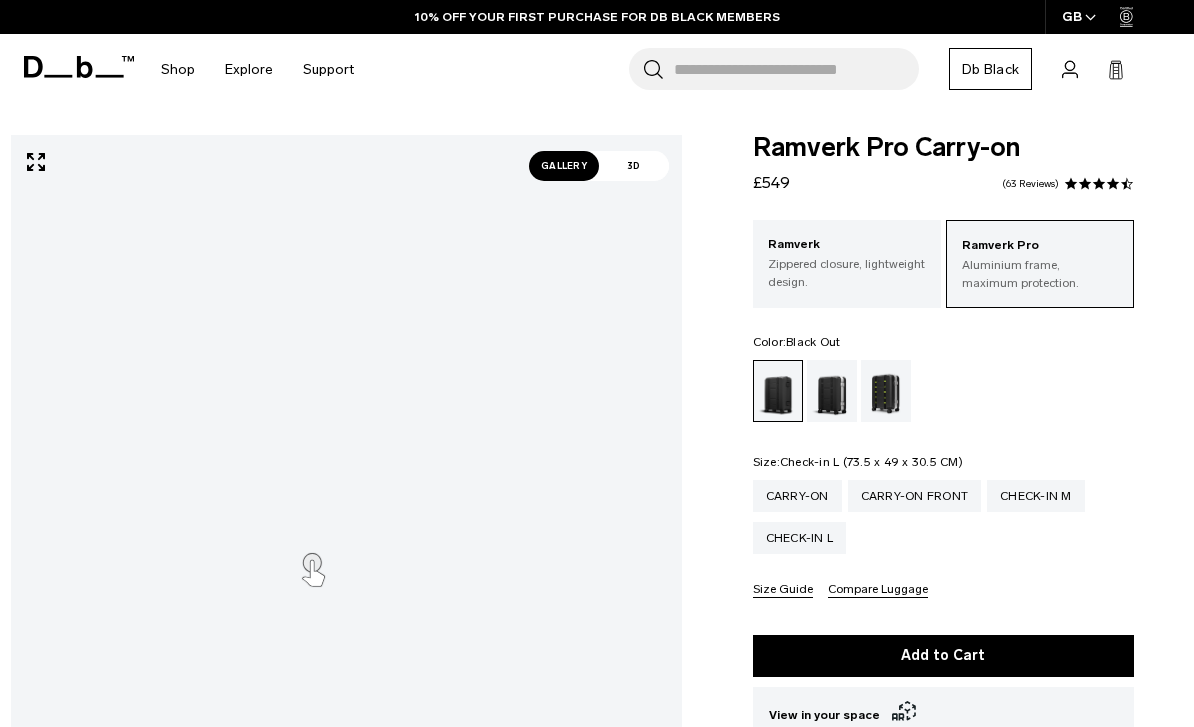 click on "Check-in L" at bounding box center [800, 538] 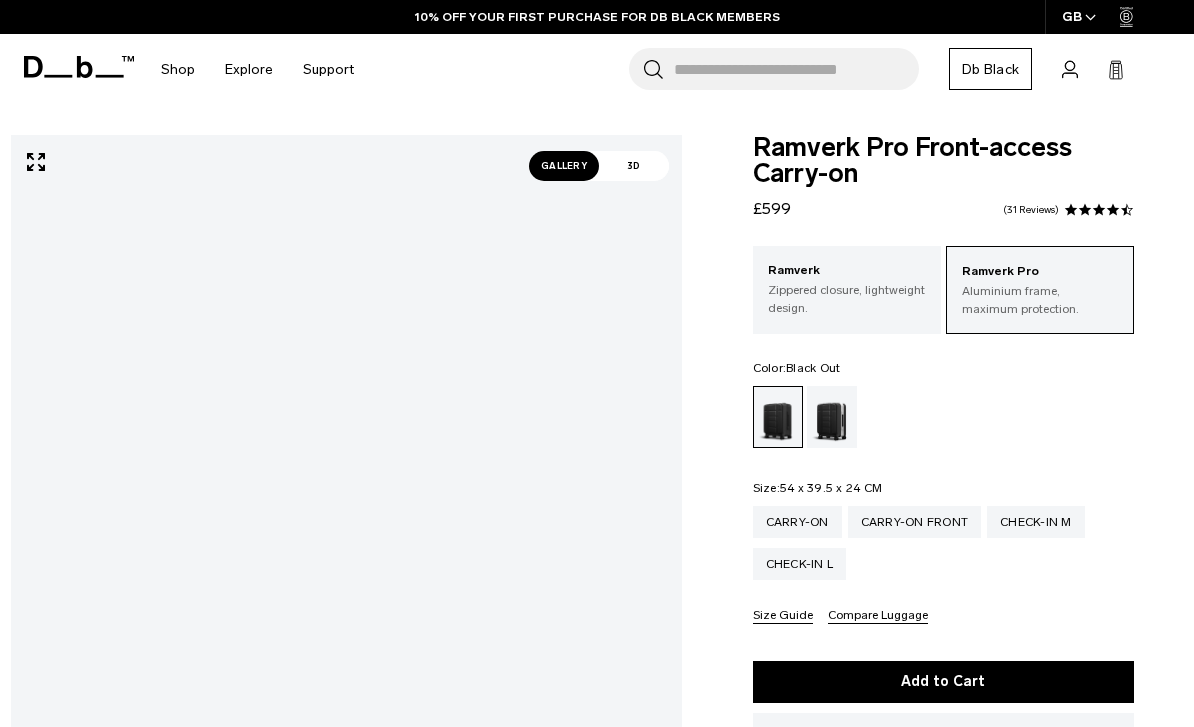 scroll, scrollTop: 0, scrollLeft: 0, axis: both 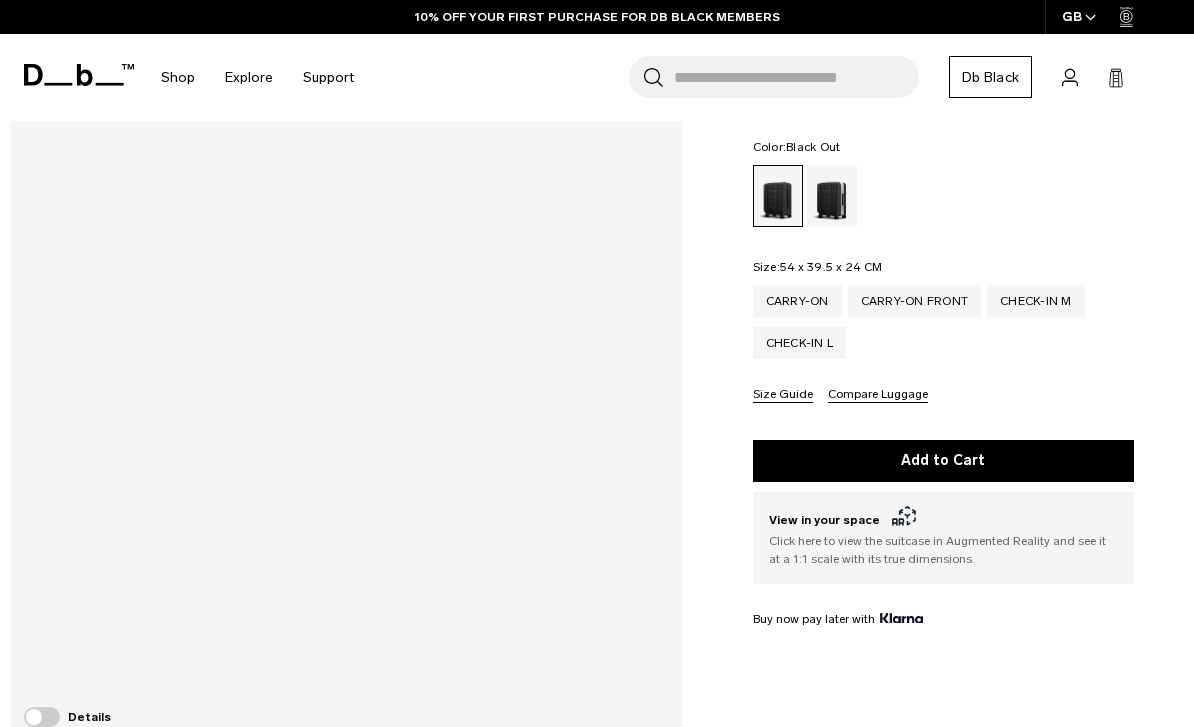 click on "Check-in M" at bounding box center (1036, 301) 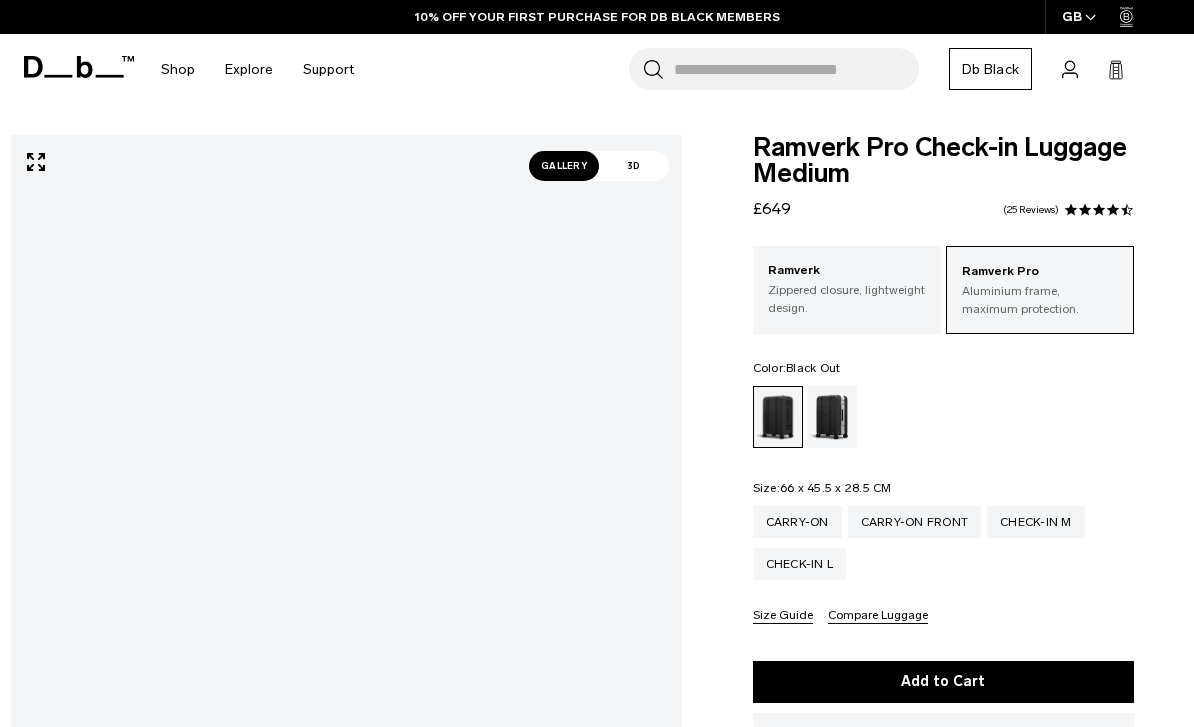scroll, scrollTop: 0, scrollLeft: 0, axis: both 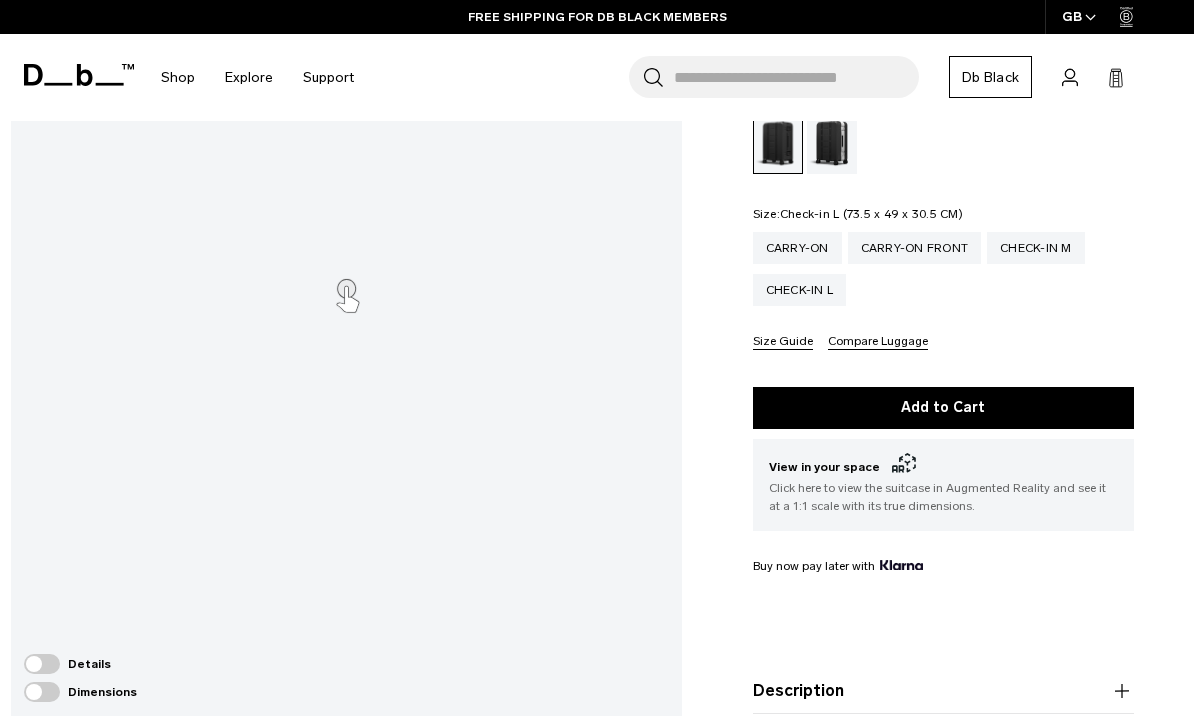 click on "Check-in L" at bounding box center (800, 290) 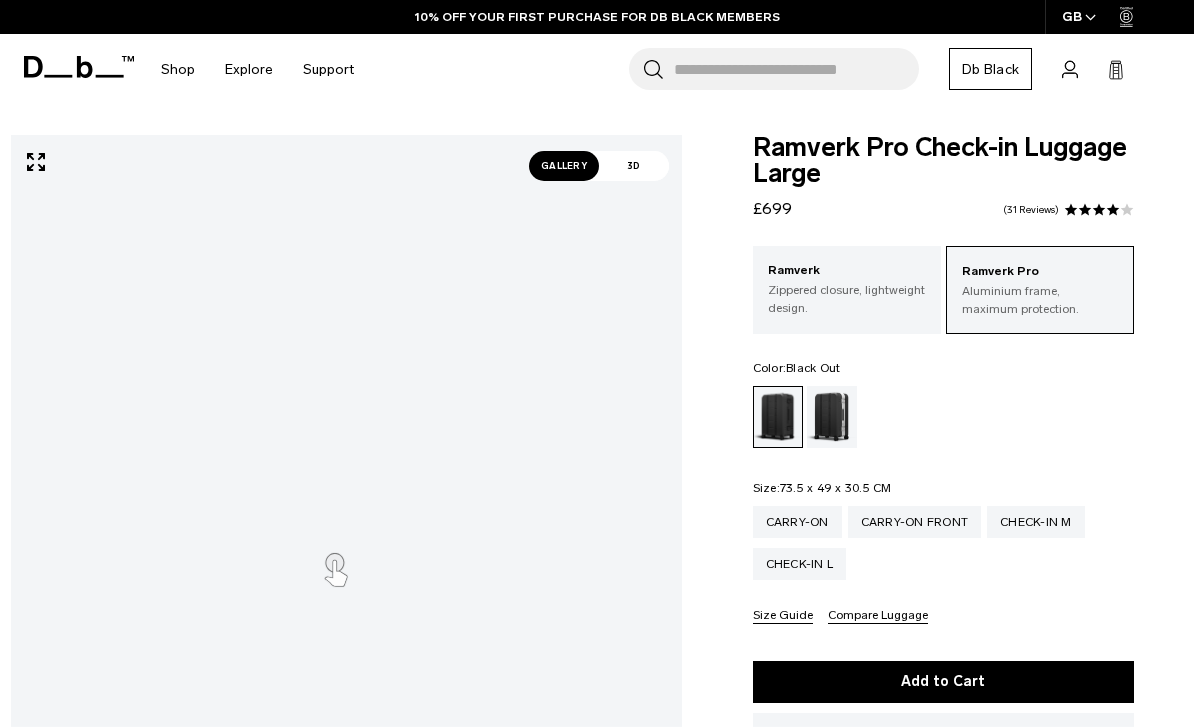 scroll, scrollTop: 0, scrollLeft: 0, axis: both 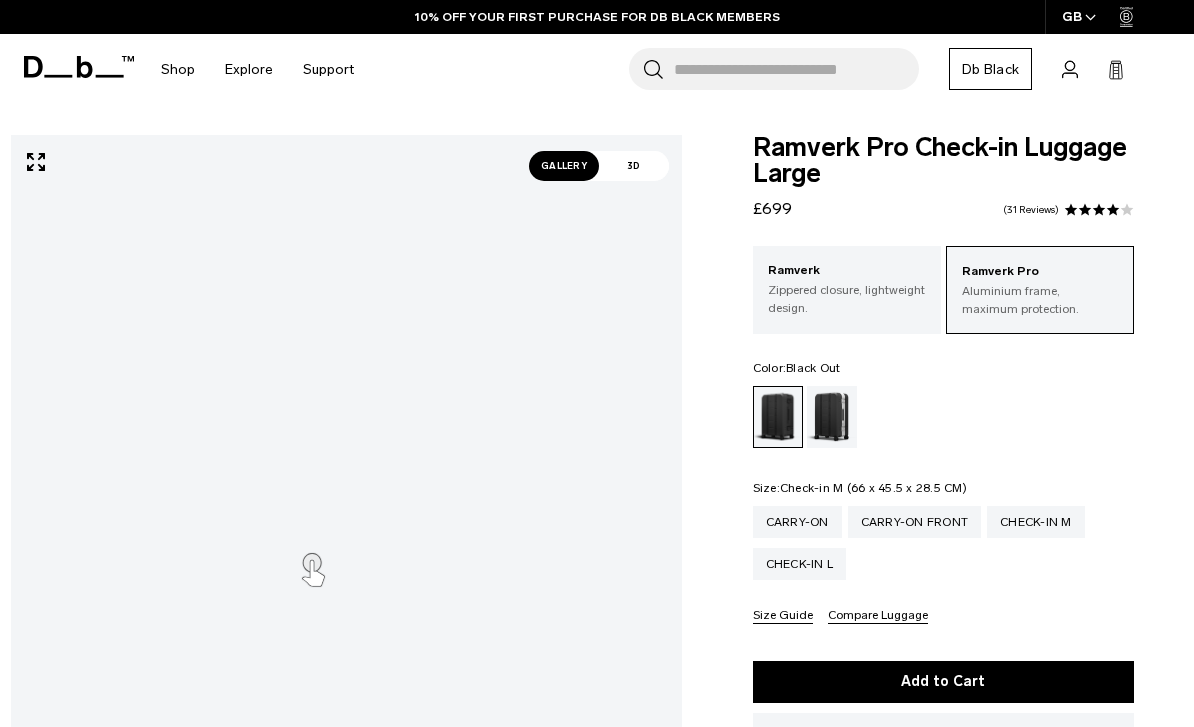 click on "Check-in M" at bounding box center [1036, 522] 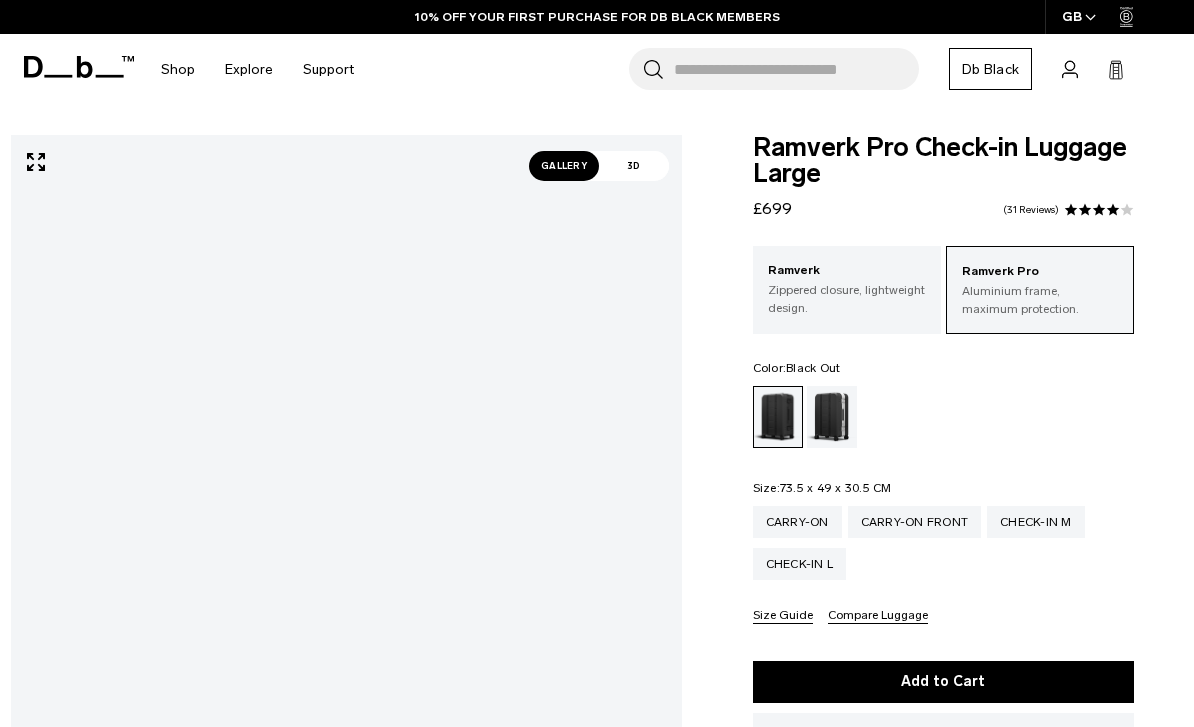click on "Gallery" at bounding box center (564, 166) 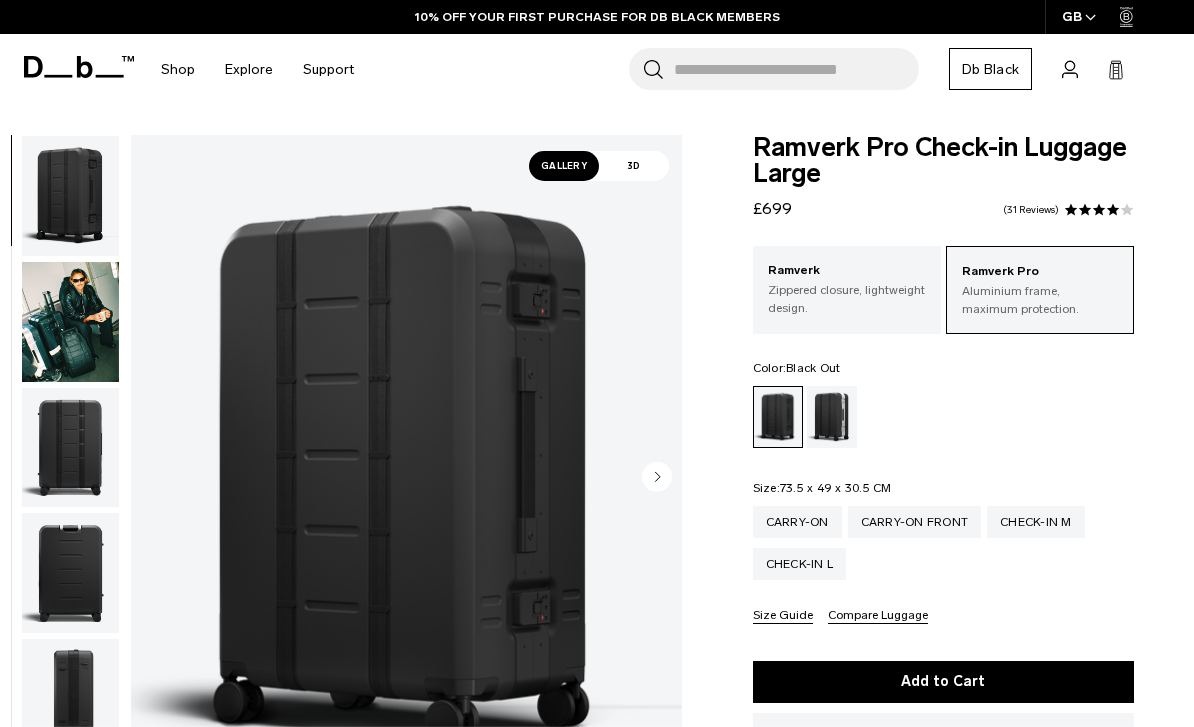 scroll, scrollTop: 0, scrollLeft: 0, axis: both 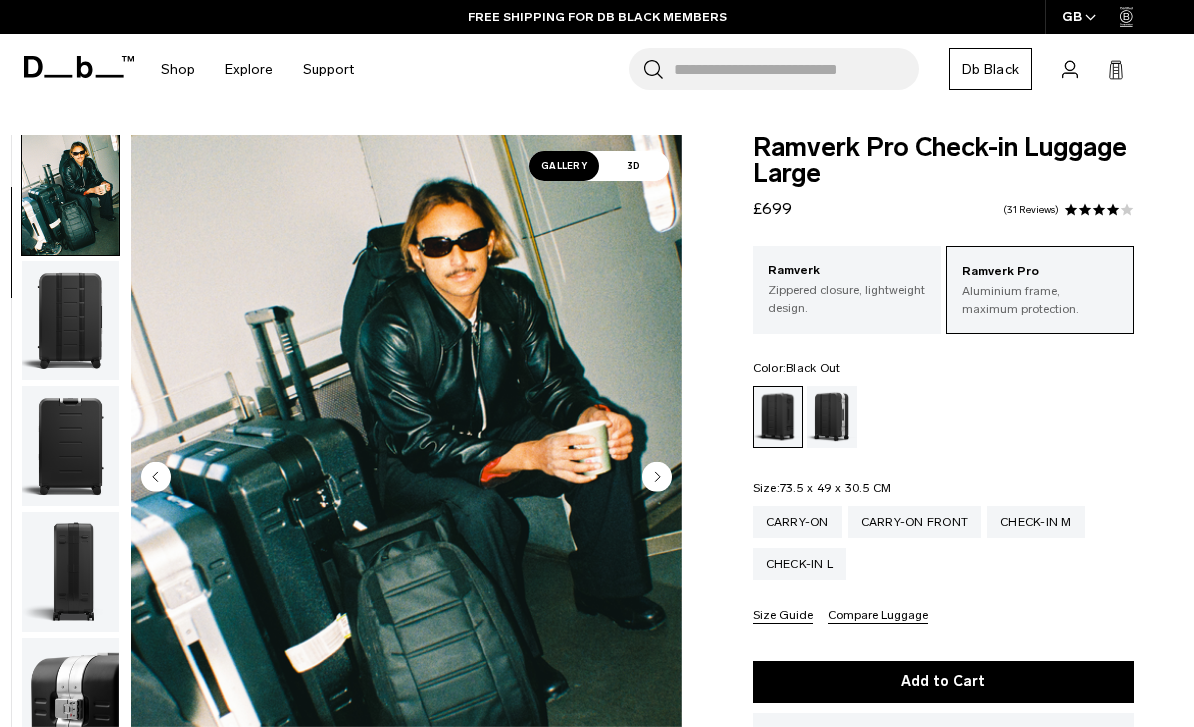 click at bounding box center [70, 321] 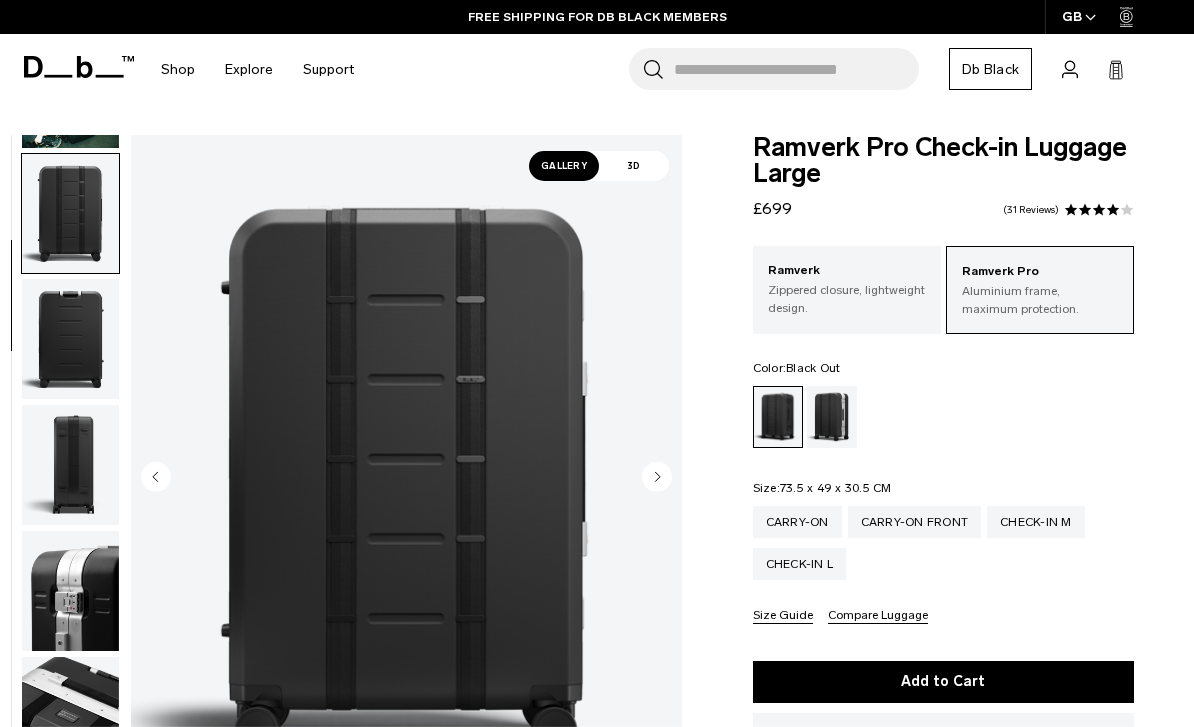 scroll, scrollTop: 255, scrollLeft: 0, axis: vertical 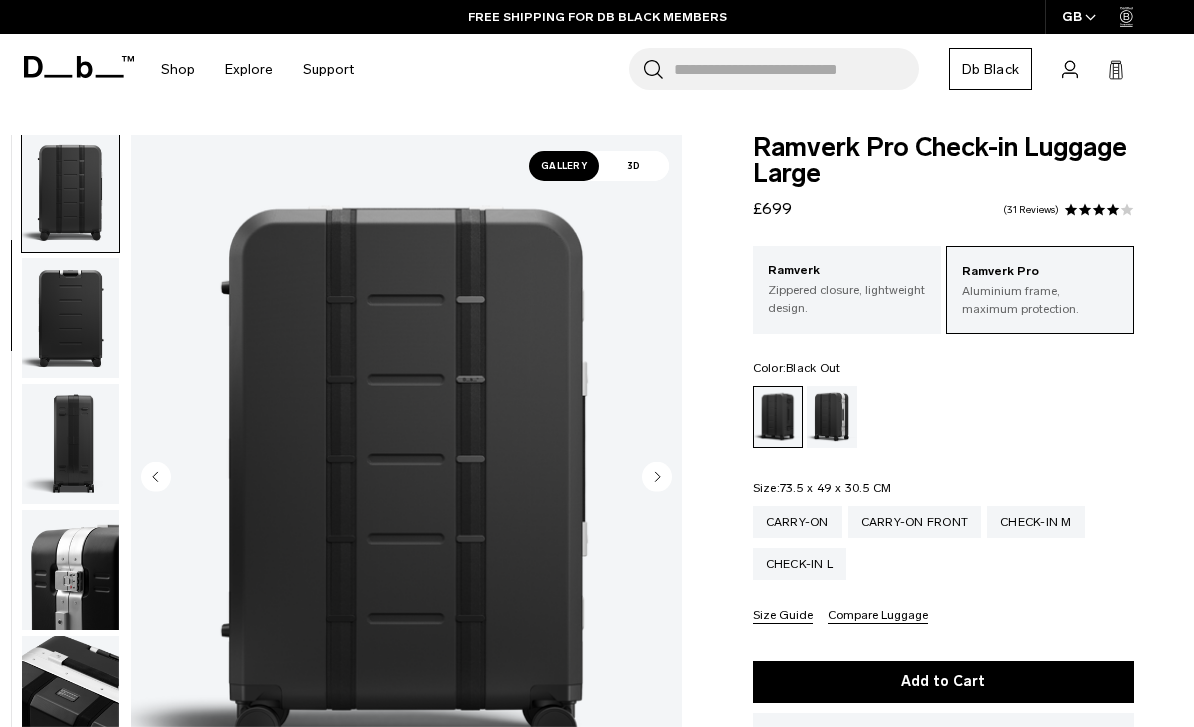 click at bounding box center [70, 318] 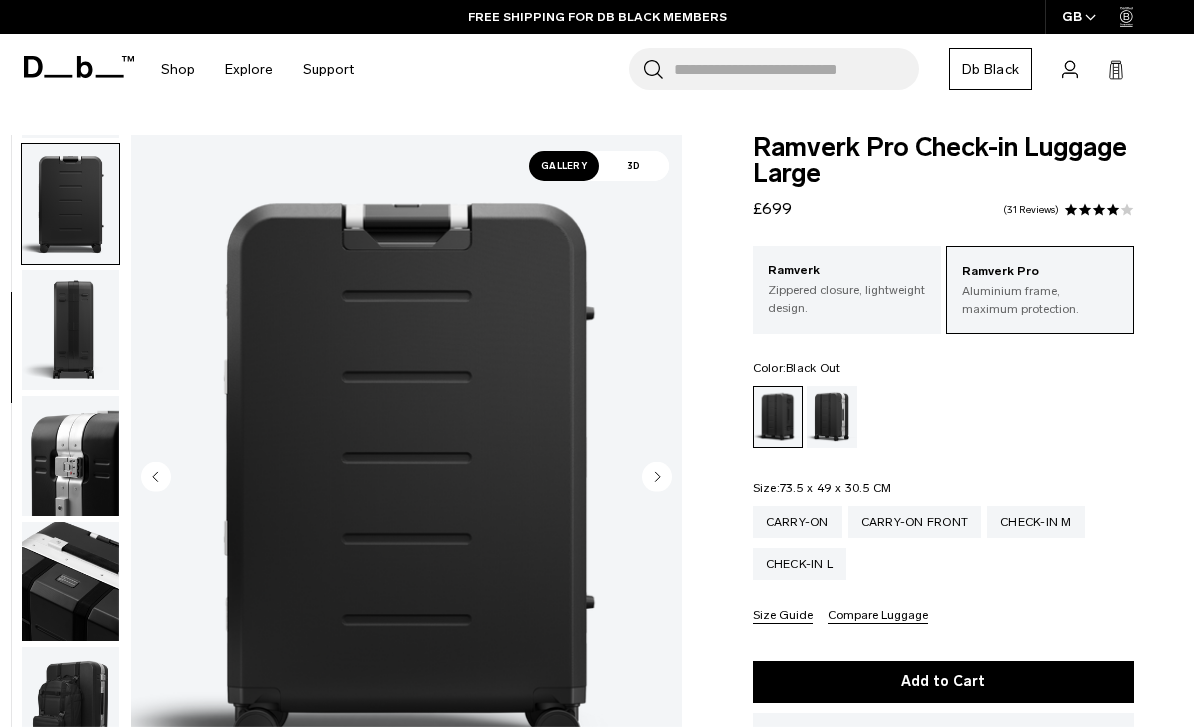 scroll, scrollTop: 382, scrollLeft: 0, axis: vertical 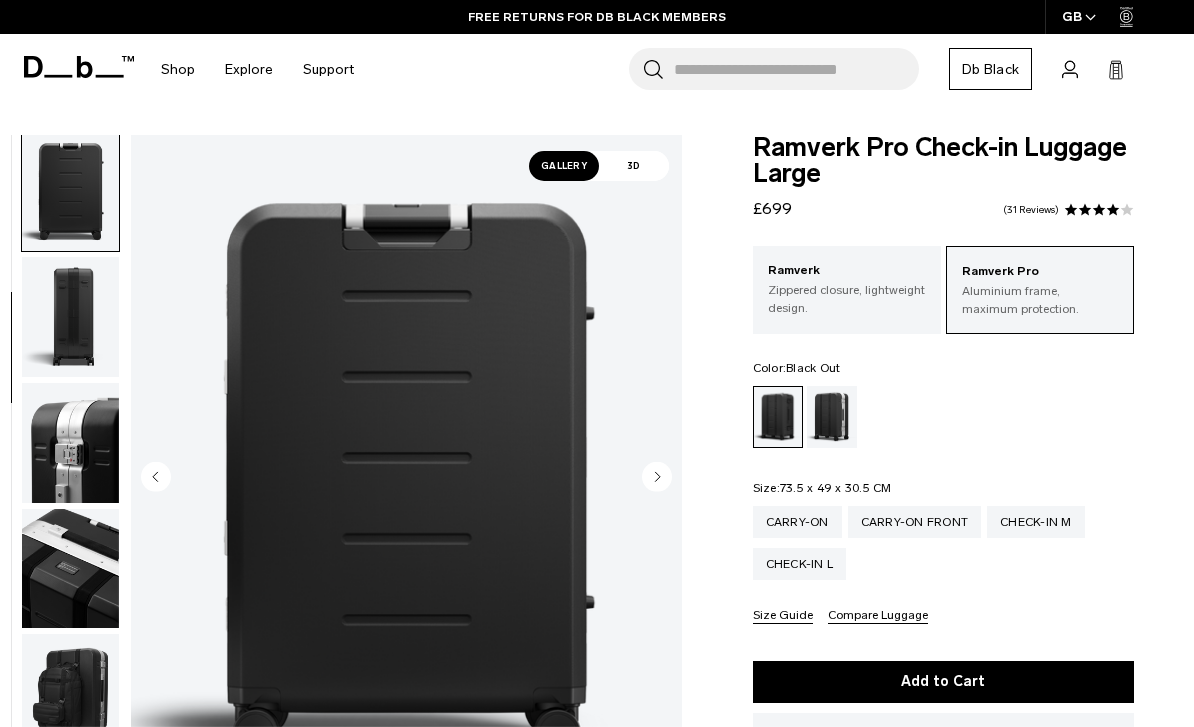 click at bounding box center (70, 317) 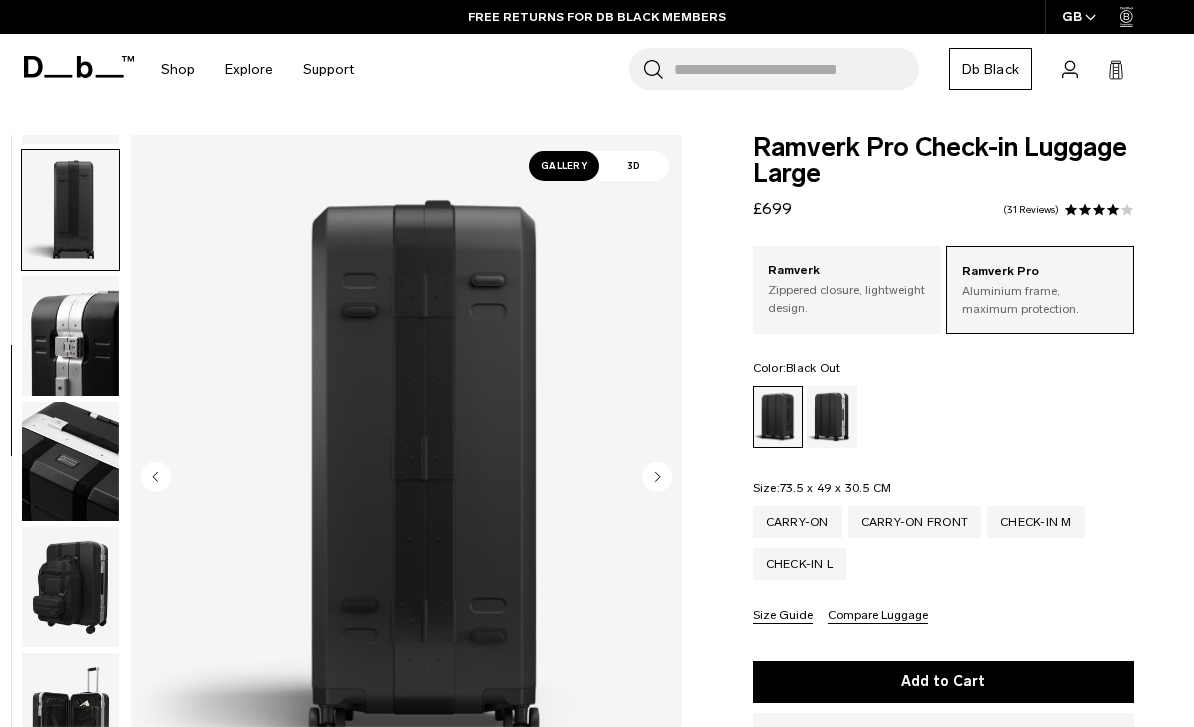 scroll, scrollTop: 509, scrollLeft: 0, axis: vertical 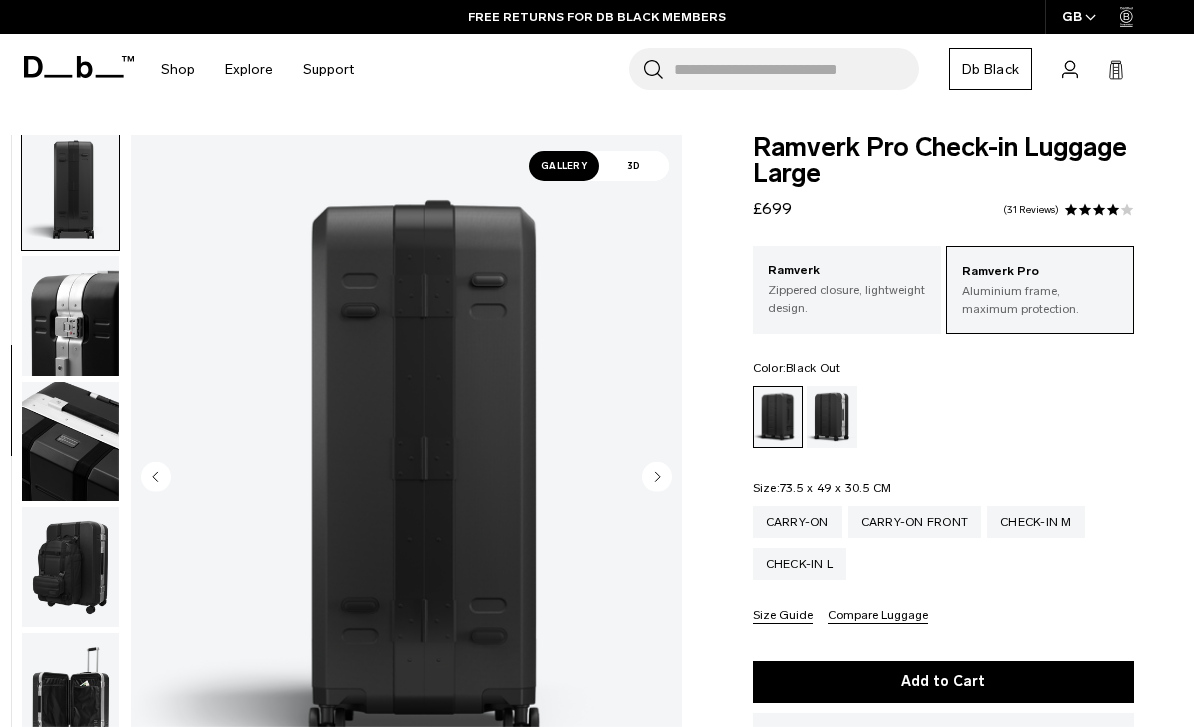 click at bounding box center (70, 316) 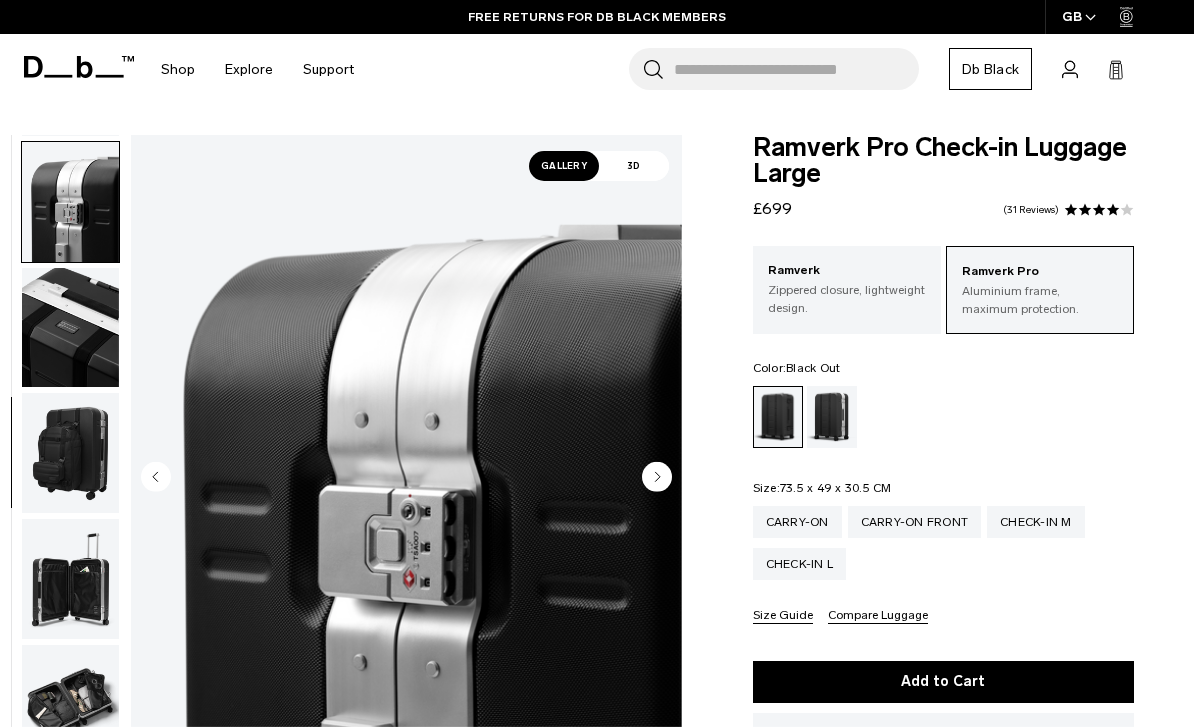 scroll, scrollTop: 636, scrollLeft: 0, axis: vertical 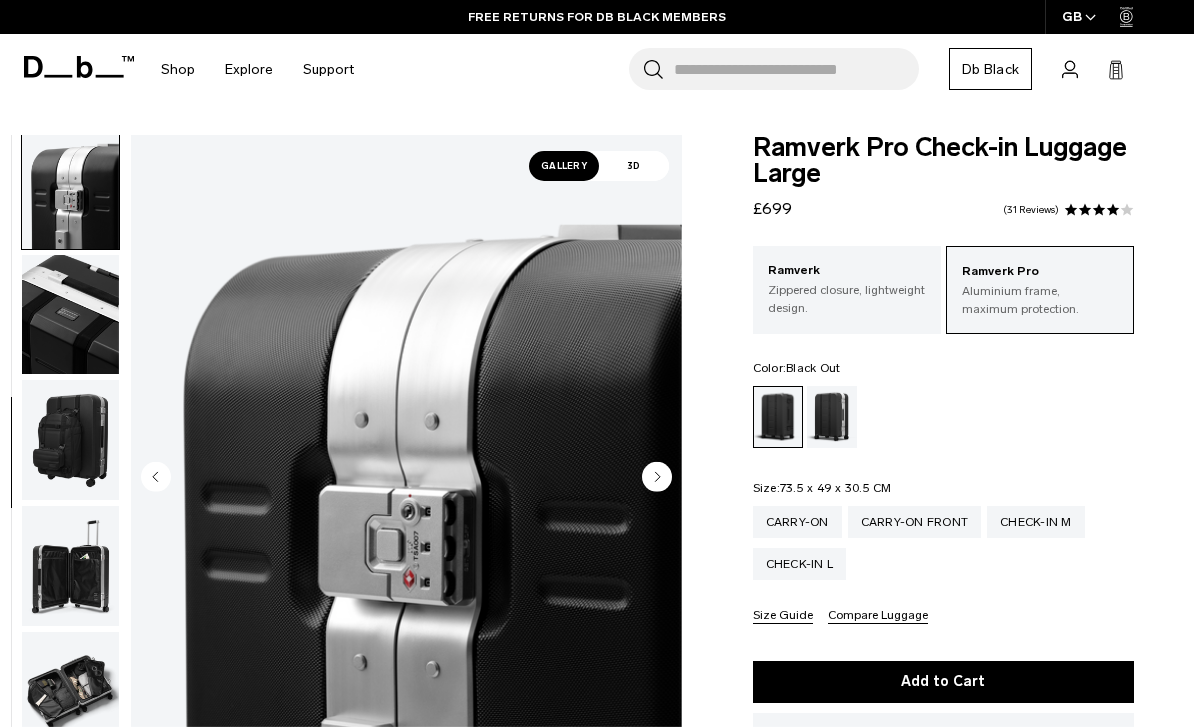 click at bounding box center (70, 315) 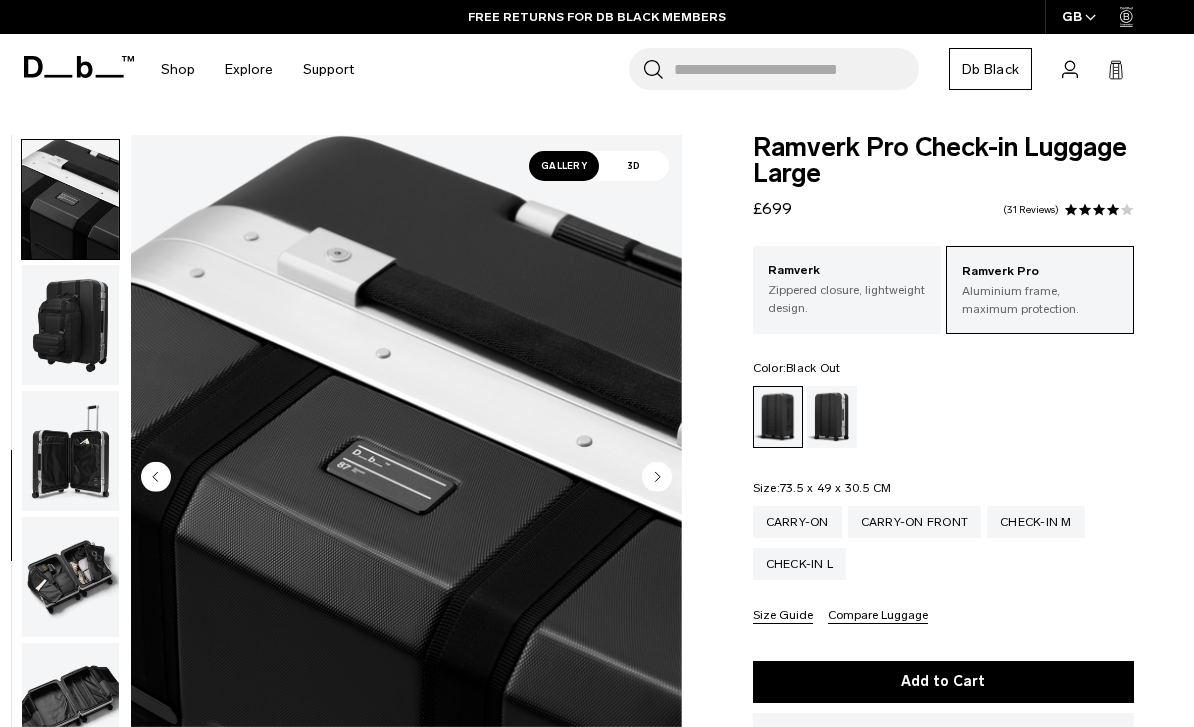 scroll, scrollTop: 764, scrollLeft: 0, axis: vertical 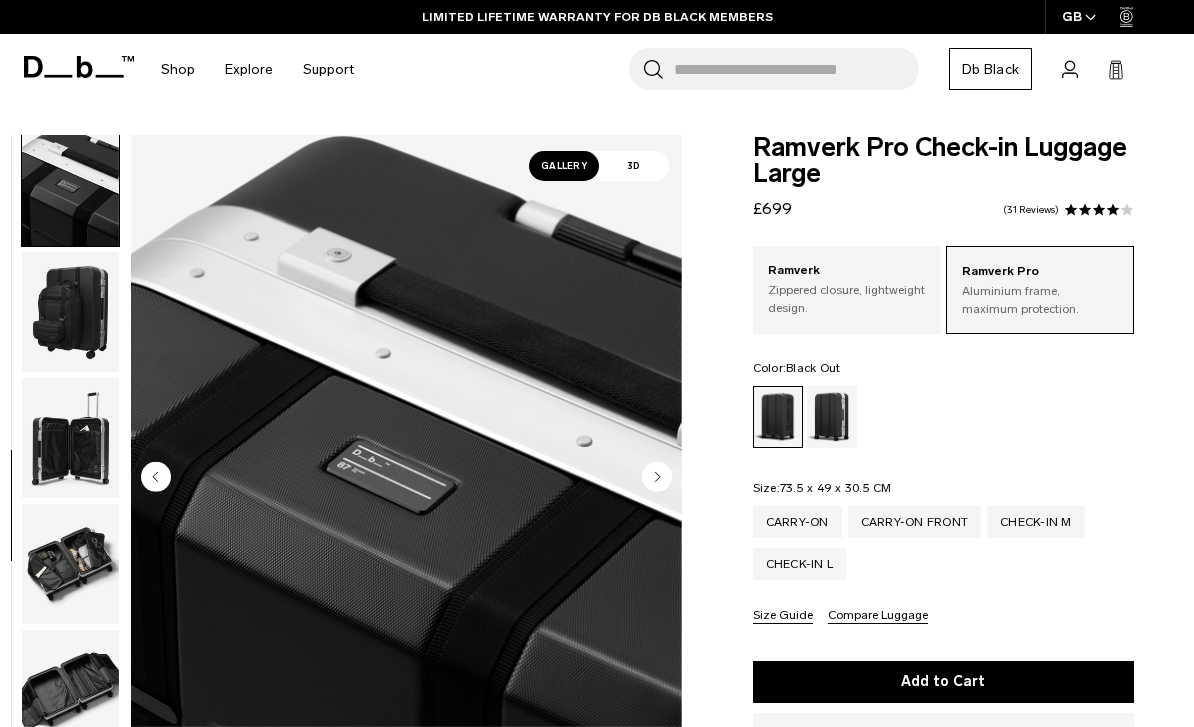 click at bounding box center [70, 312] 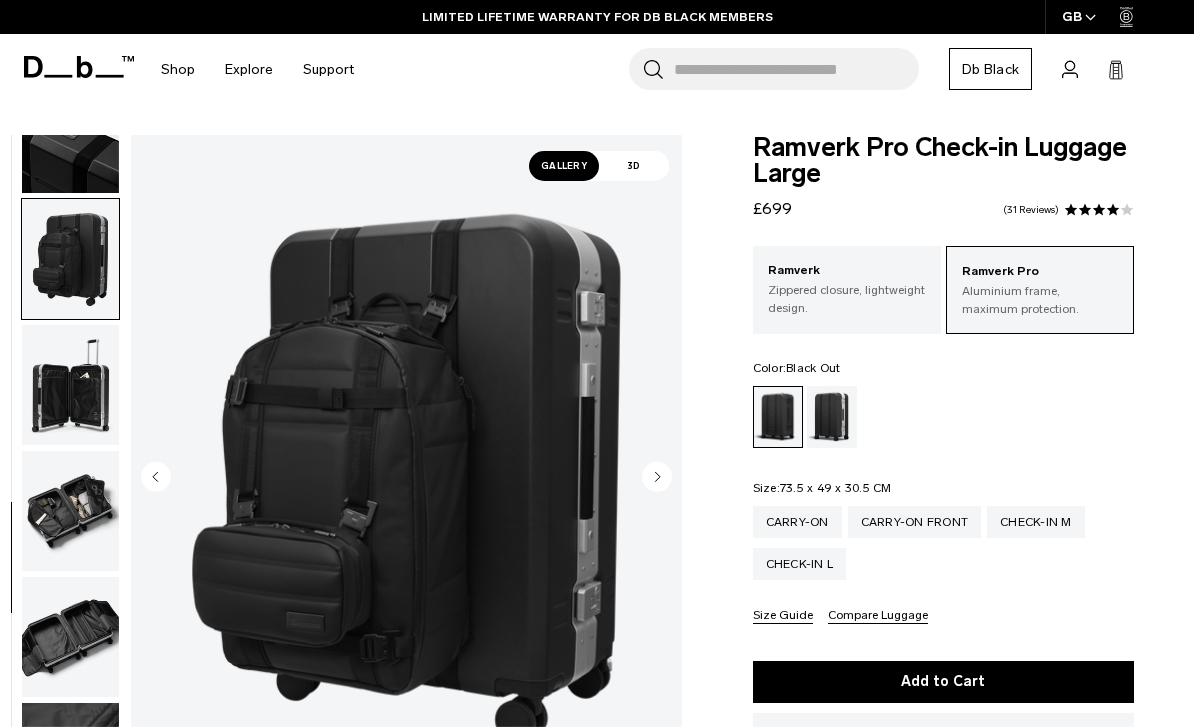 scroll, scrollTop: 835, scrollLeft: 0, axis: vertical 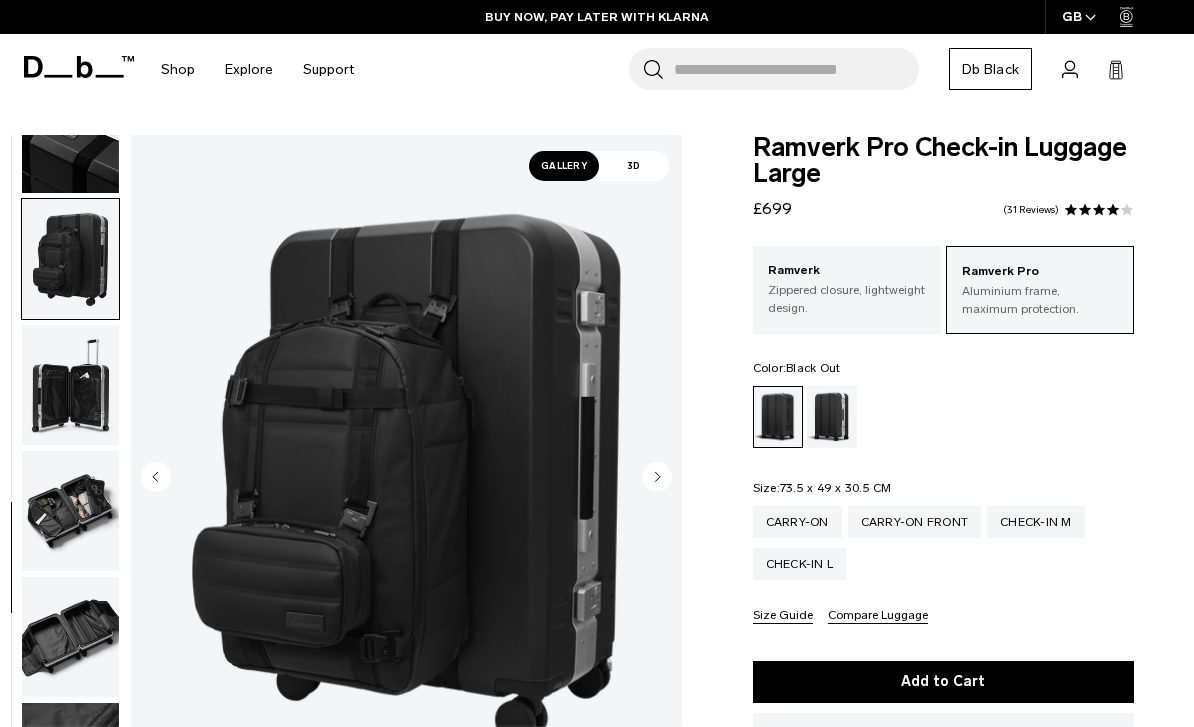 click at bounding box center [70, 385] 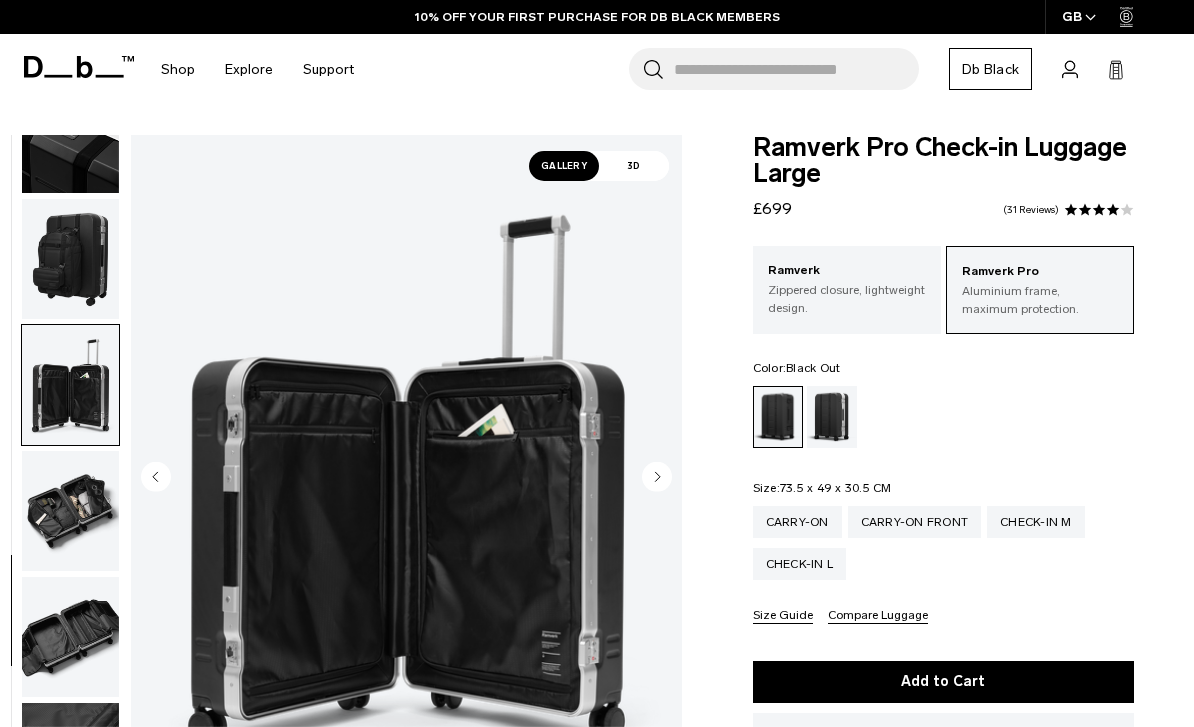 click at bounding box center (70, 511) 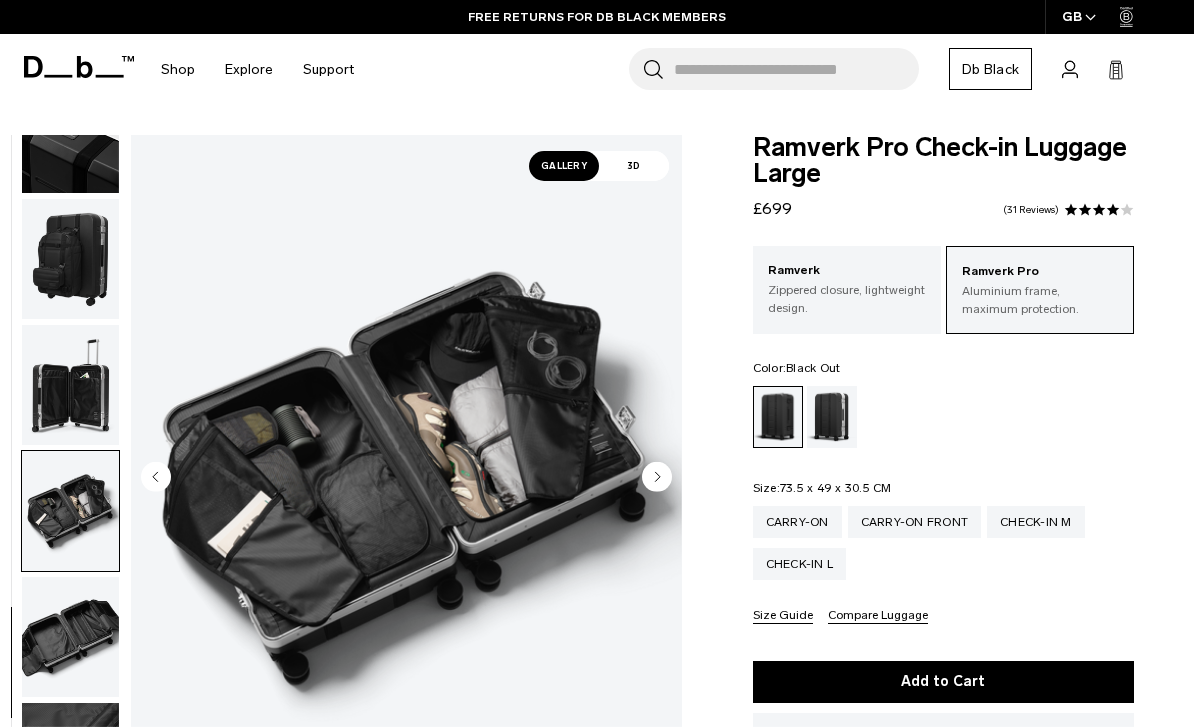 click 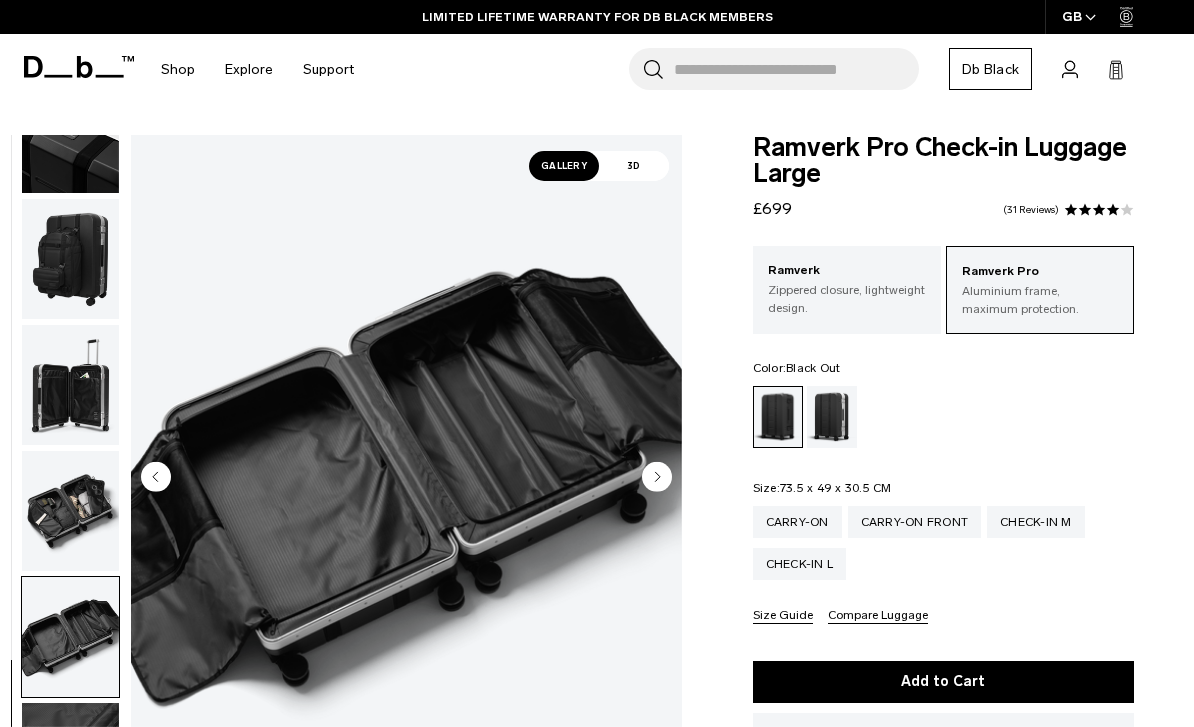 click 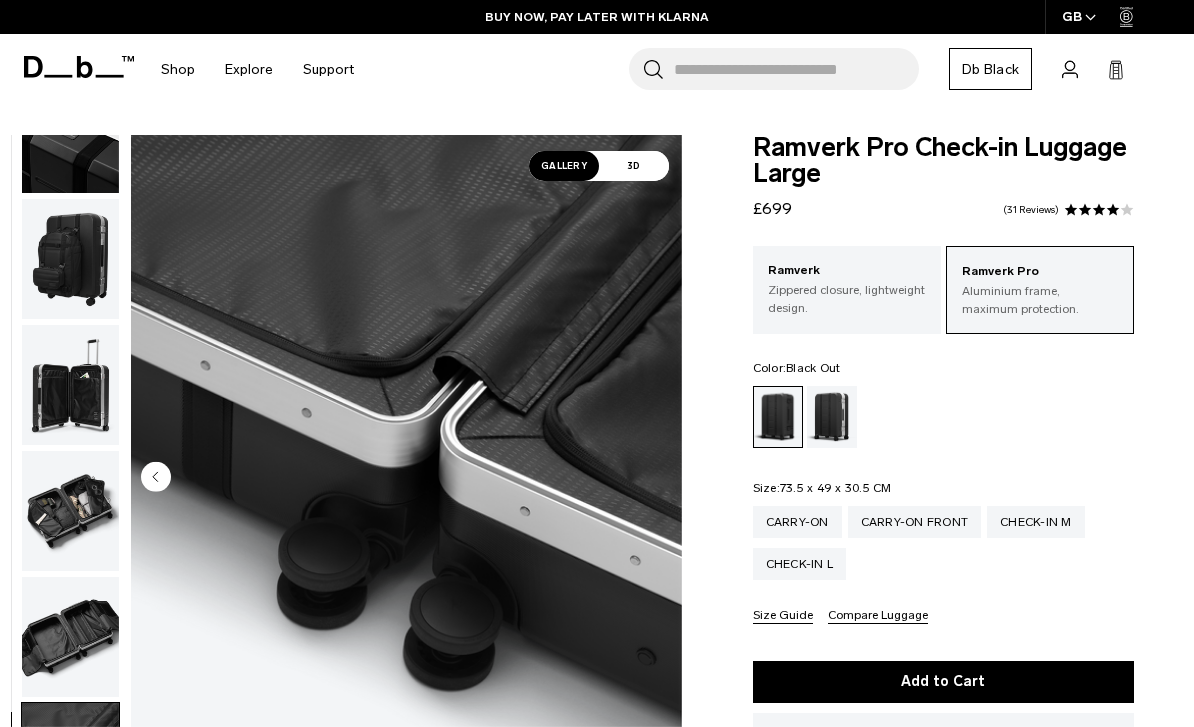 click at bounding box center [406, 479] 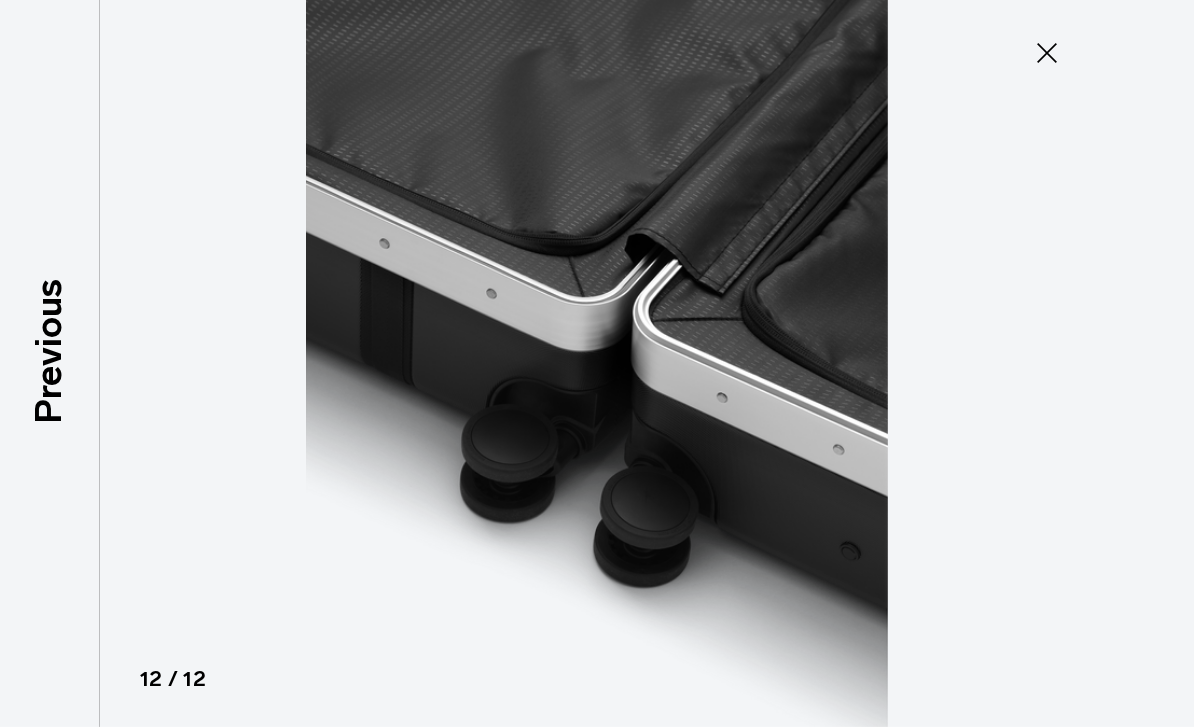 click 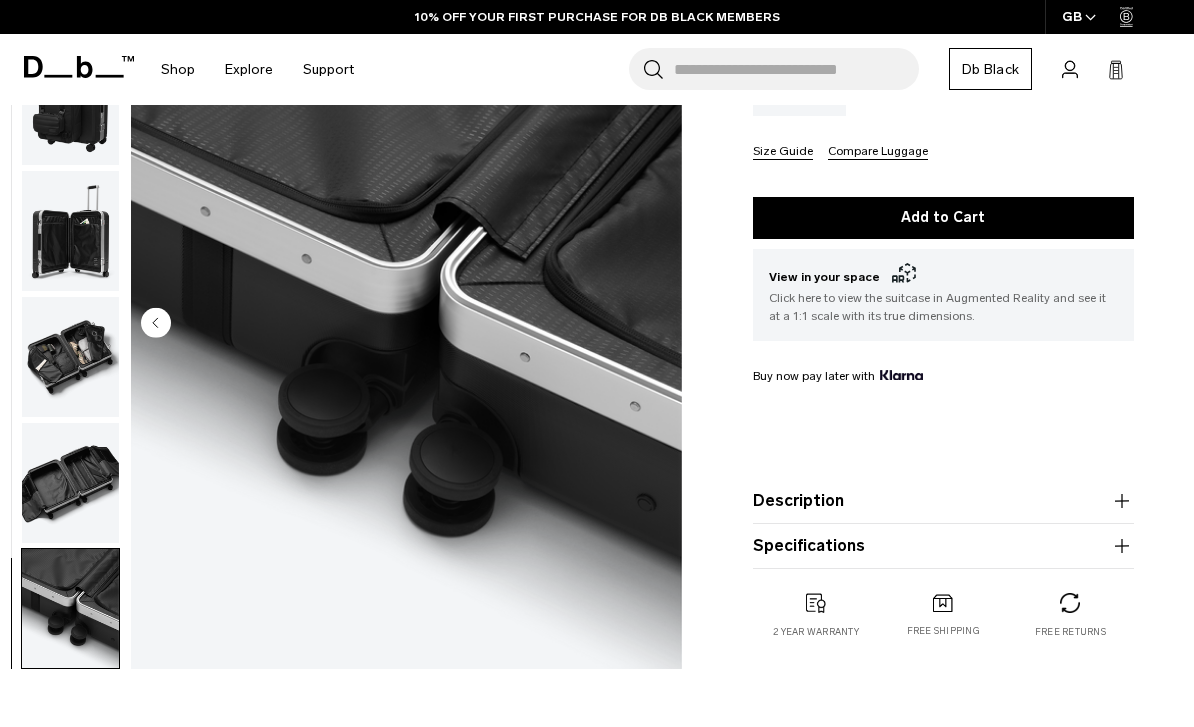 scroll, scrollTop: 0, scrollLeft: 0, axis: both 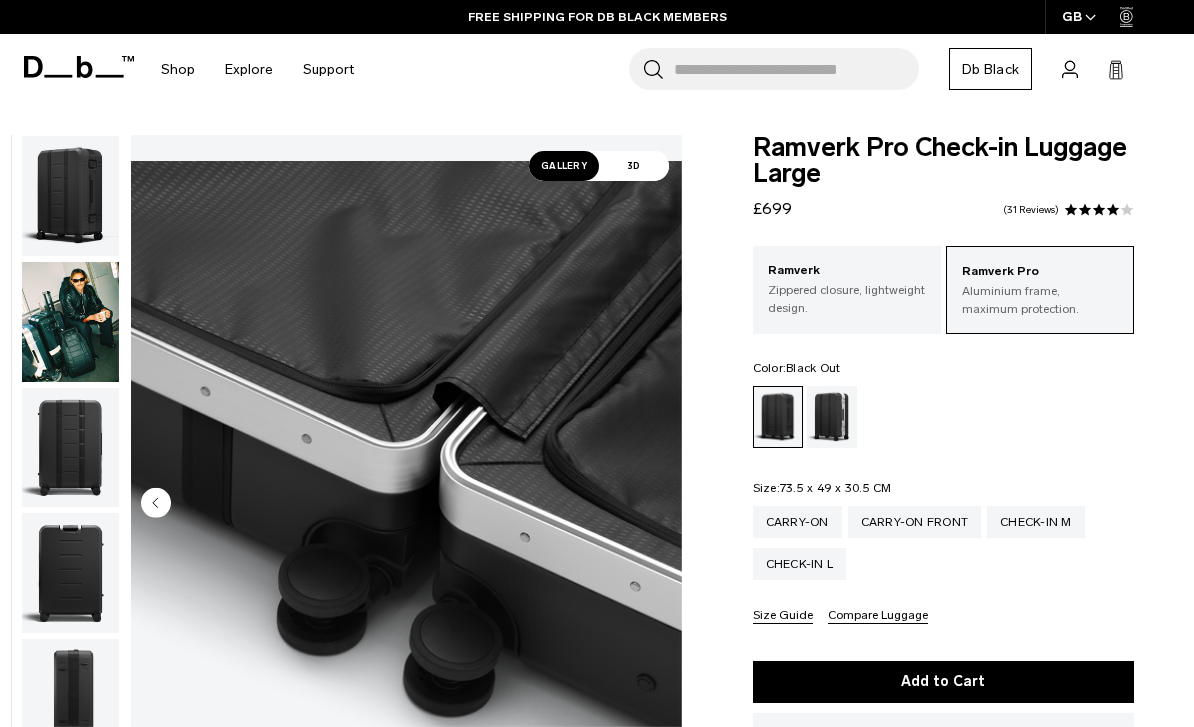 click on "Ramverk Pro Check-in Luggage Large
£699
4.0 star rating      31 Reviews" at bounding box center (943, 178) 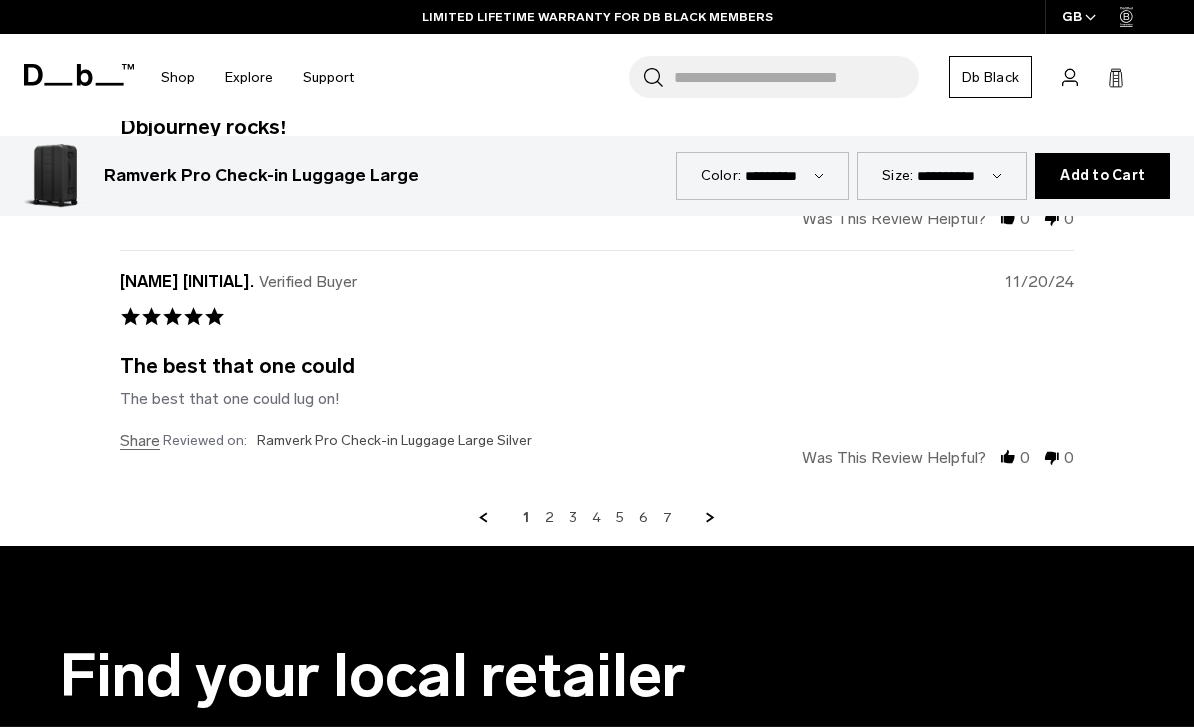 scroll, scrollTop: 7413, scrollLeft: 0, axis: vertical 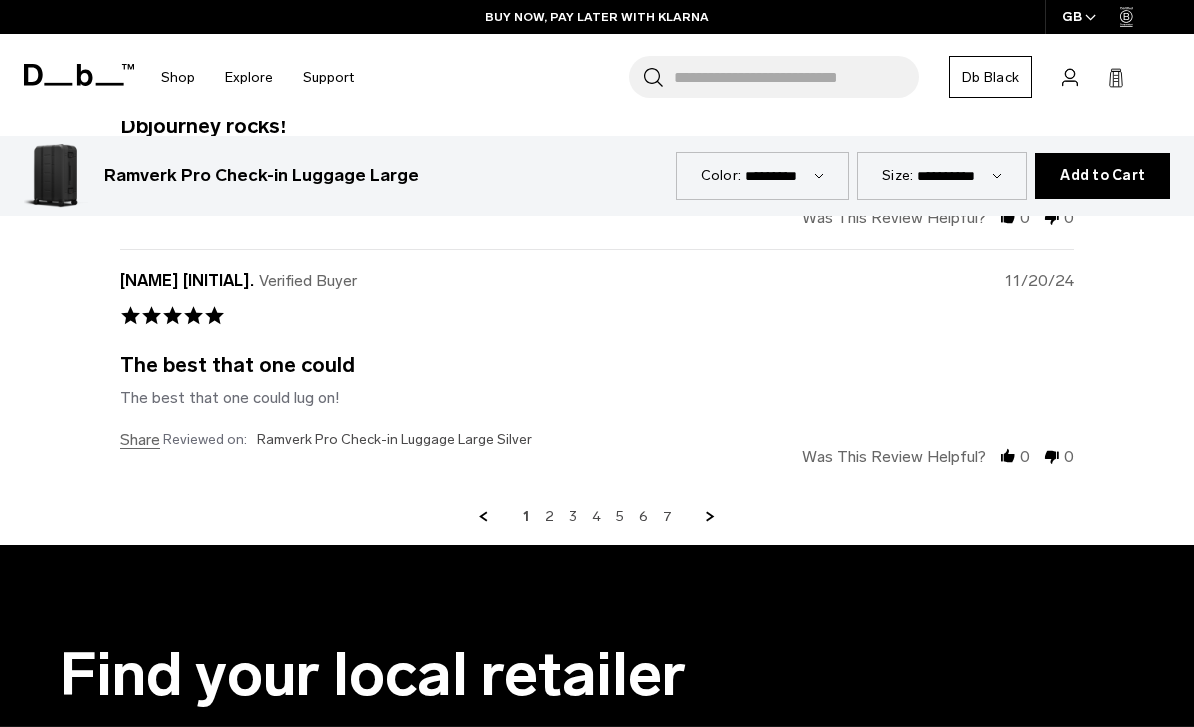 click on "2" at bounding box center (549, 517) 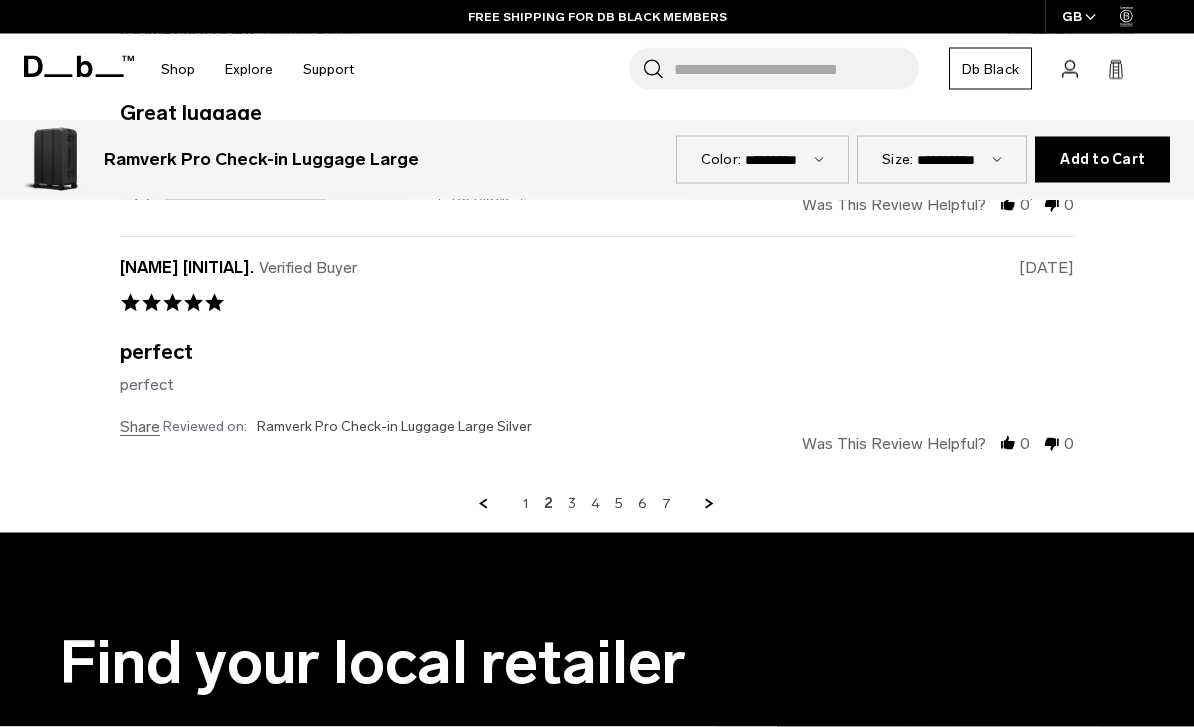 scroll, scrollTop: 7414, scrollLeft: 0, axis: vertical 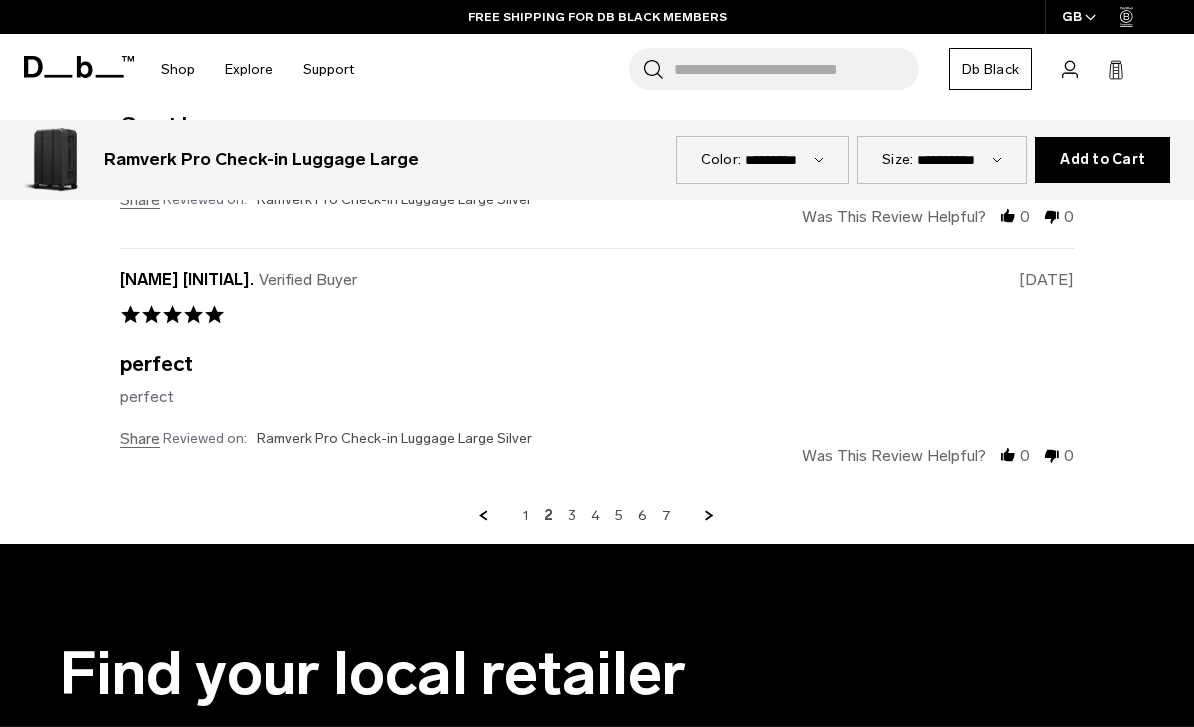 click on "3" at bounding box center [572, 516] 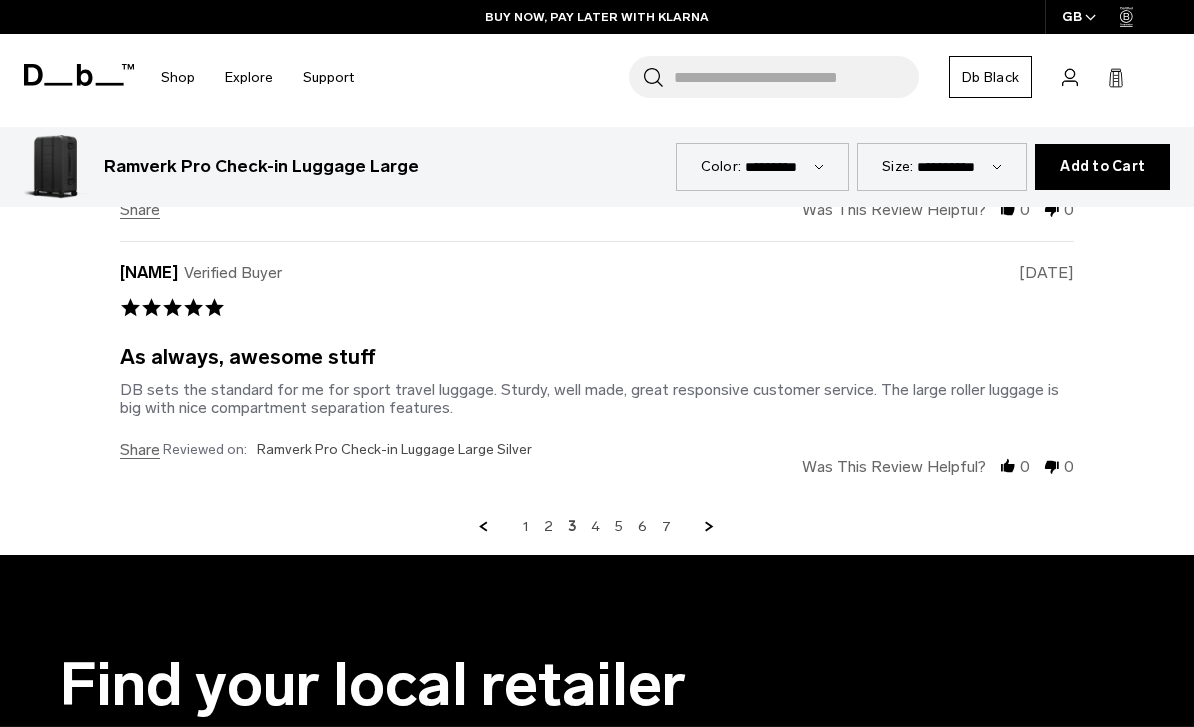 scroll, scrollTop: 7384, scrollLeft: 0, axis: vertical 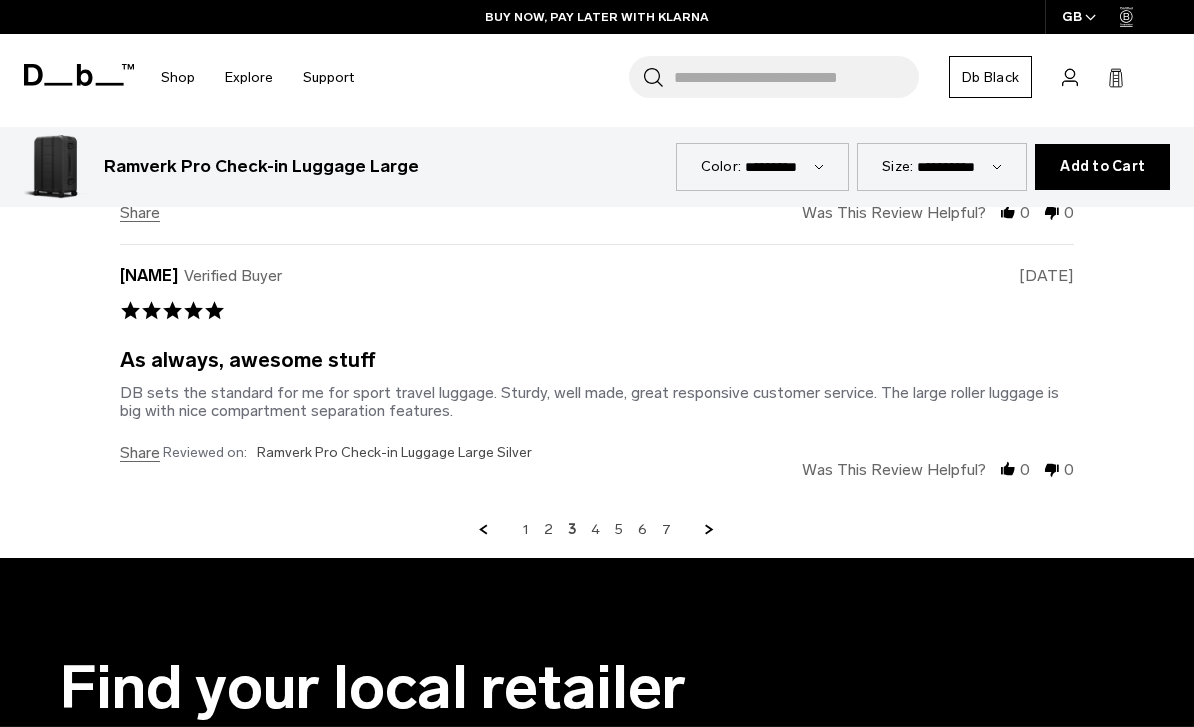 click on "4" at bounding box center [595, 530] 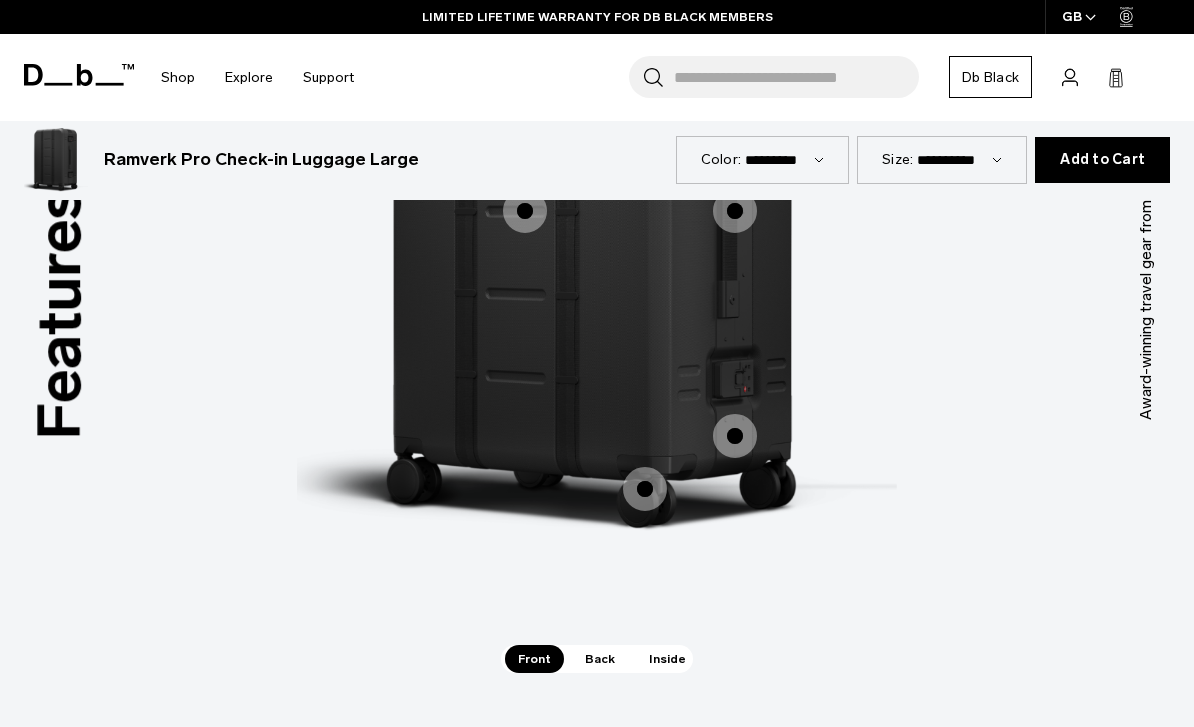 scroll, scrollTop: 2805, scrollLeft: 0, axis: vertical 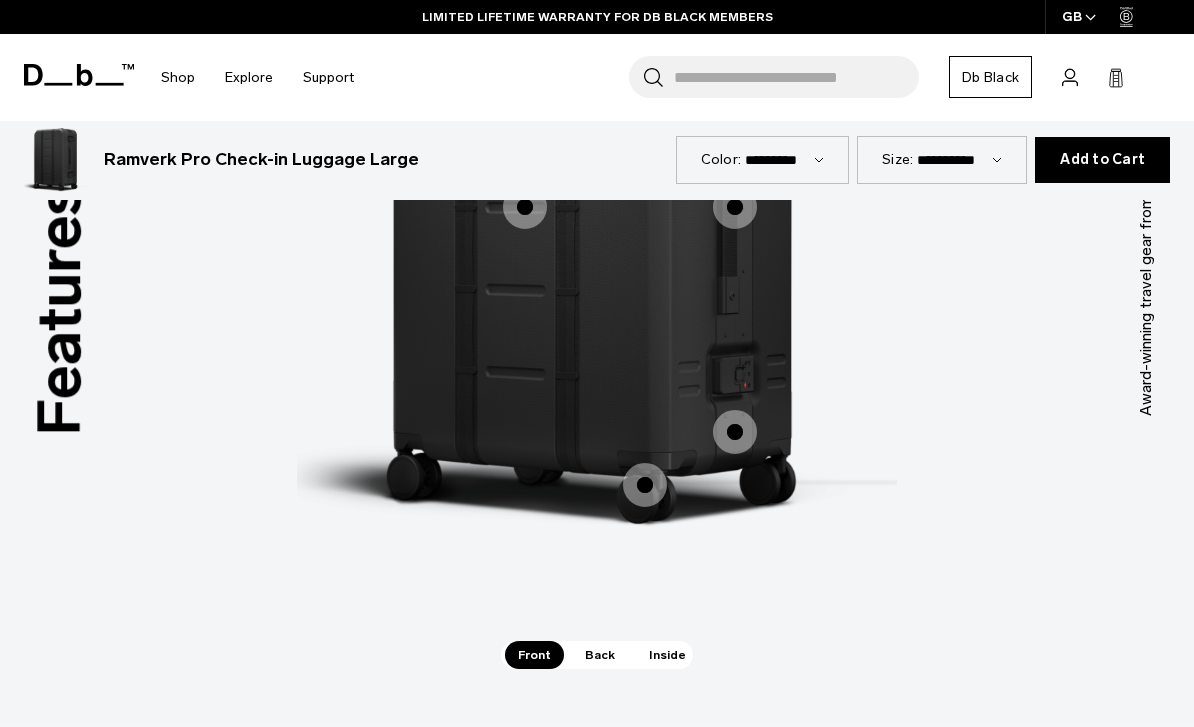 click on "Inside" at bounding box center (667, 655) 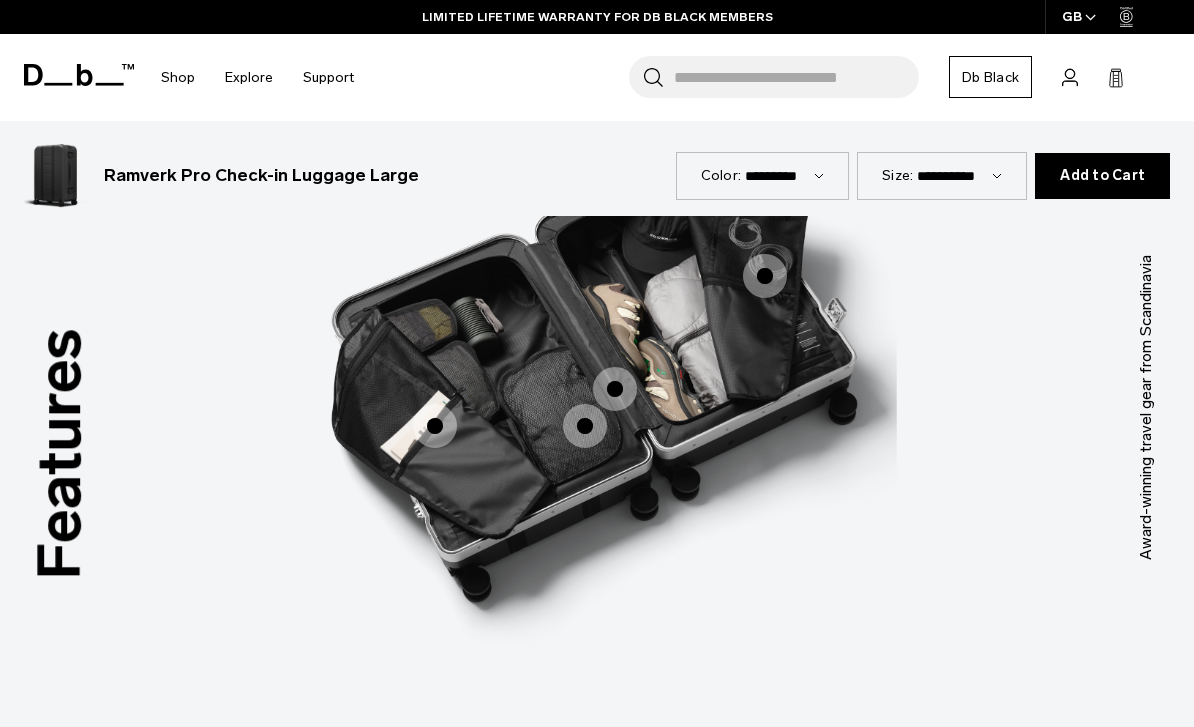 scroll, scrollTop: 2533, scrollLeft: 0, axis: vertical 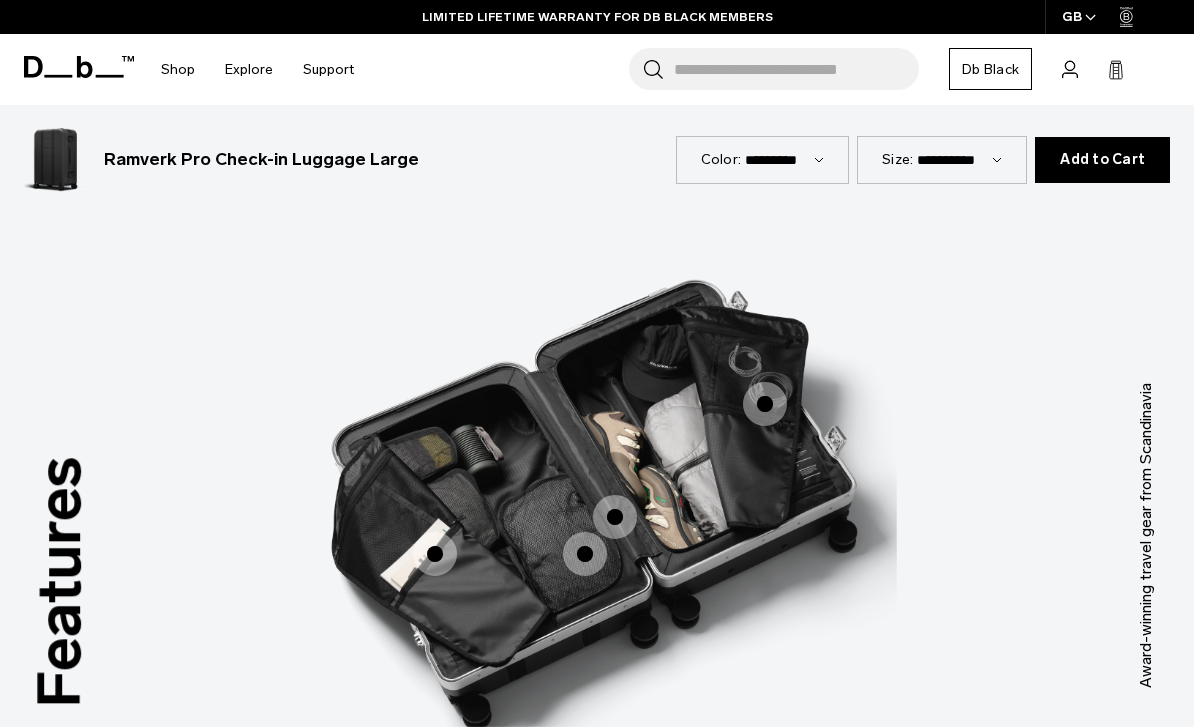 click at bounding box center [585, 554] 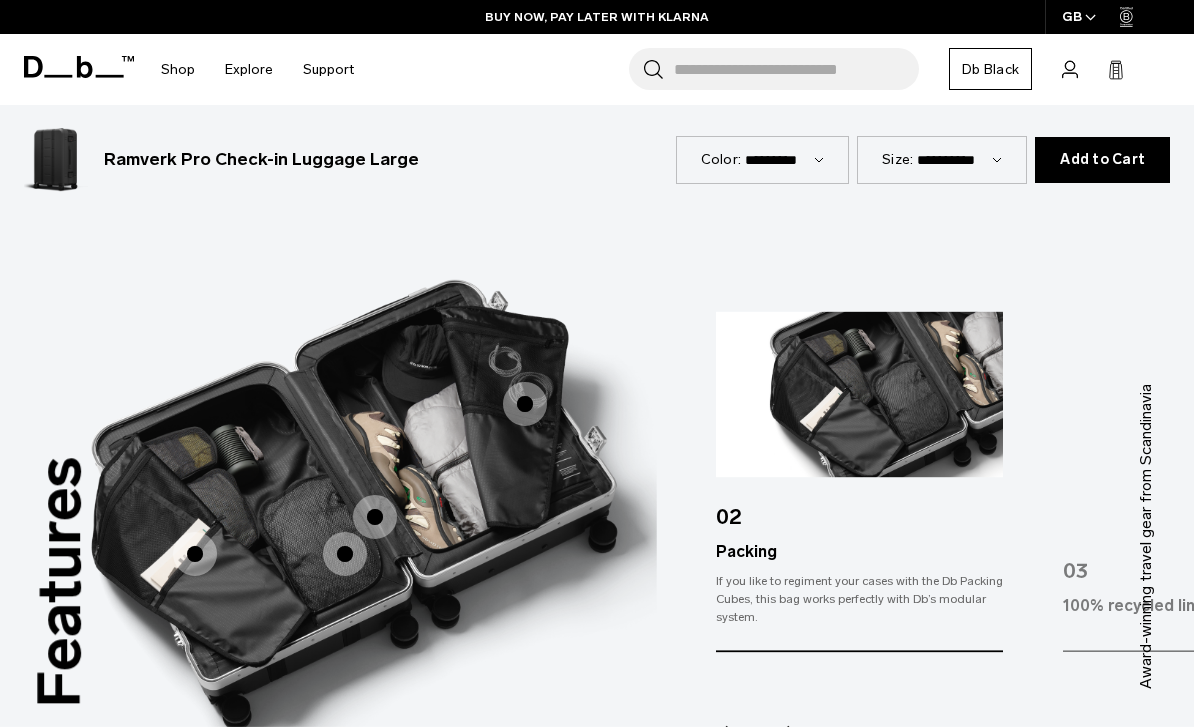 click at bounding box center [195, 554] 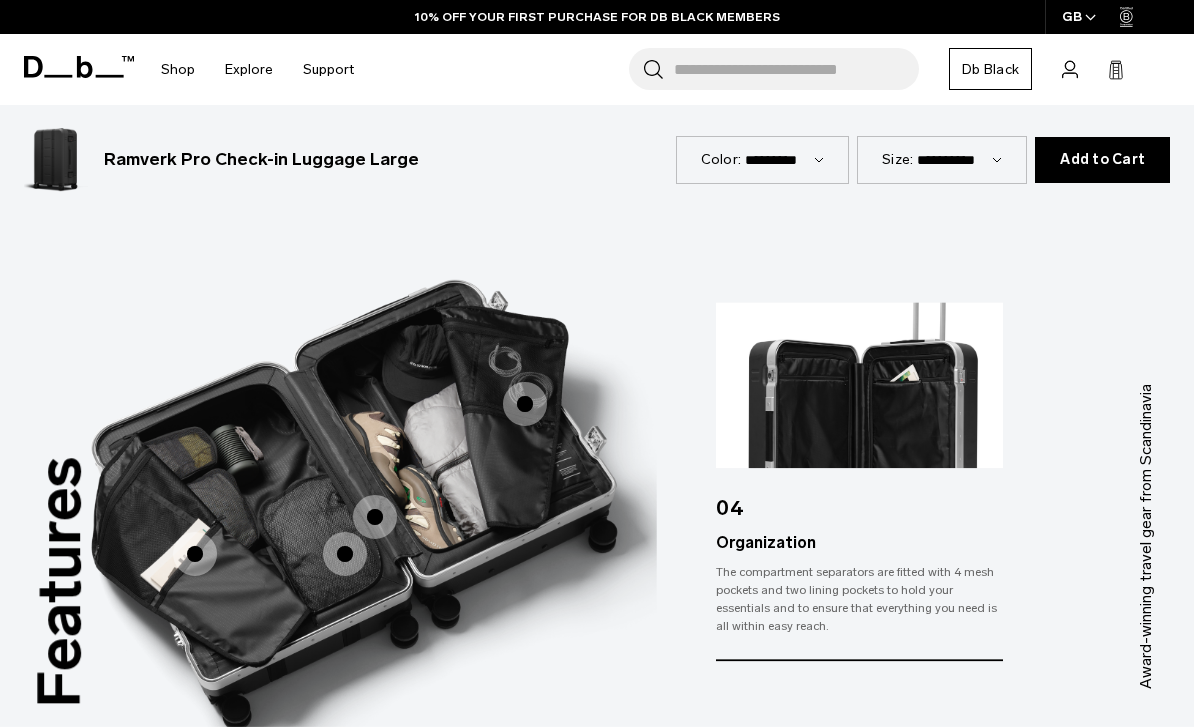 click on "Packing" at bounding box center [345, 554] 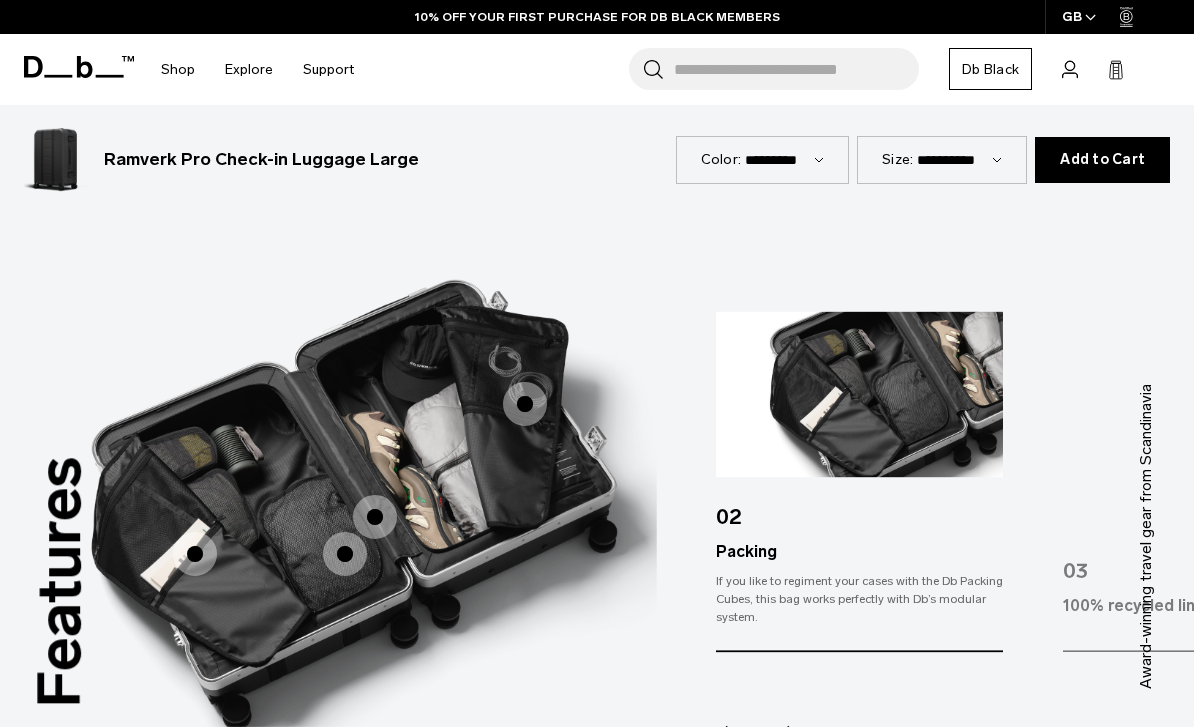 click at bounding box center (375, 517) 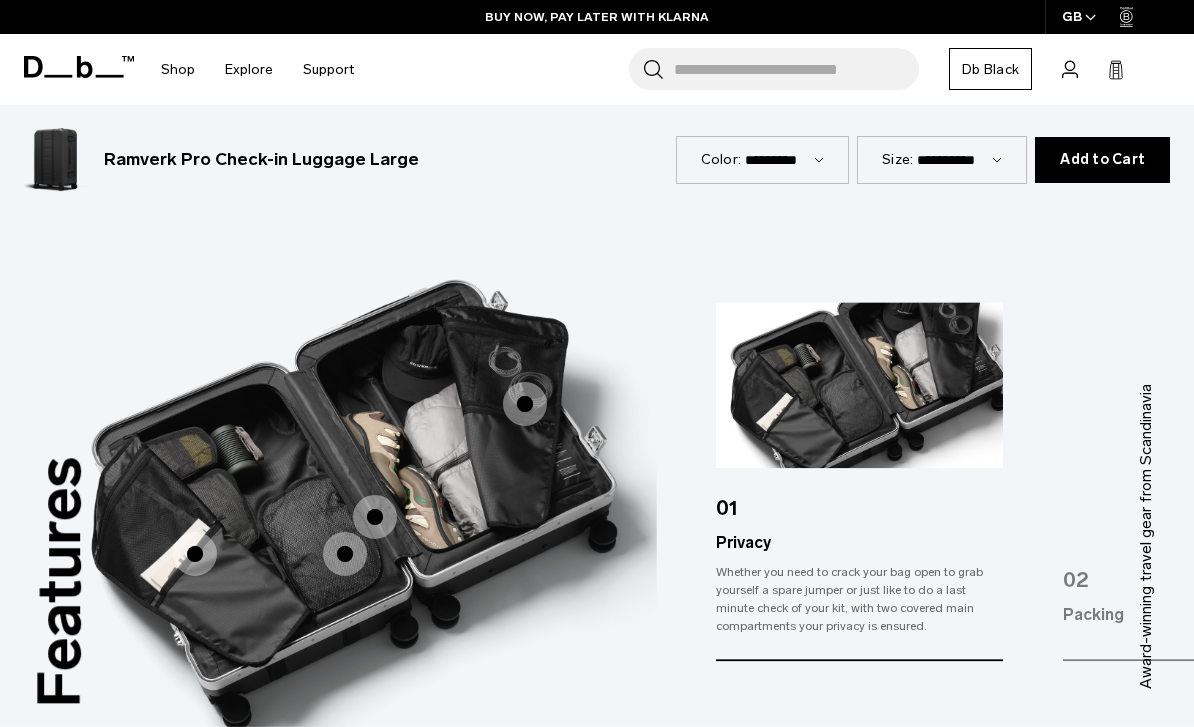 click at bounding box center (525, 404) 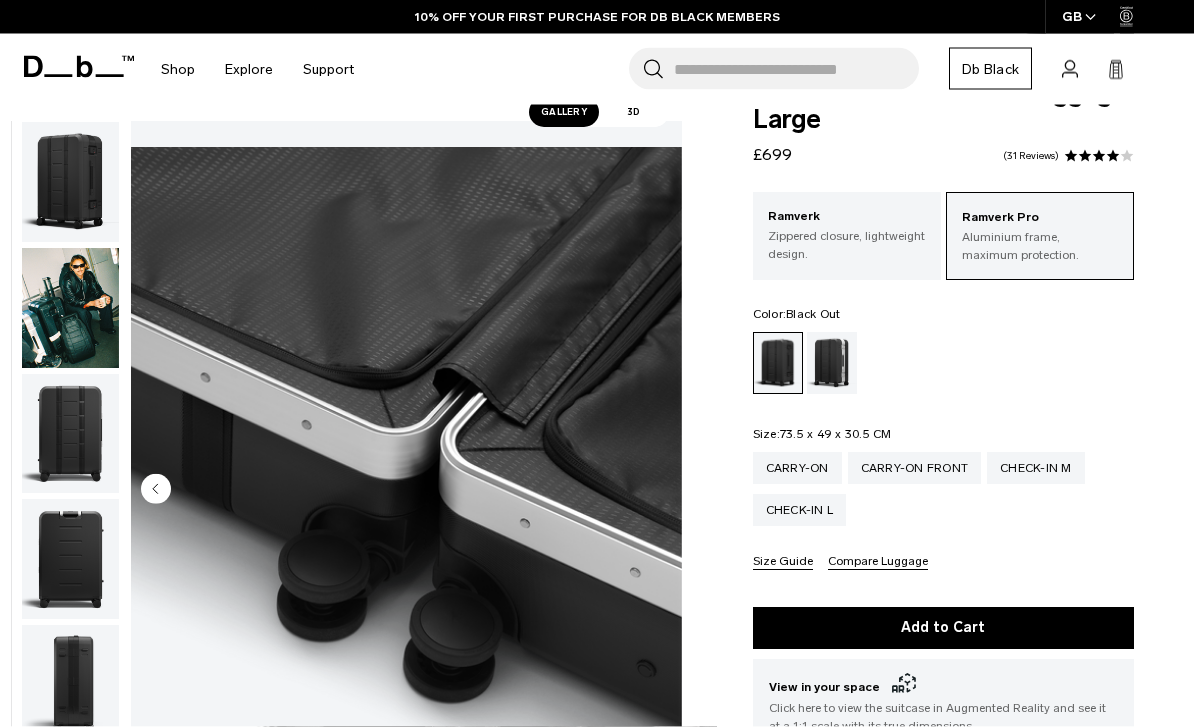 scroll, scrollTop: 0, scrollLeft: 0, axis: both 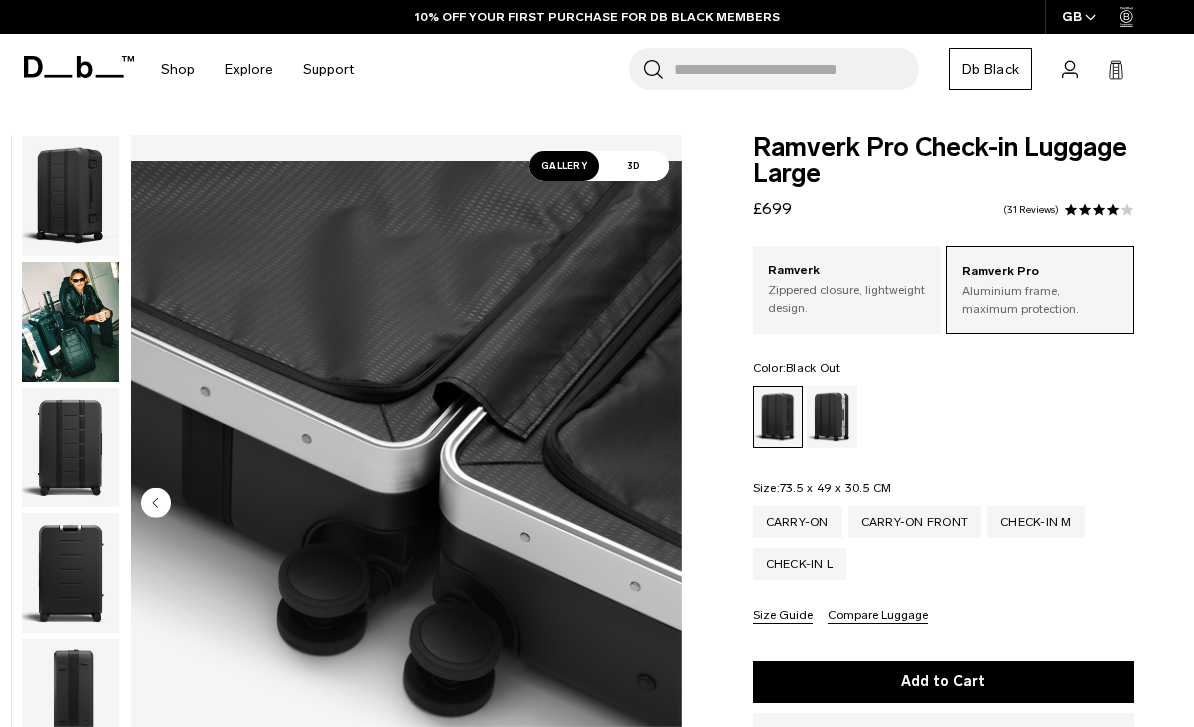 click at bounding box center [832, 417] 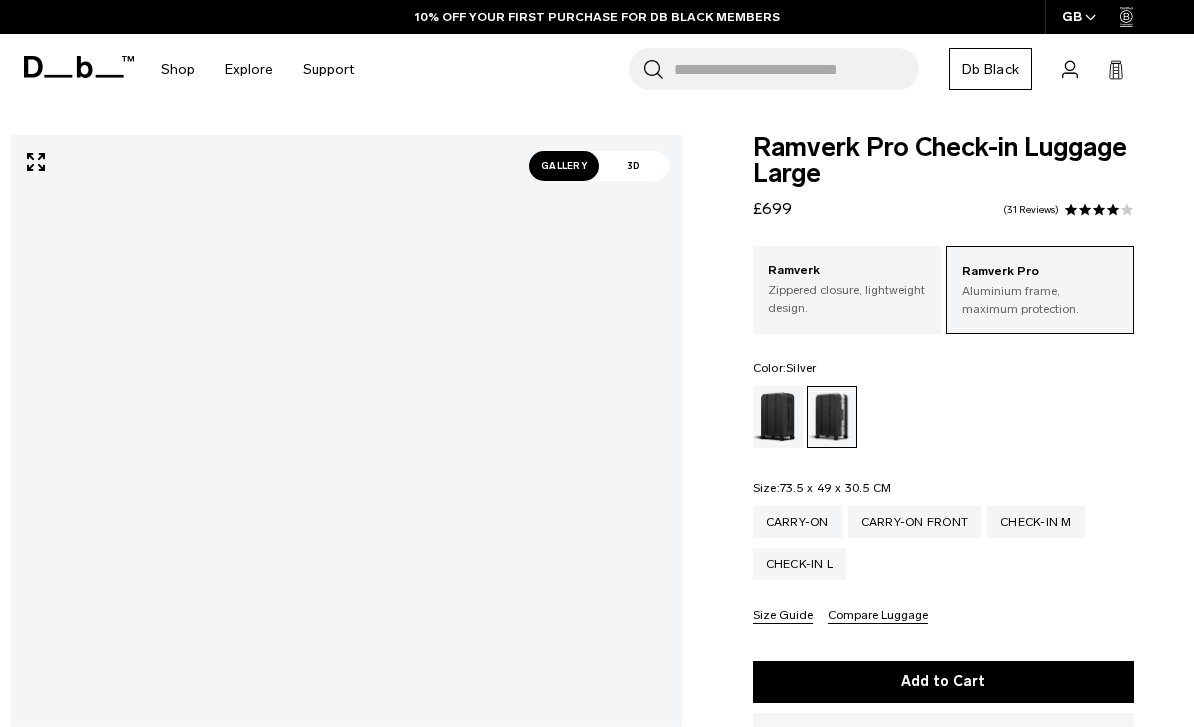 scroll, scrollTop: 0, scrollLeft: 0, axis: both 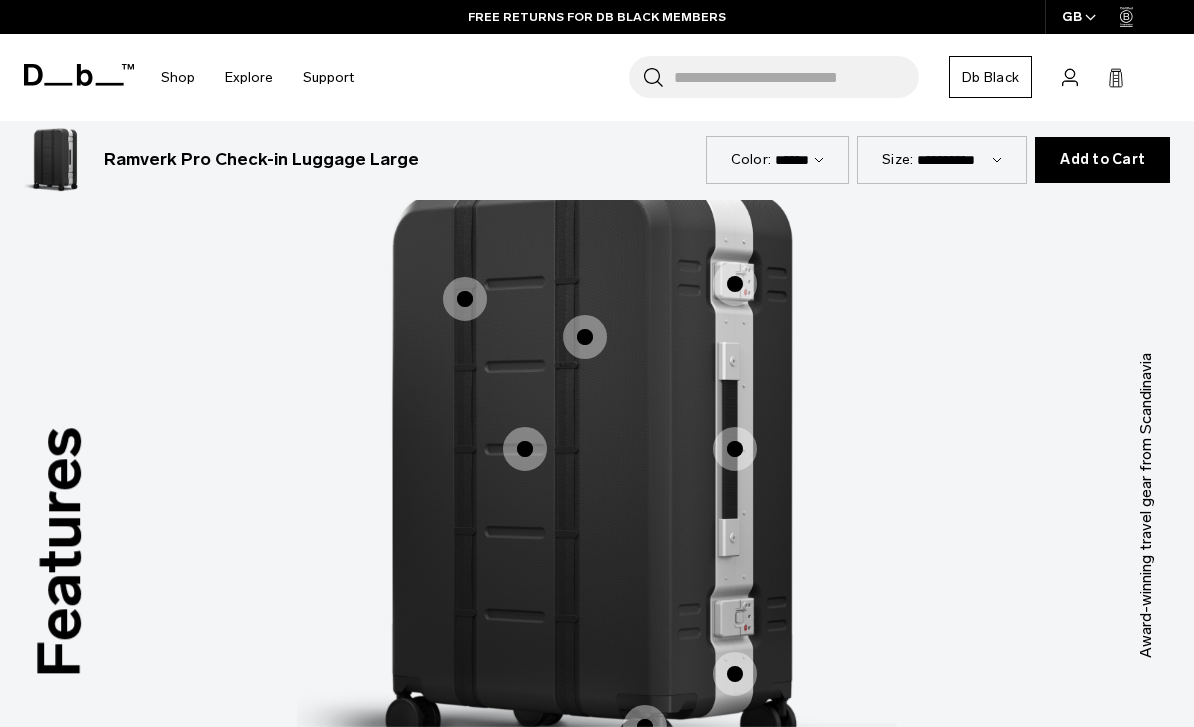 click at bounding box center [735, 449] 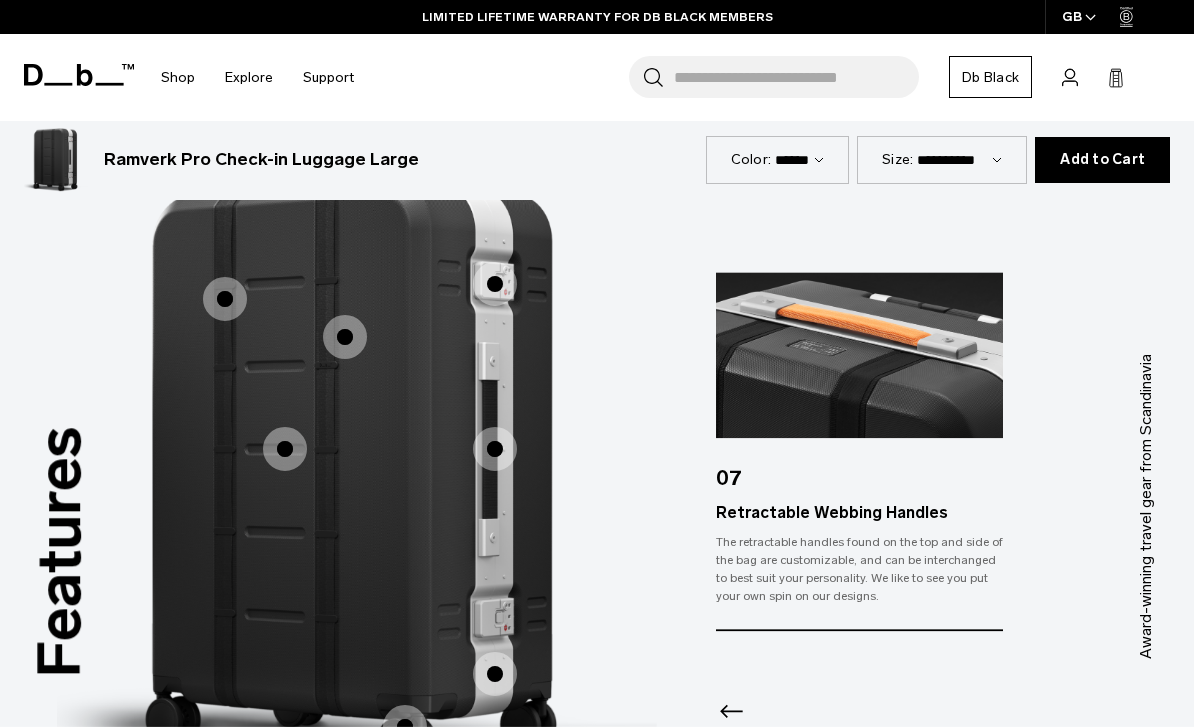 click 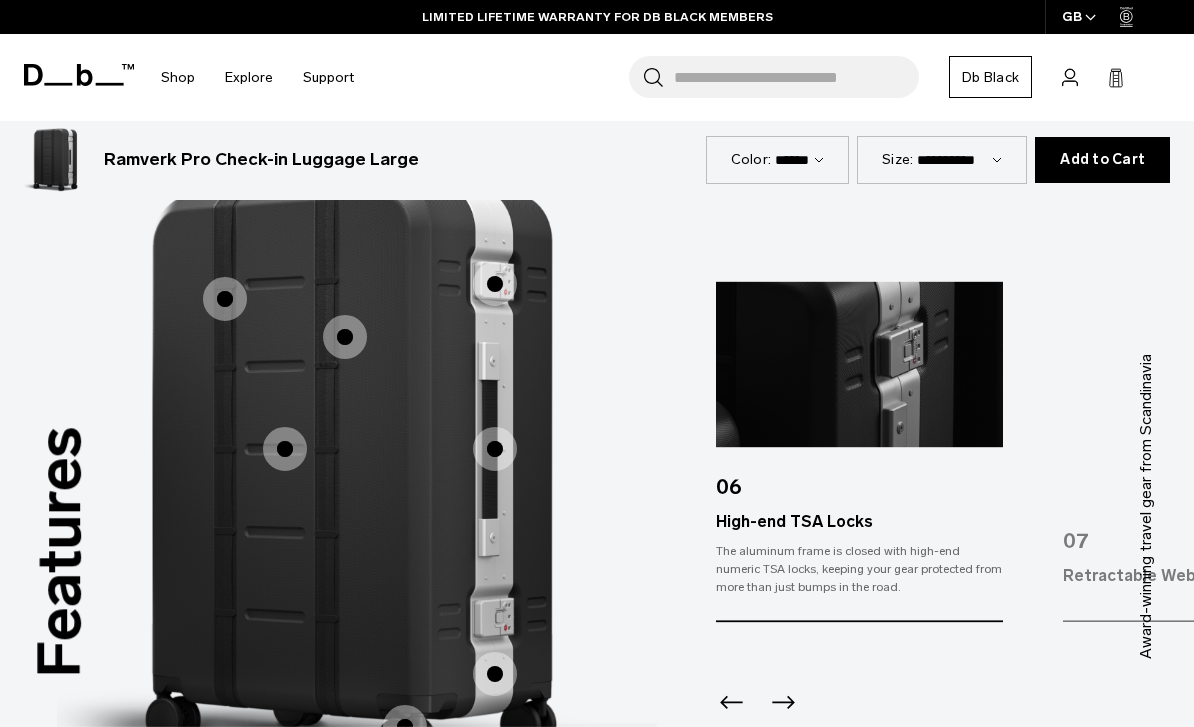 click 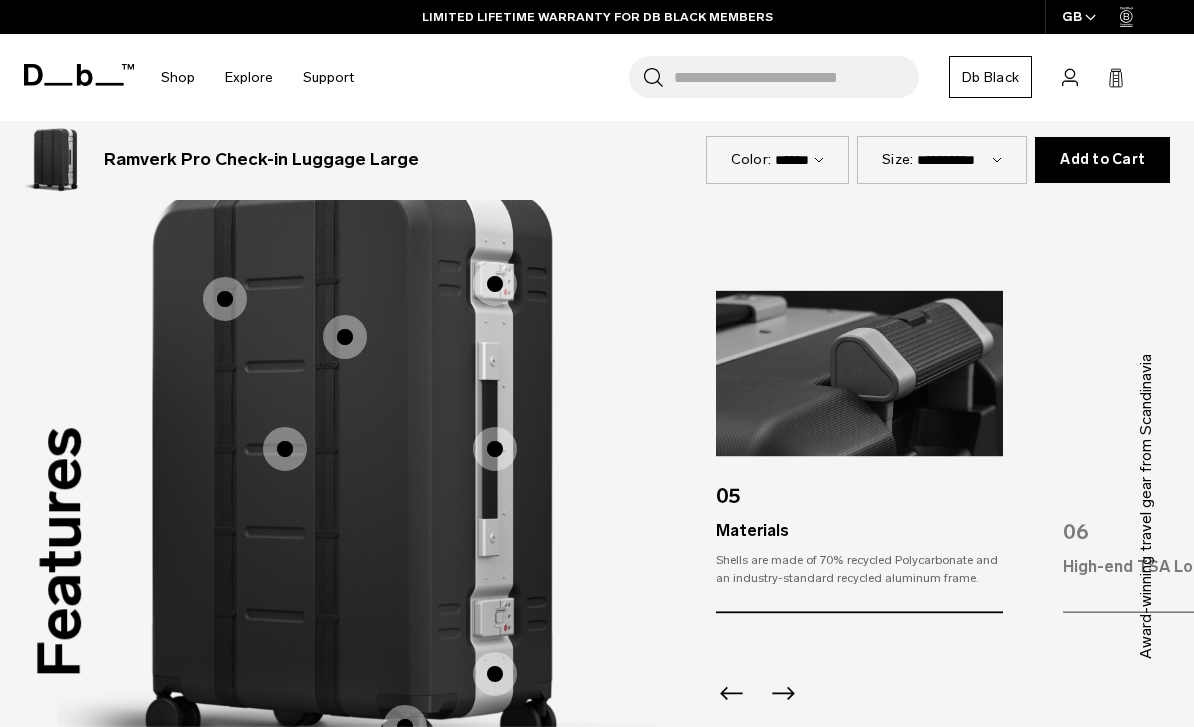 click 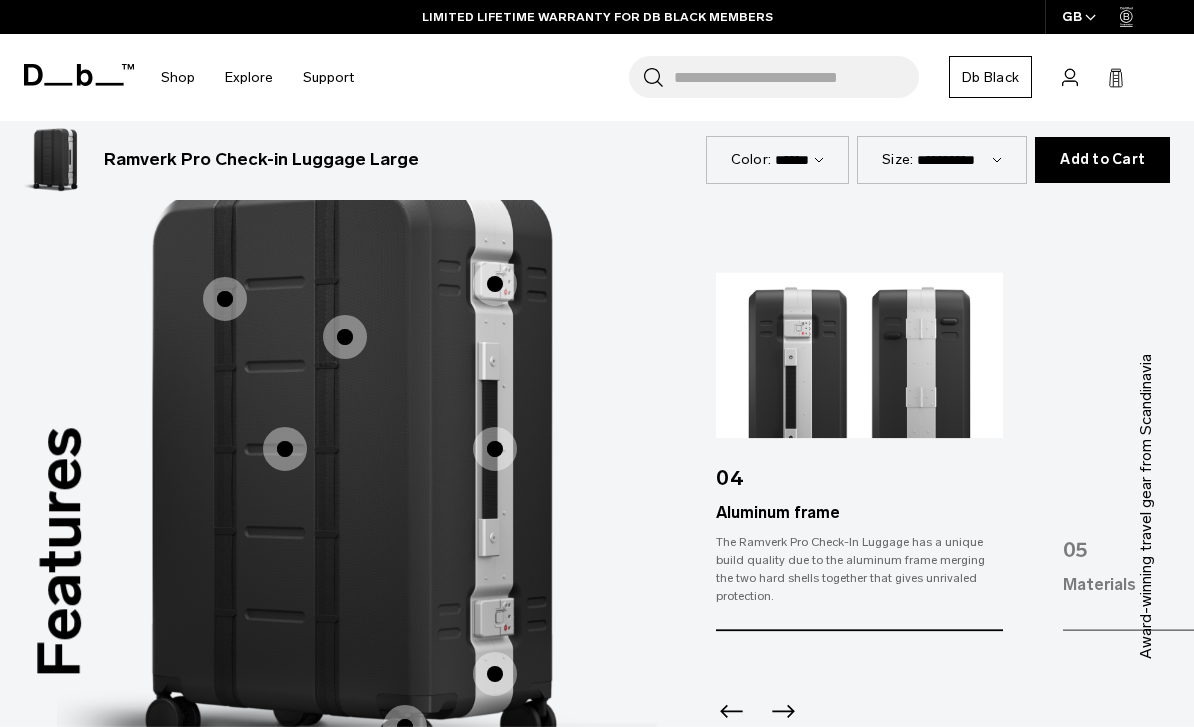 click 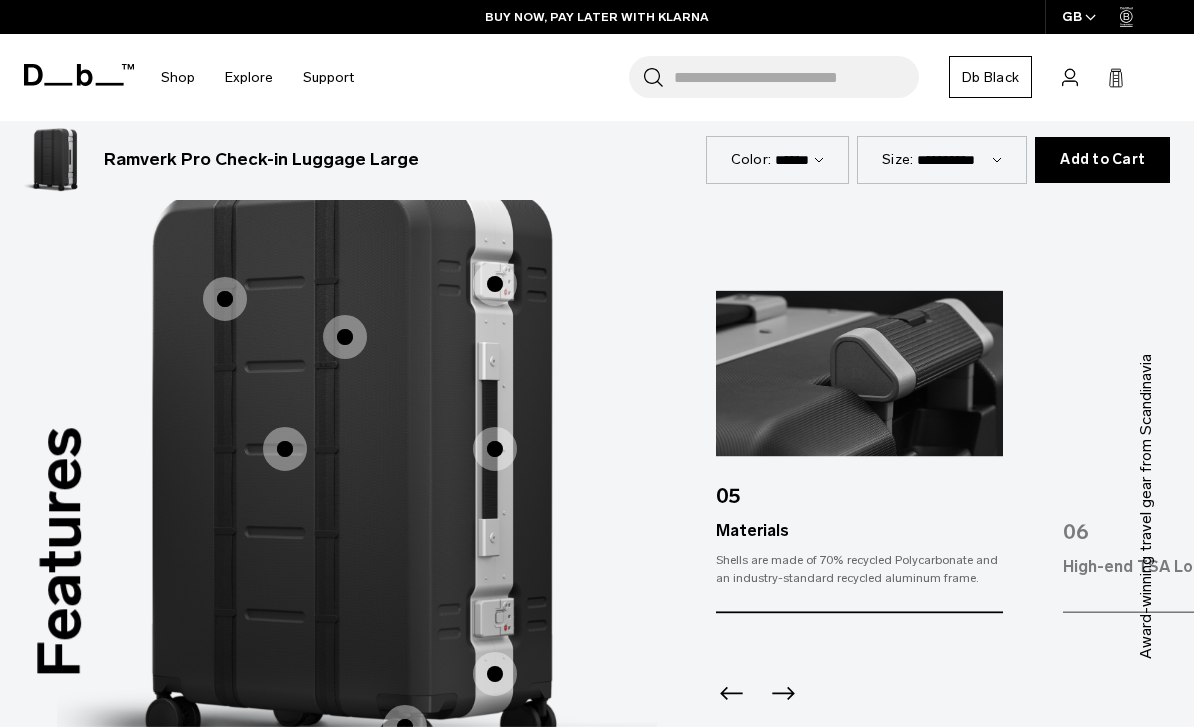 click at bounding box center [729, 700] 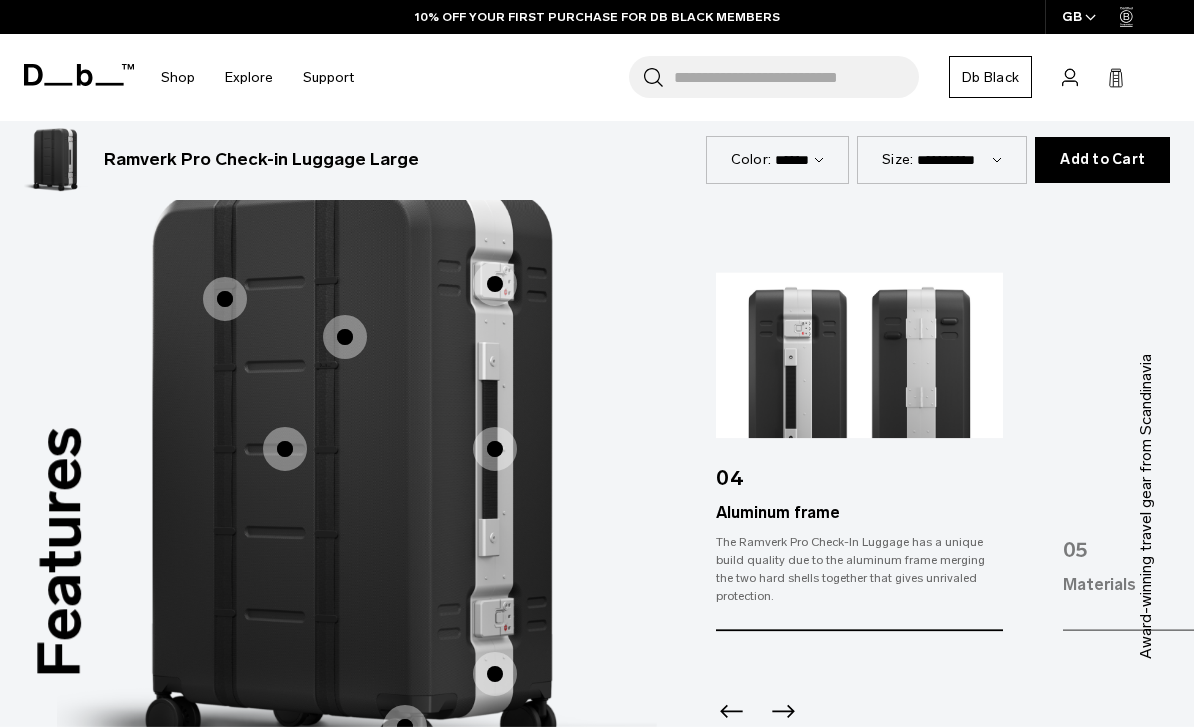 click 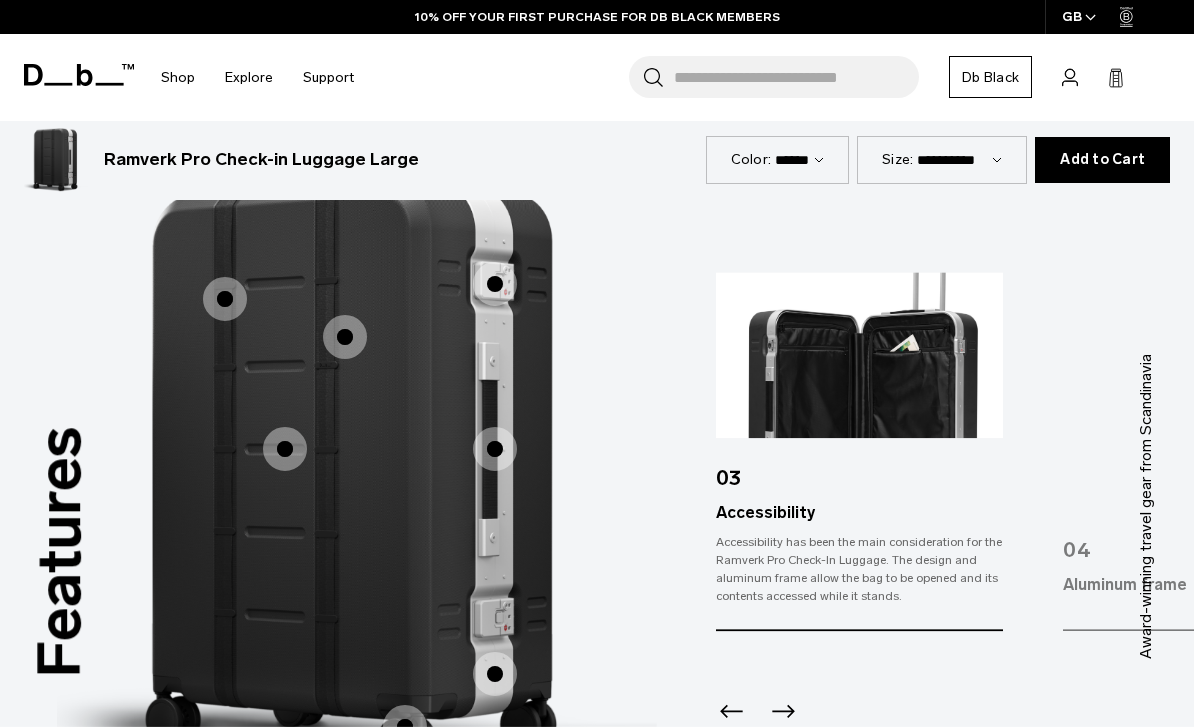 click 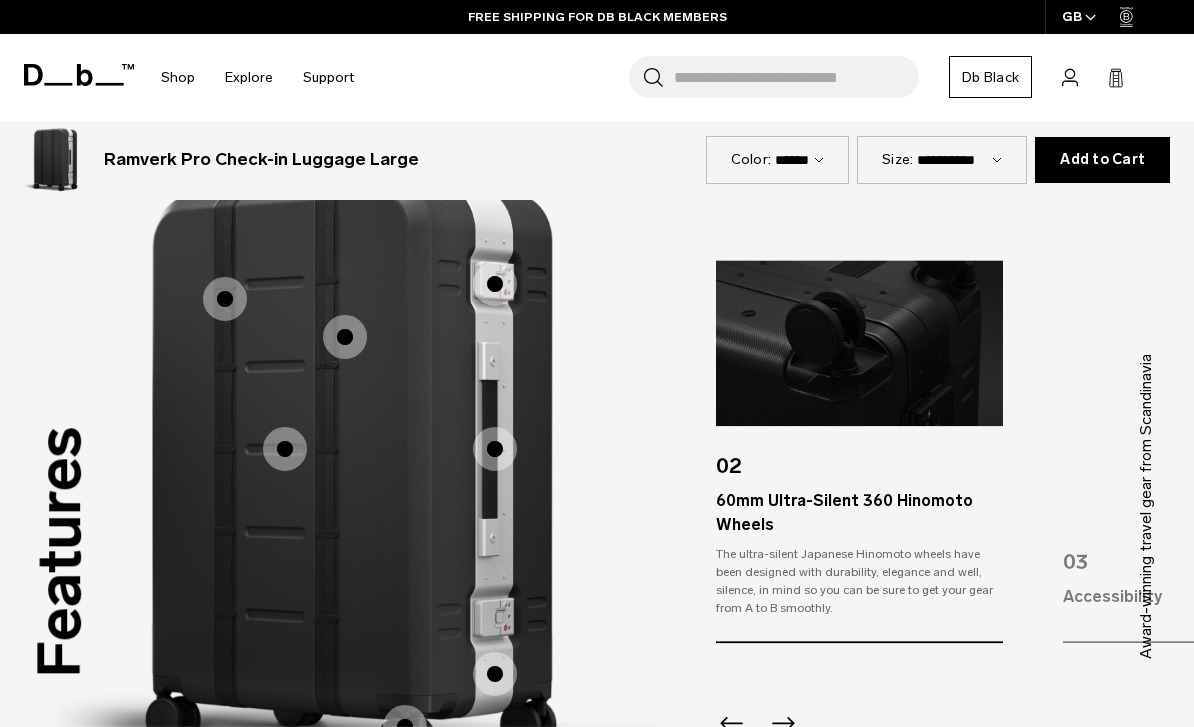 click 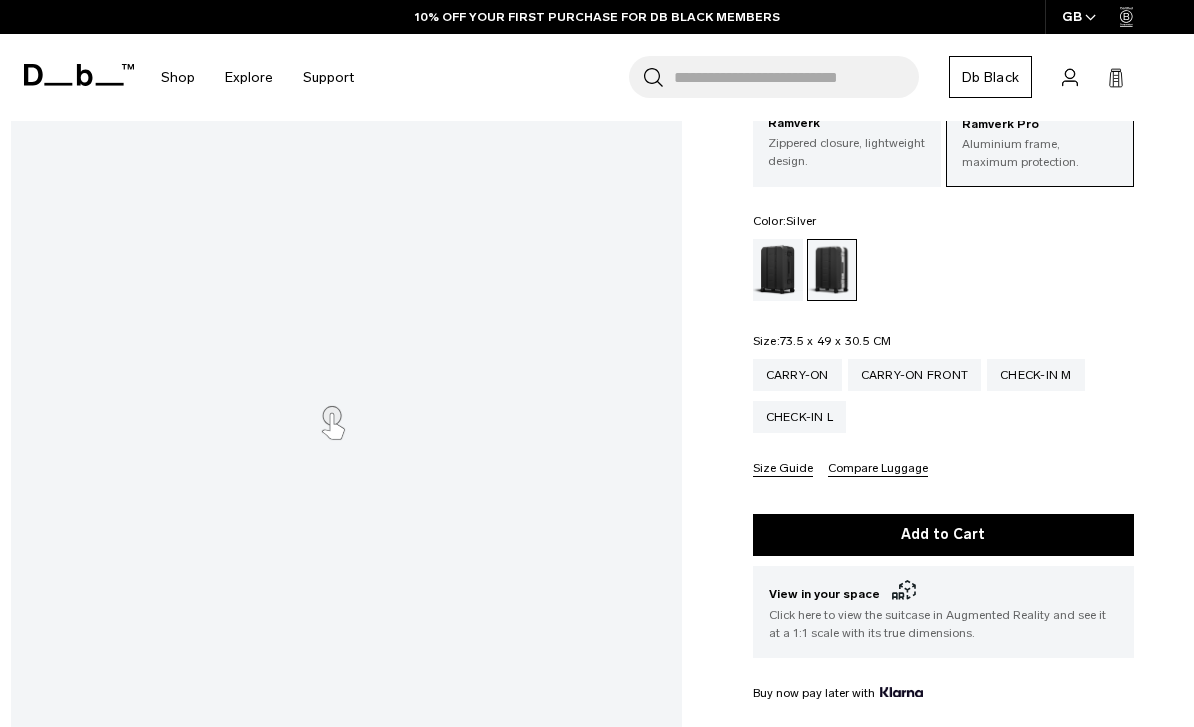 scroll, scrollTop: 2670, scrollLeft: 0, axis: vertical 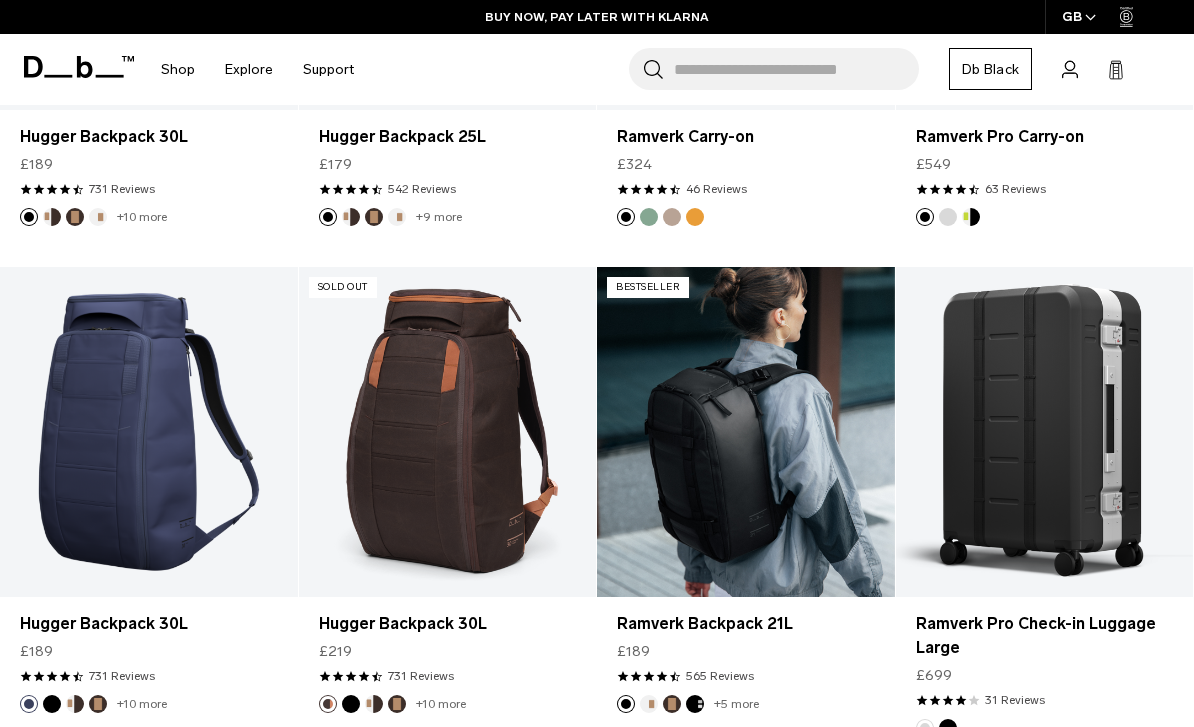 click at bounding box center (746, 432) 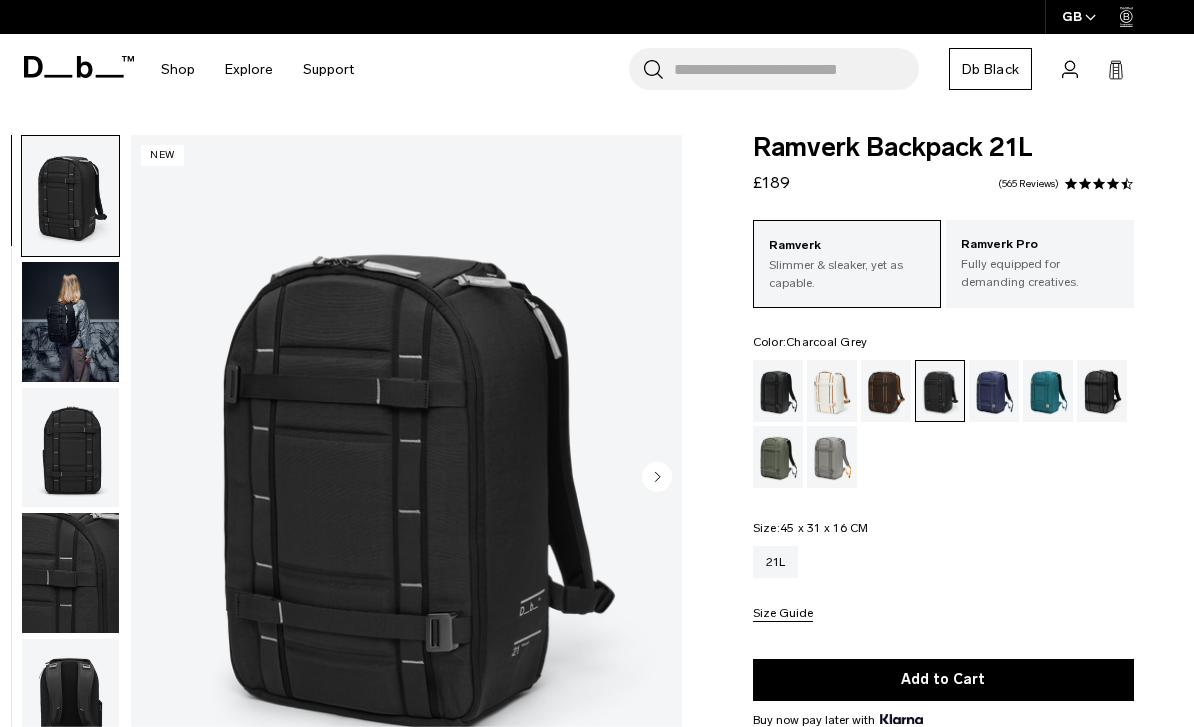 scroll, scrollTop: 0, scrollLeft: 0, axis: both 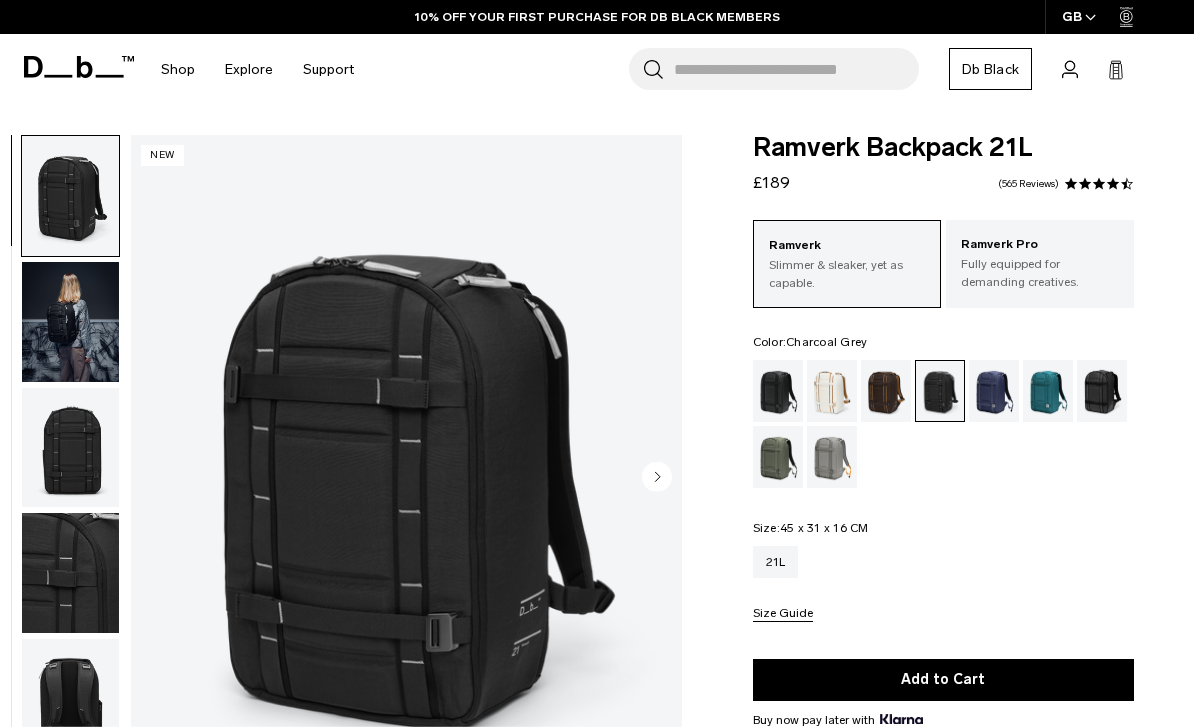 click at bounding box center (1102, 391) 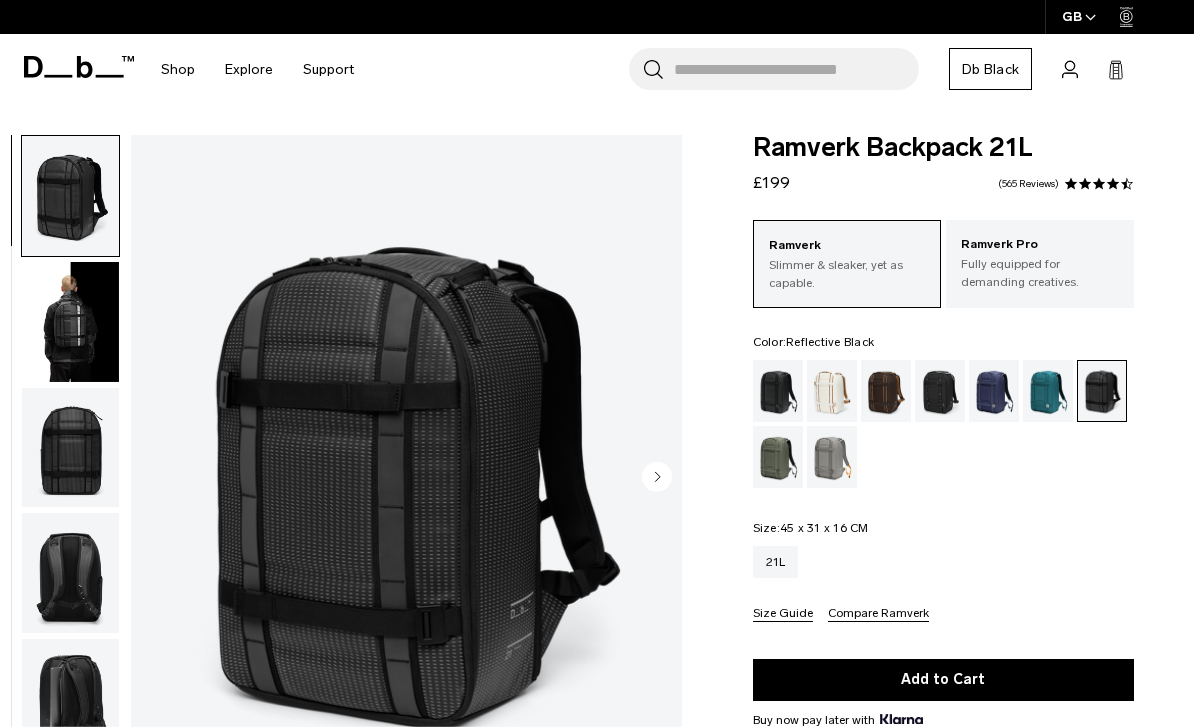 scroll, scrollTop: 0, scrollLeft: 0, axis: both 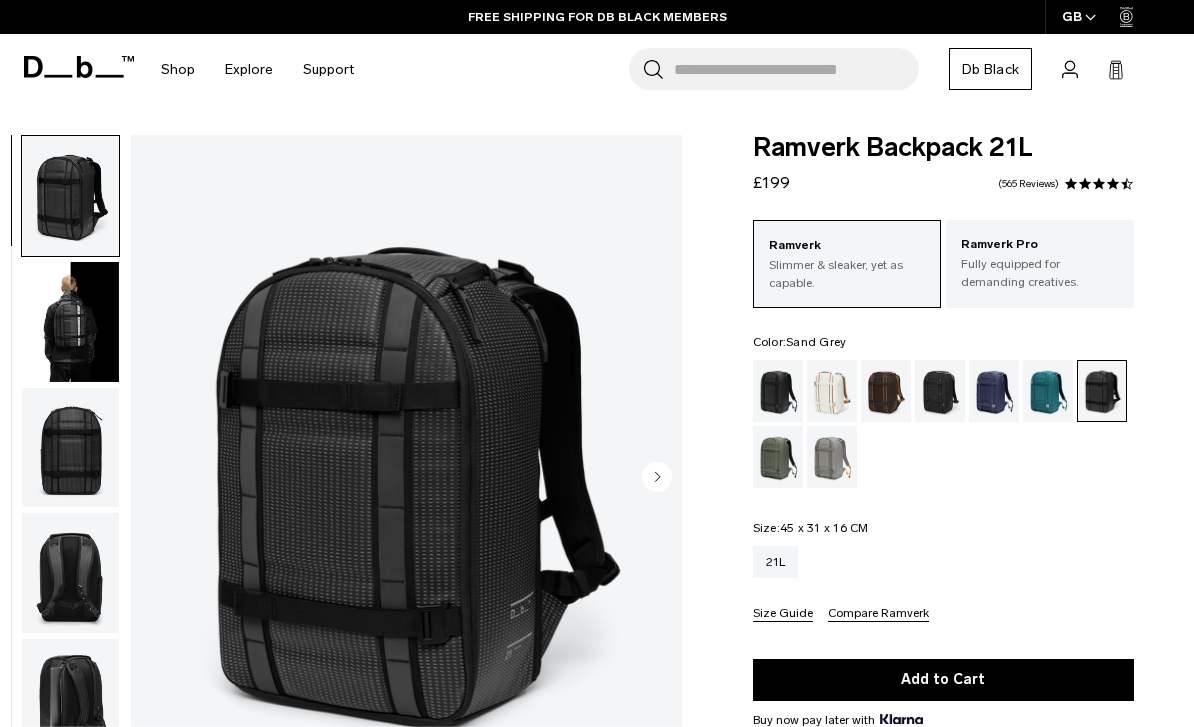 click at bounding box center (832, 457) 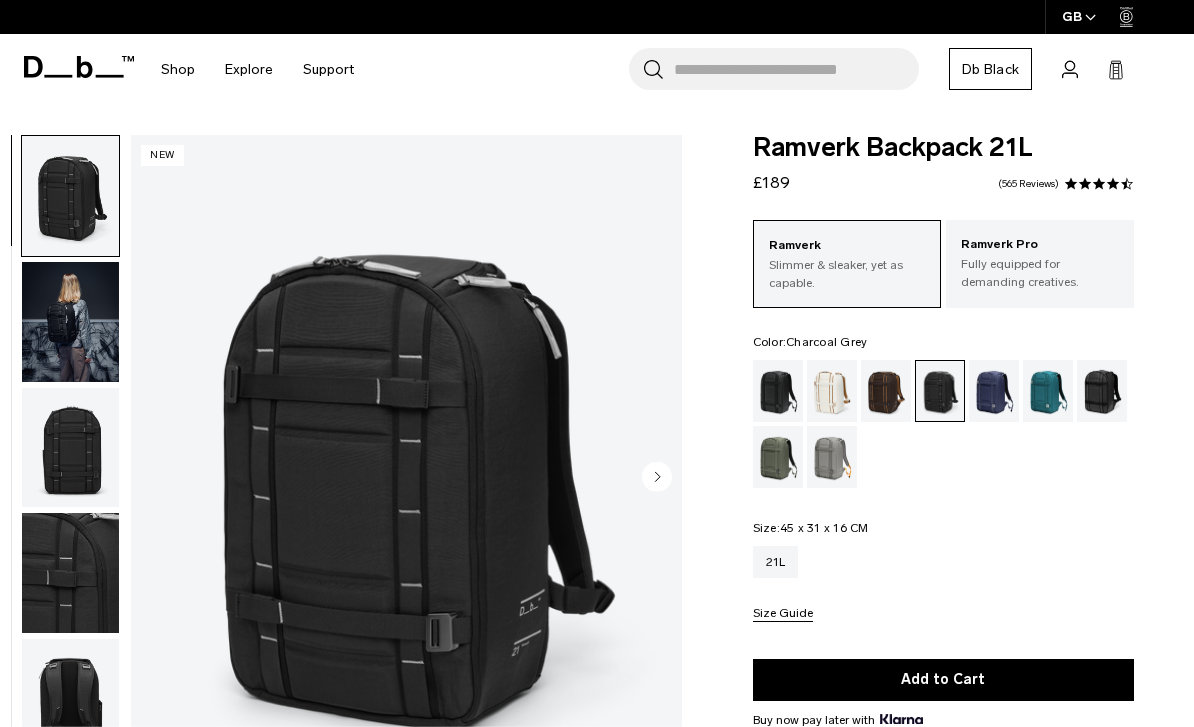 scroll, scrollTop: 0, scrollLeft: 0, axis: both 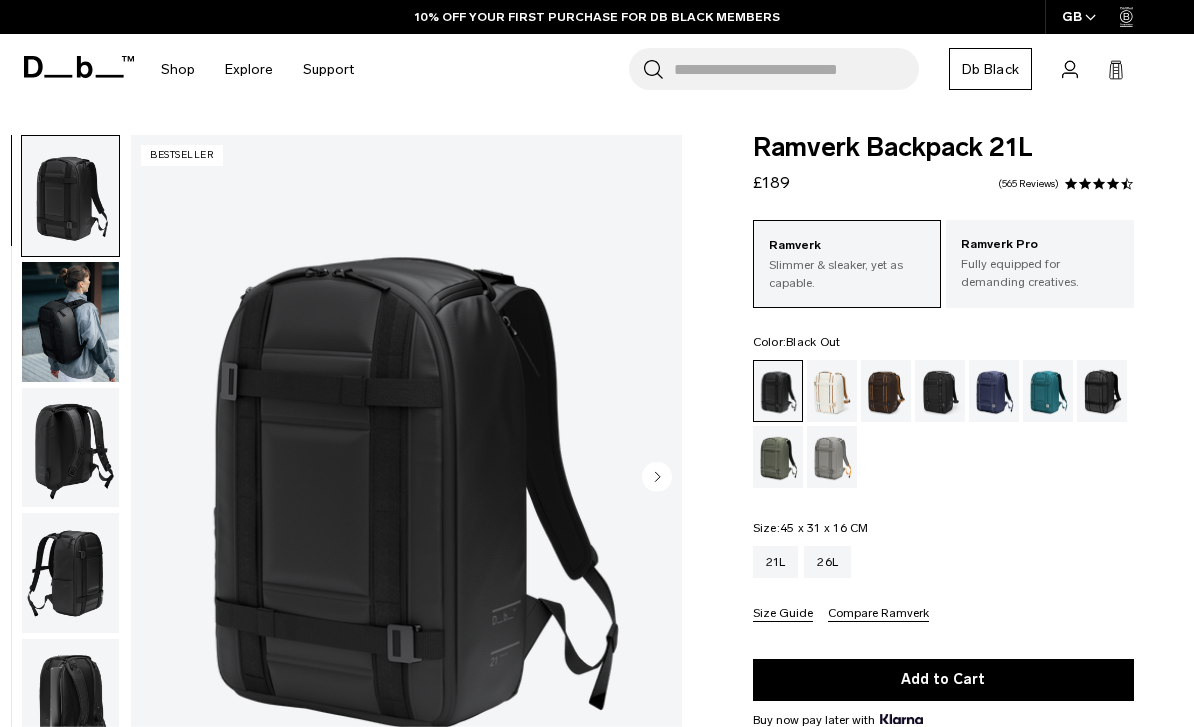 click at bounding box center (70, 322) 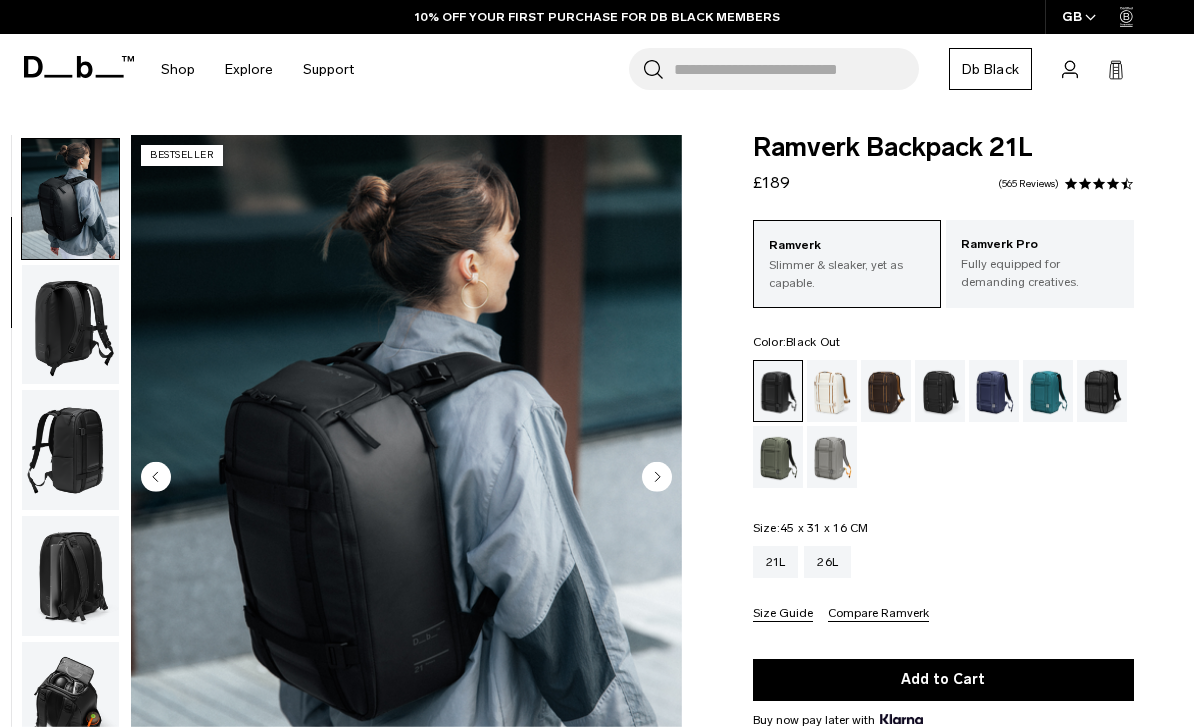 scroll, scrollTop: 127, scrollLeft: 0, axis: vertical 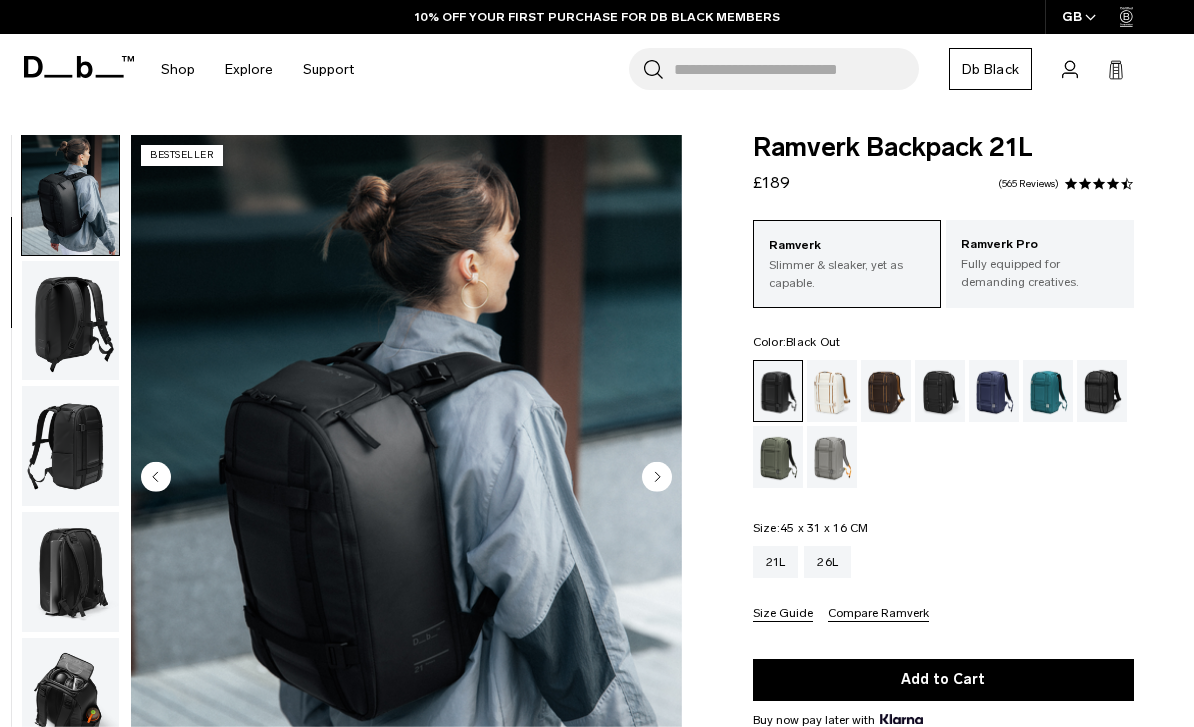 click at bounding box center [70, 321] 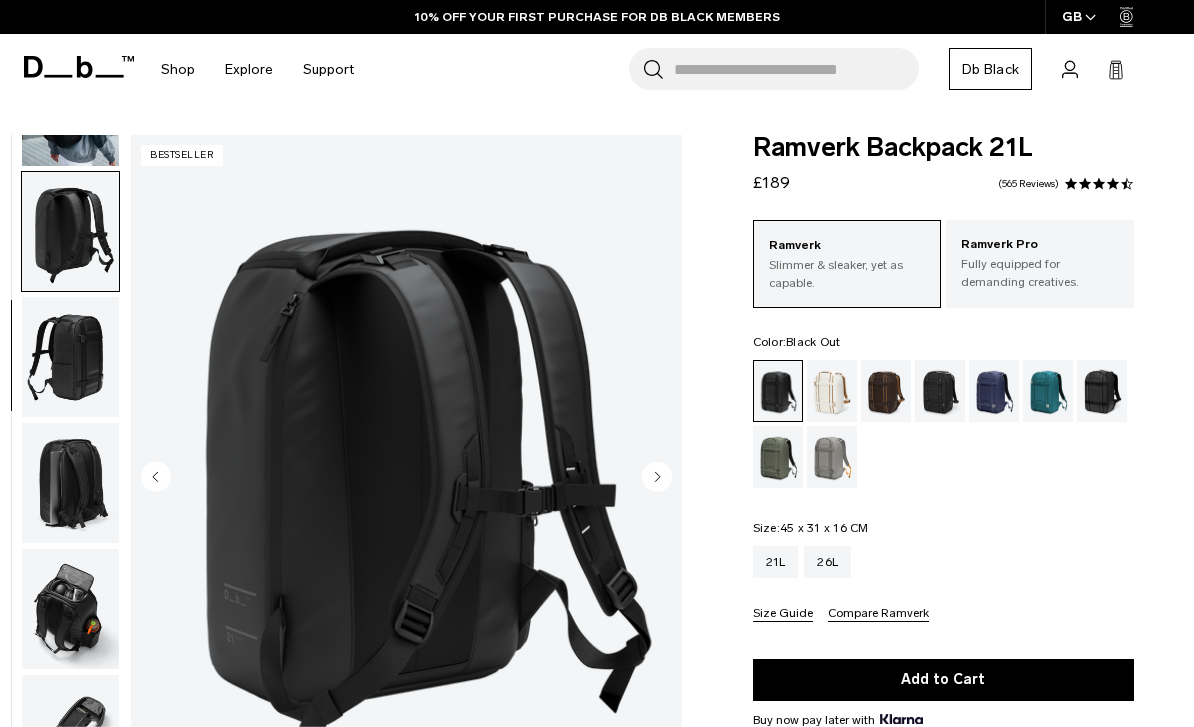 scroll, scrollTop: 255, scrollLeft: 0, axis: vertical 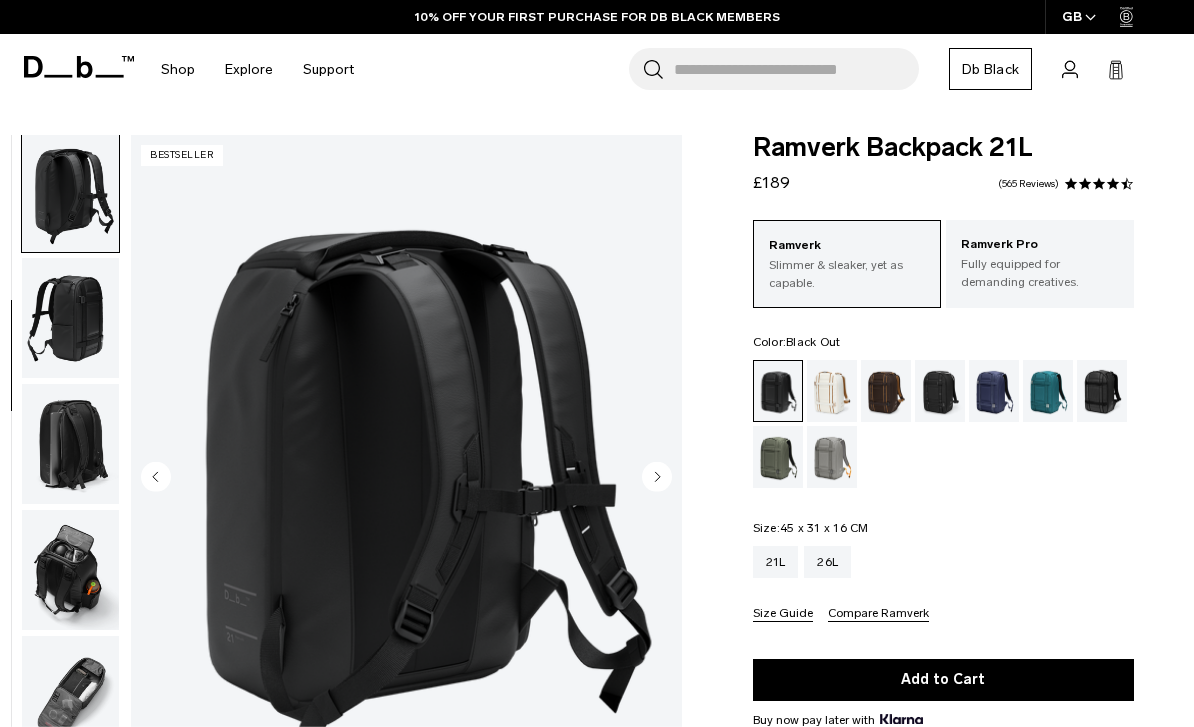 click at bounding box center (70, 318) 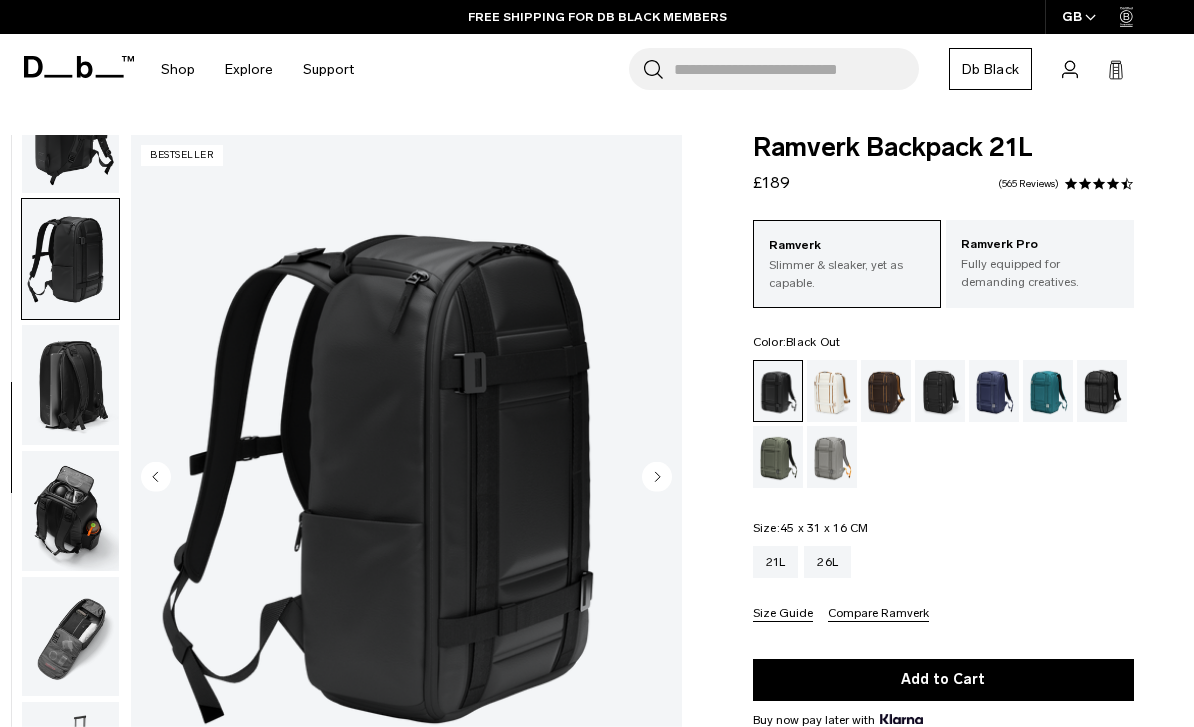 scroll, scrollTop: 326, scrollLeft: 0, axis: vertical 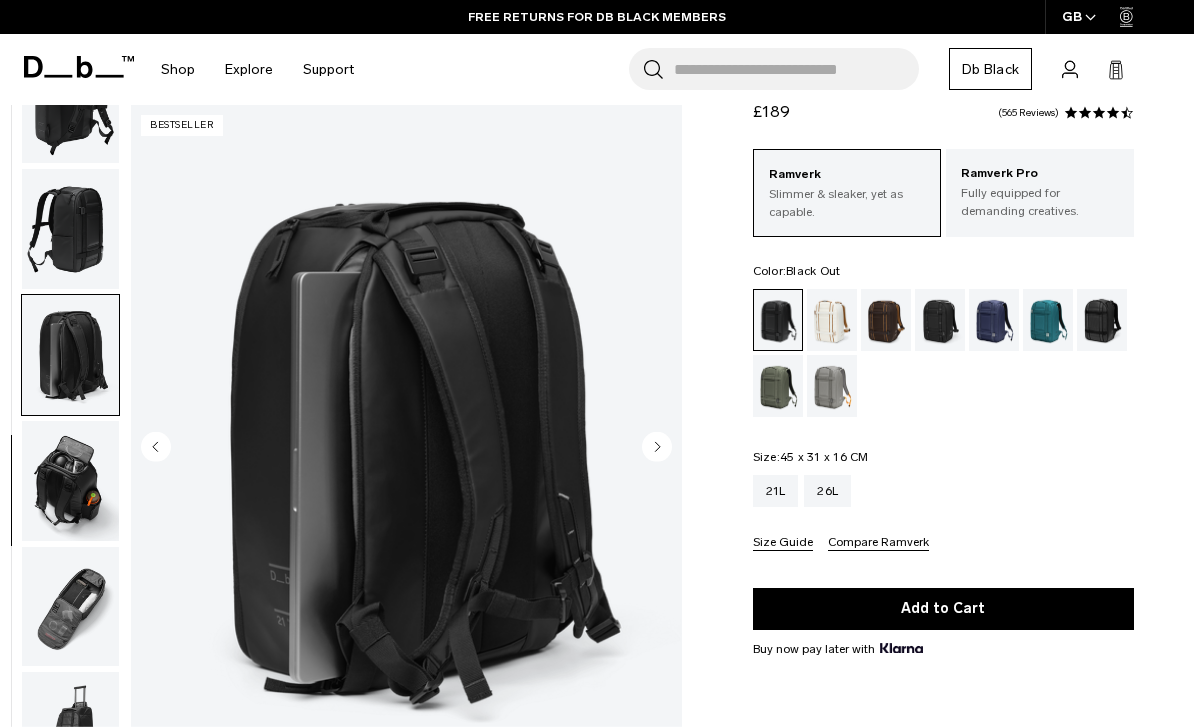 click at bounding box center (70, 481) 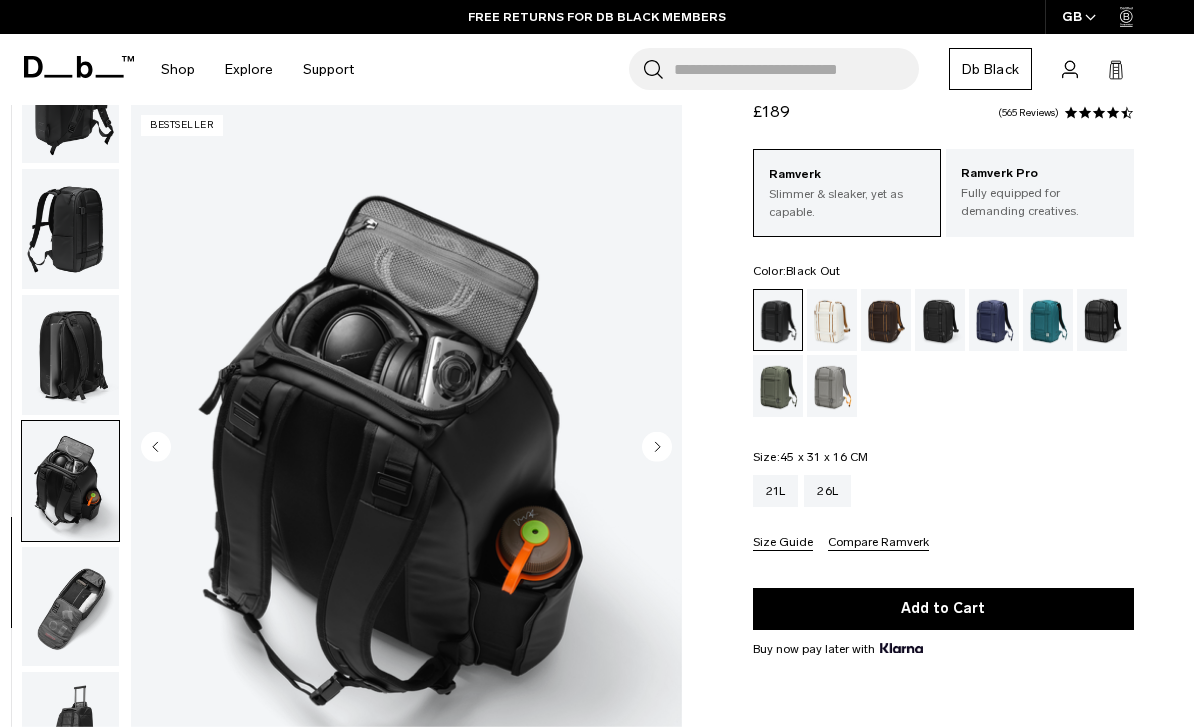 click at bounding box center (70, 607) 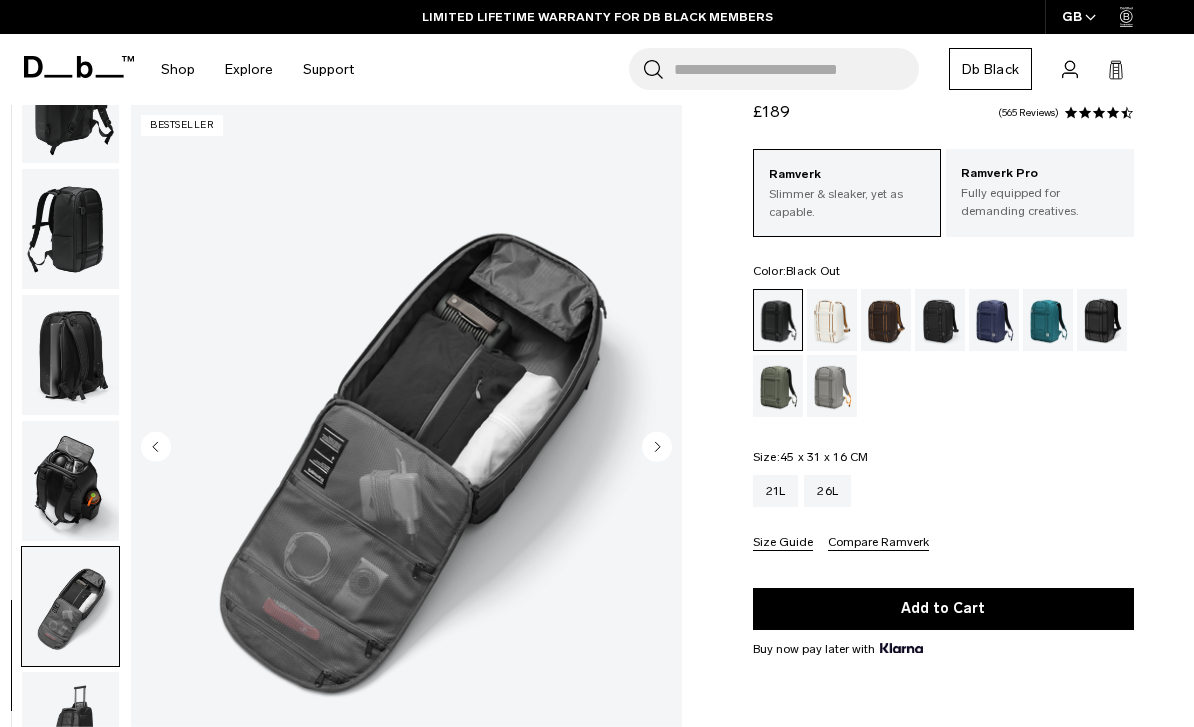 click at bounding box center (70, 481) 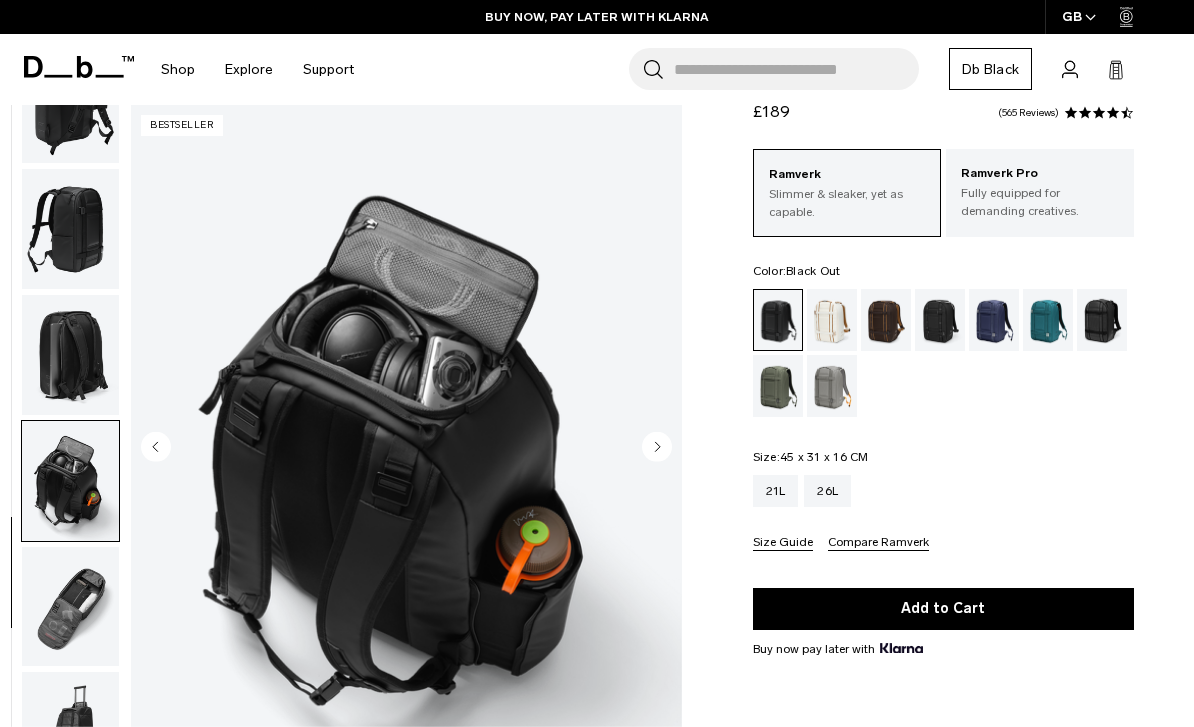 click at bounding box center (70, 607) 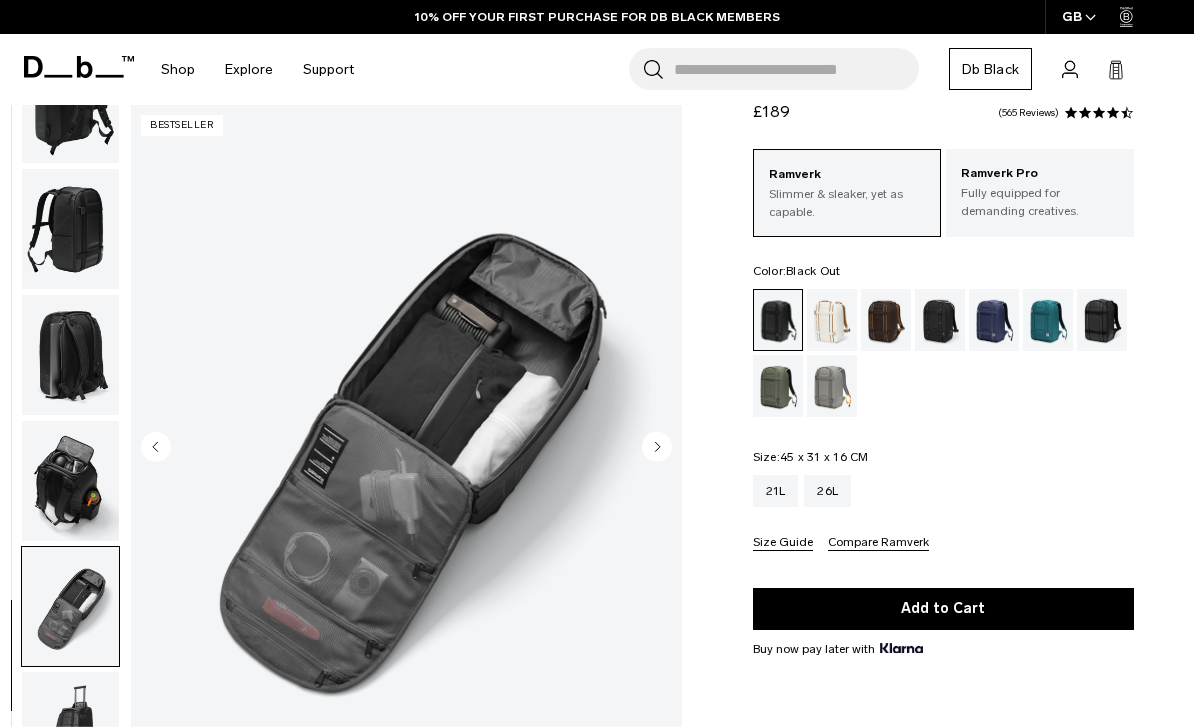 click on "Fully equipped for demanding creatives." at bounding box center (1040, 202) 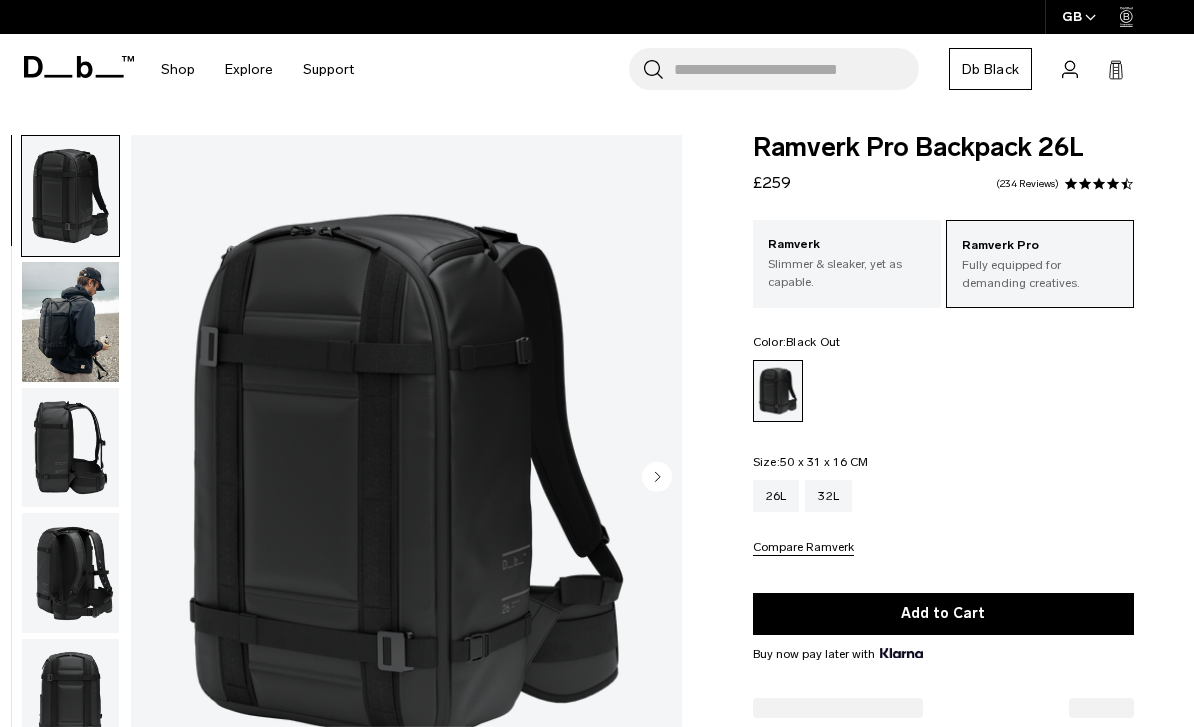 scroll, scrollTop: 0, scrollLeft: 0, axis: both 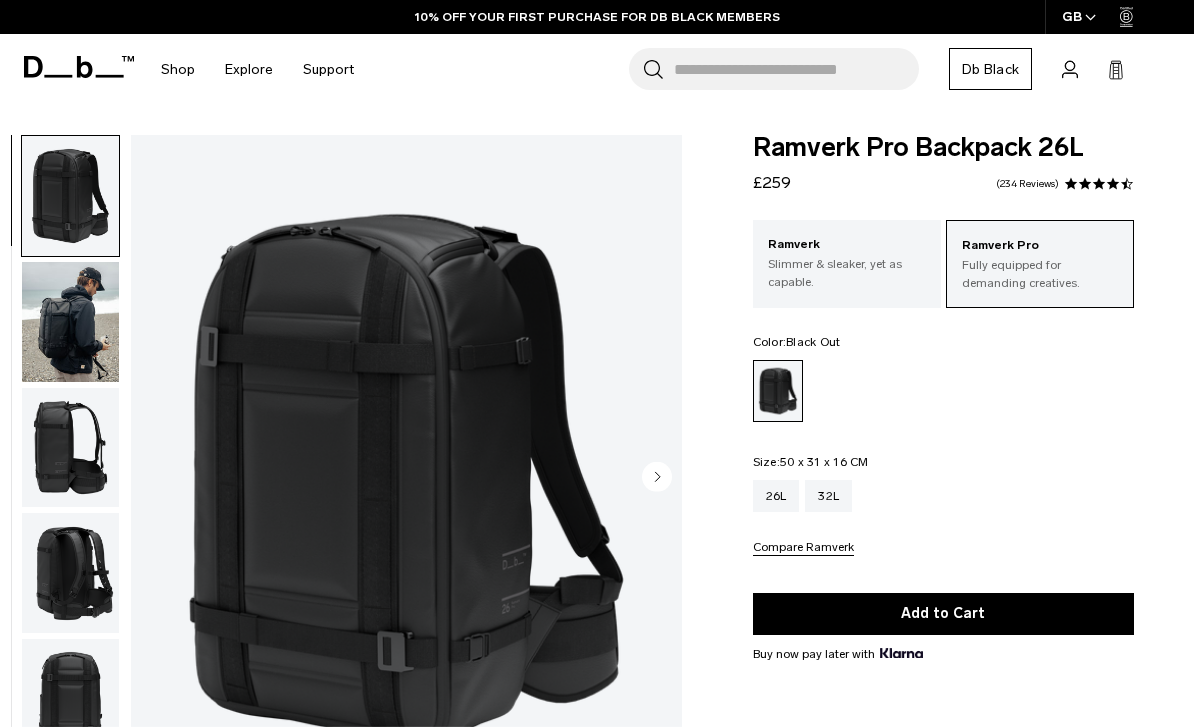 click at bounding box center [70, 322] 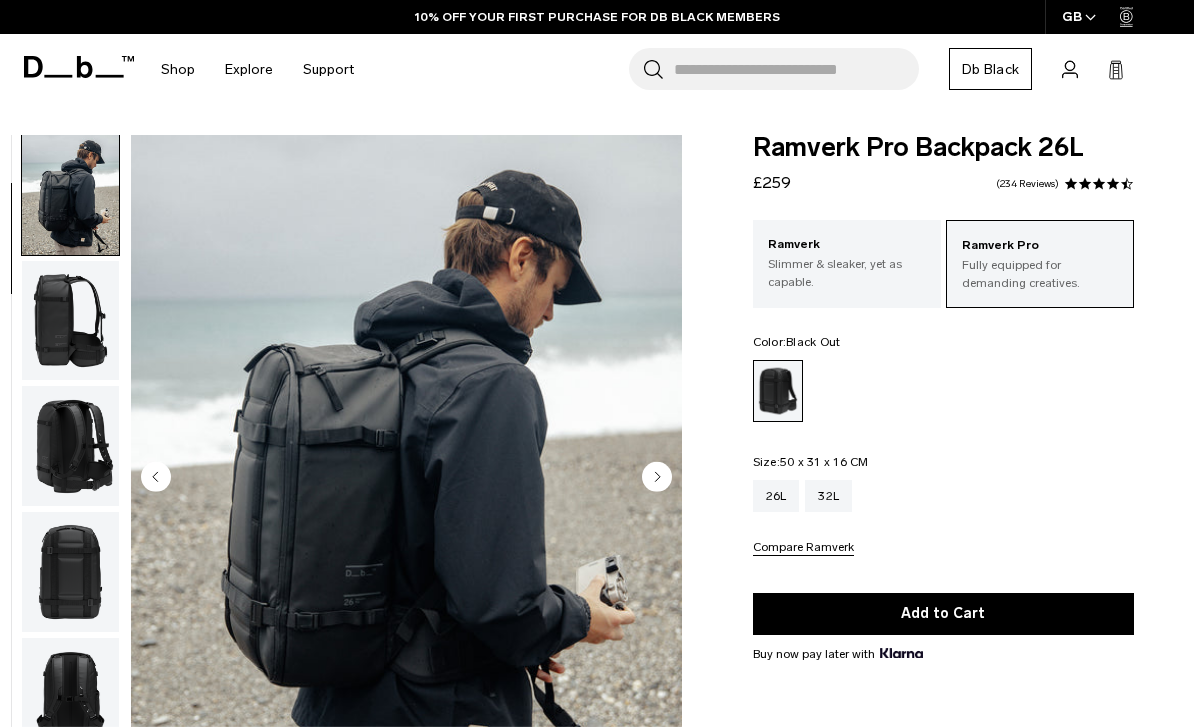 click at bounding box center [70, 321] 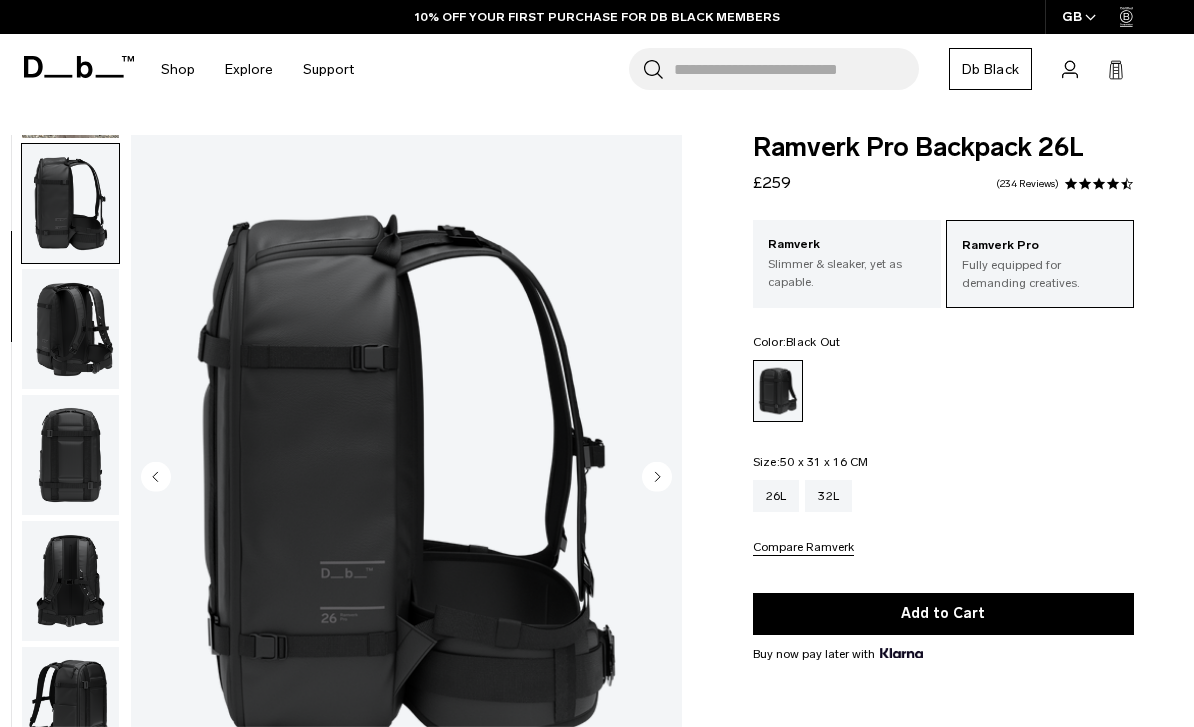 scroll, scrollTop: 255, scrollLeft: 0, axis: vertical 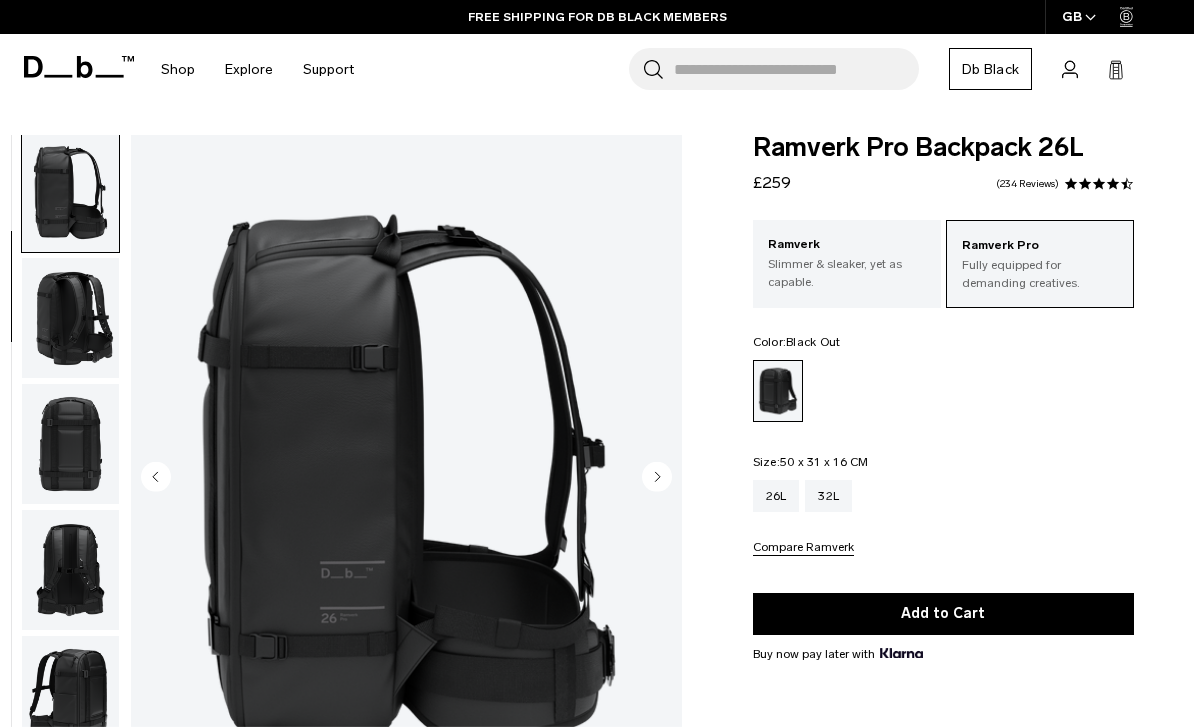 click at bounding box center [70, 318] 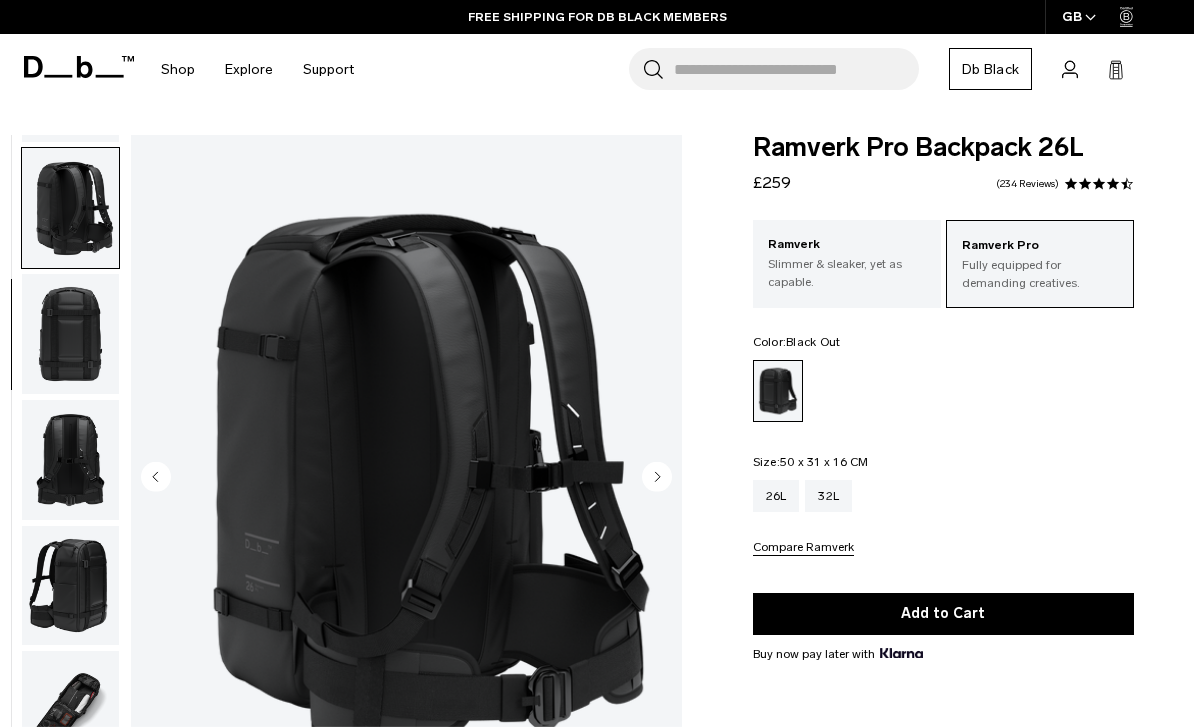 scroll, scrollTop: 382, scrollLeft: 0, axis: vertical 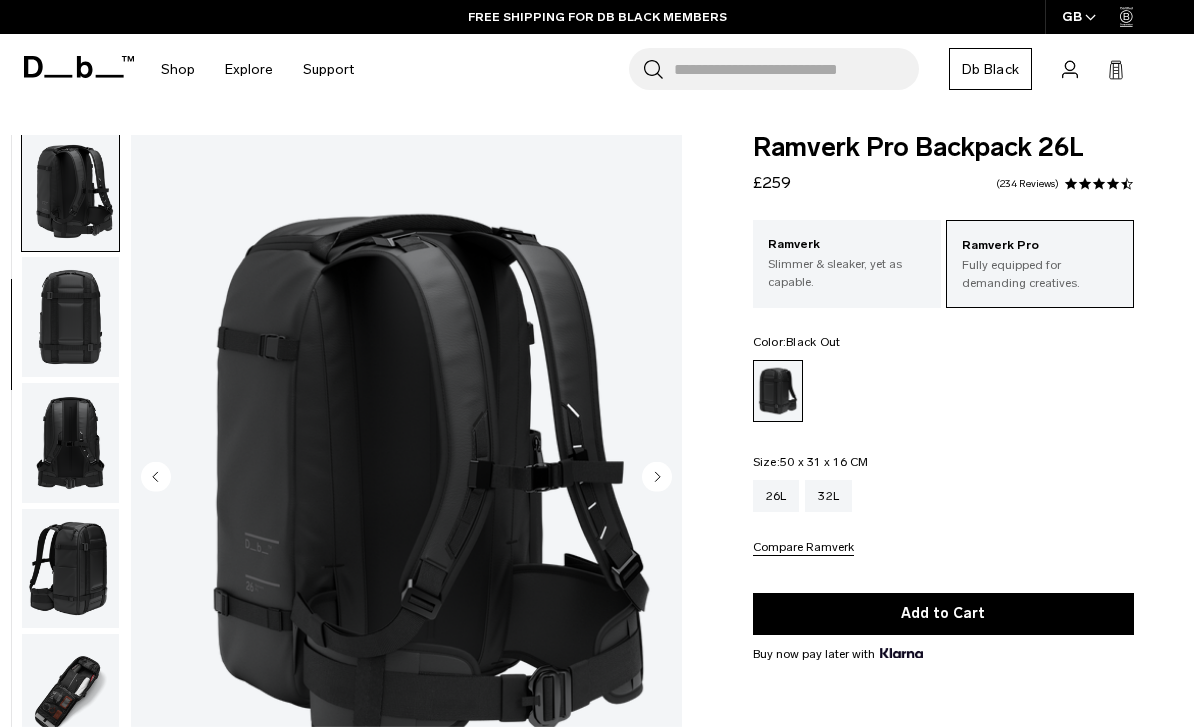 click at bounding box center (70, 317) 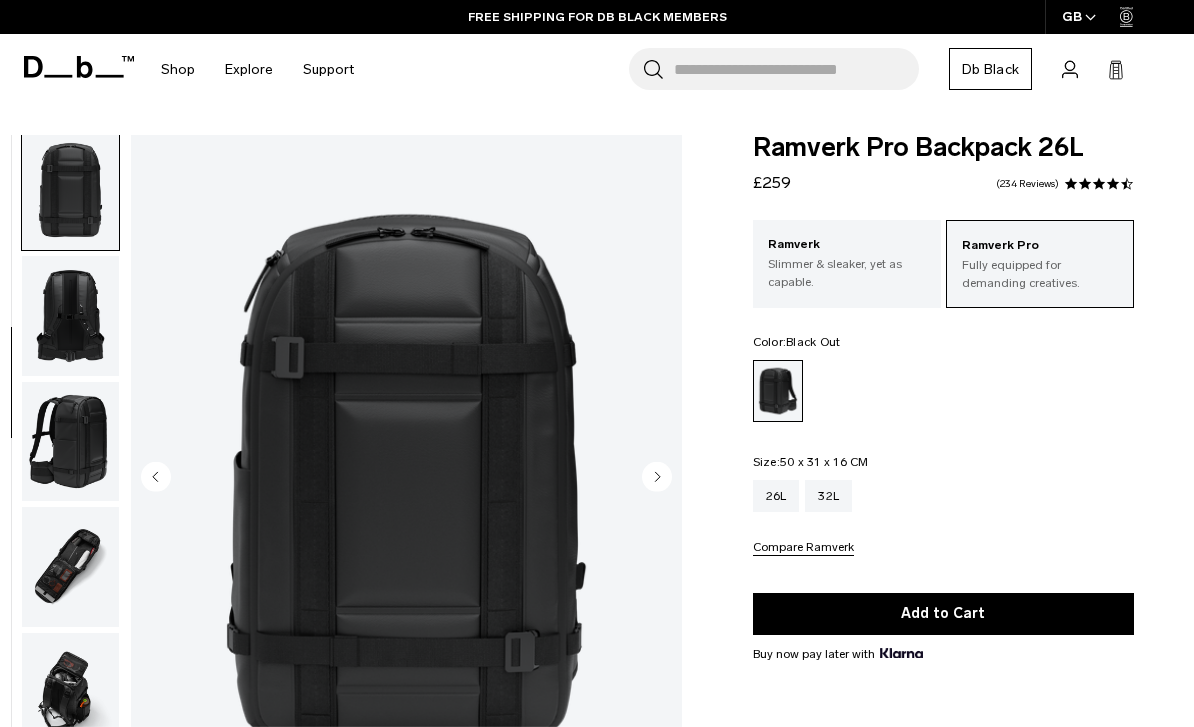 click at bounding box center [70, 316] 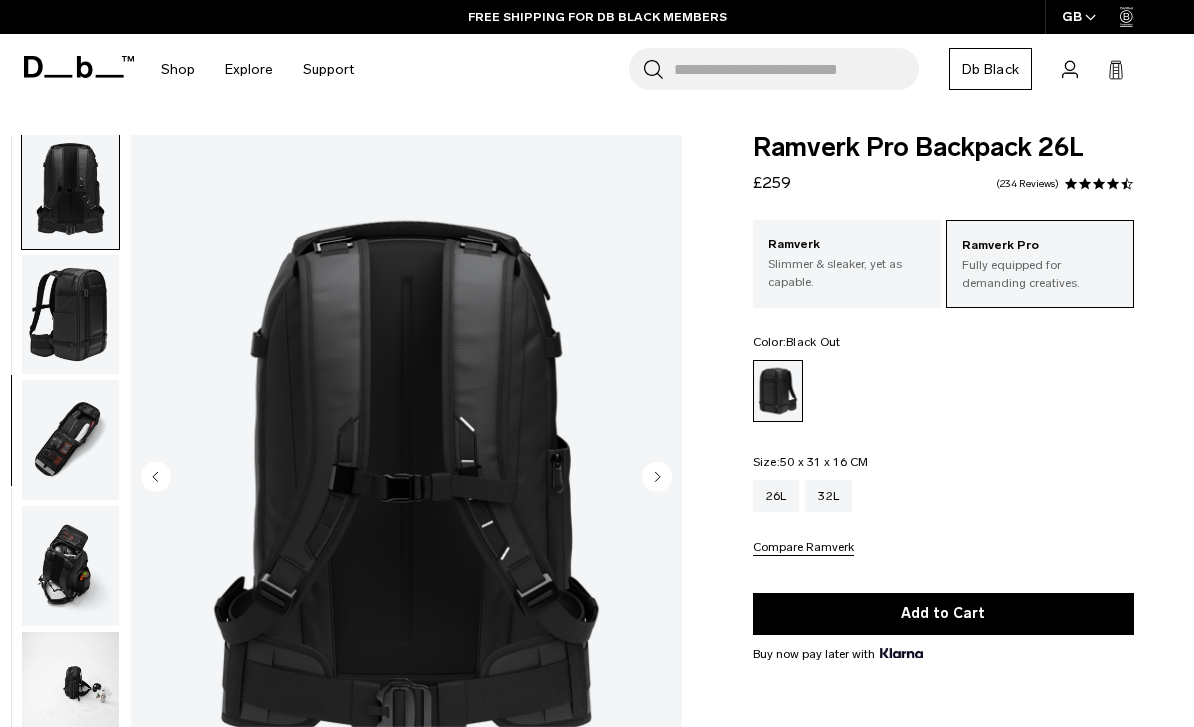 click at bounding box center (70, 315) 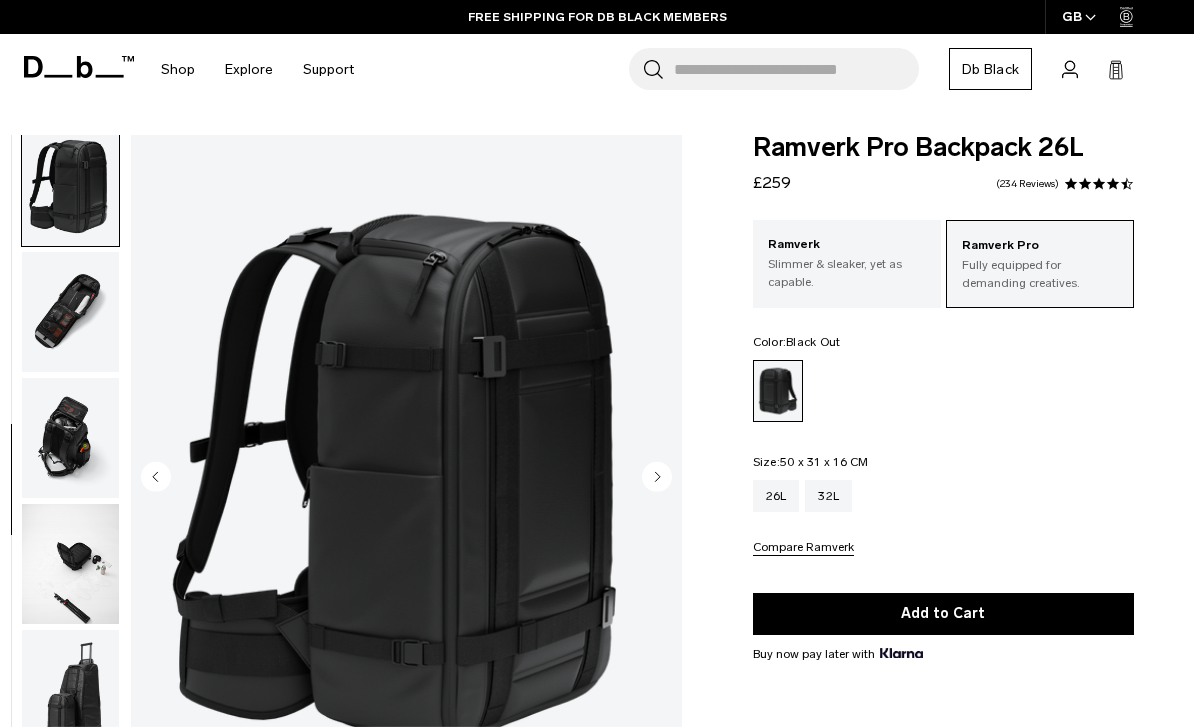 click at bounding box center (70, 312) 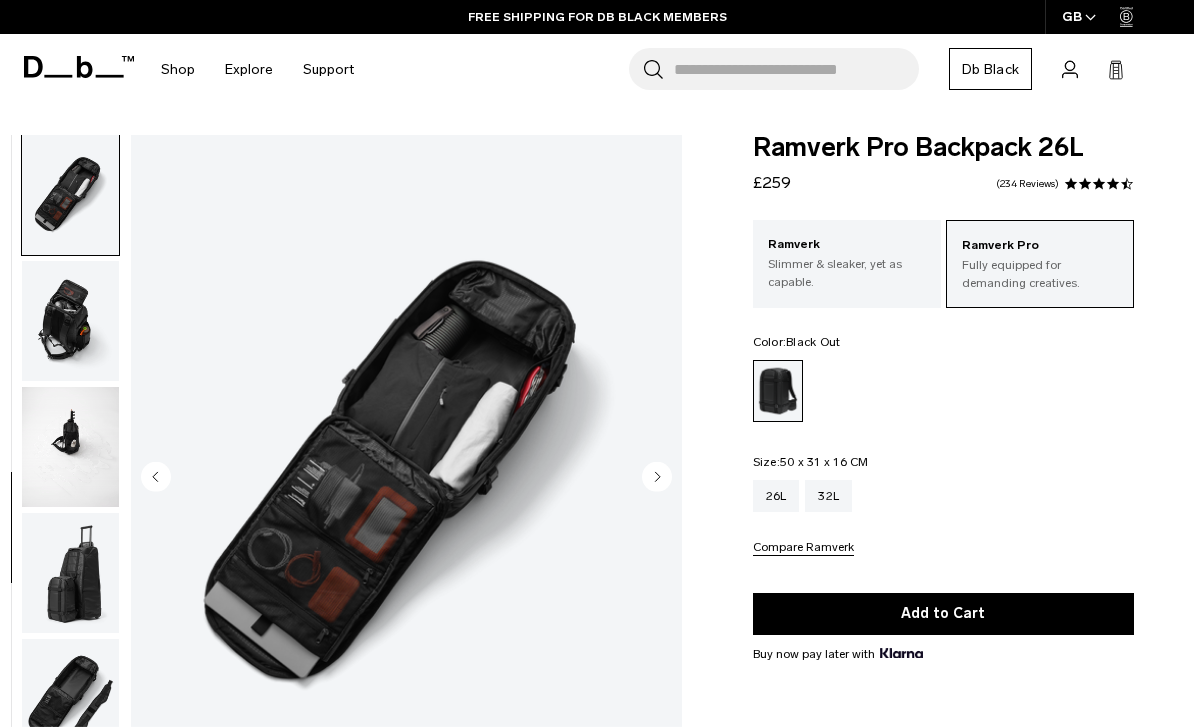 scroll, scrollTop: 891, scrollLeft: 0, axis: vertical 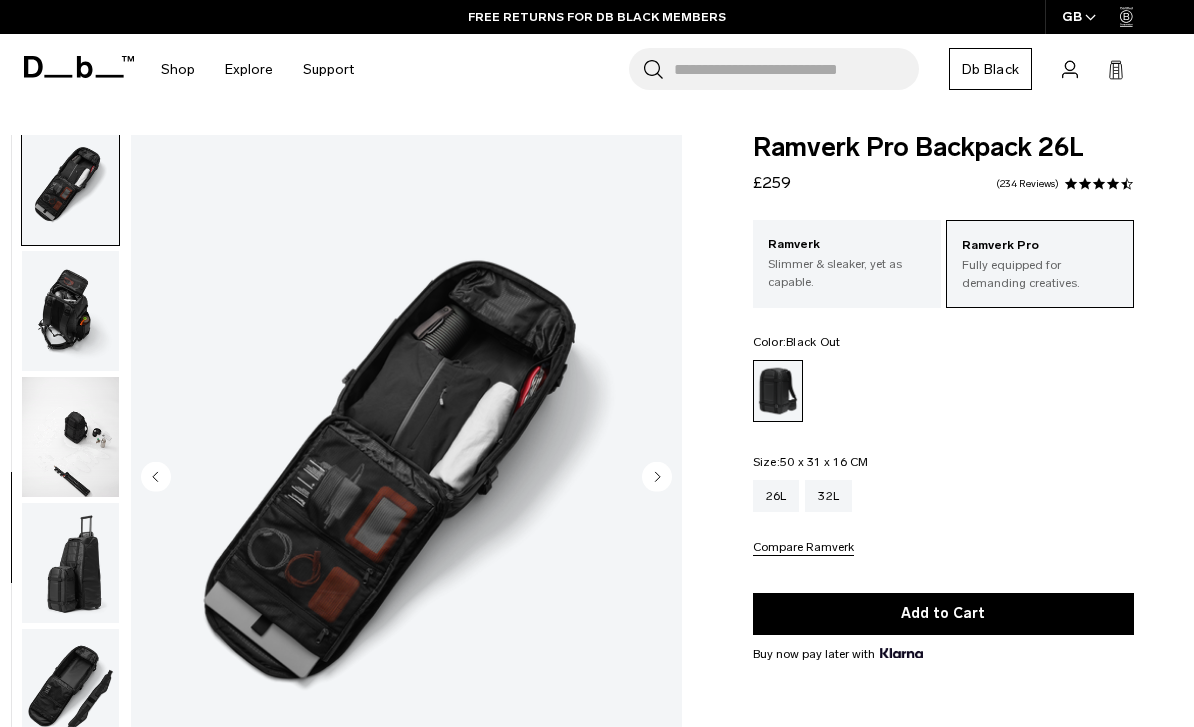 click at bounding box center (70, 311) 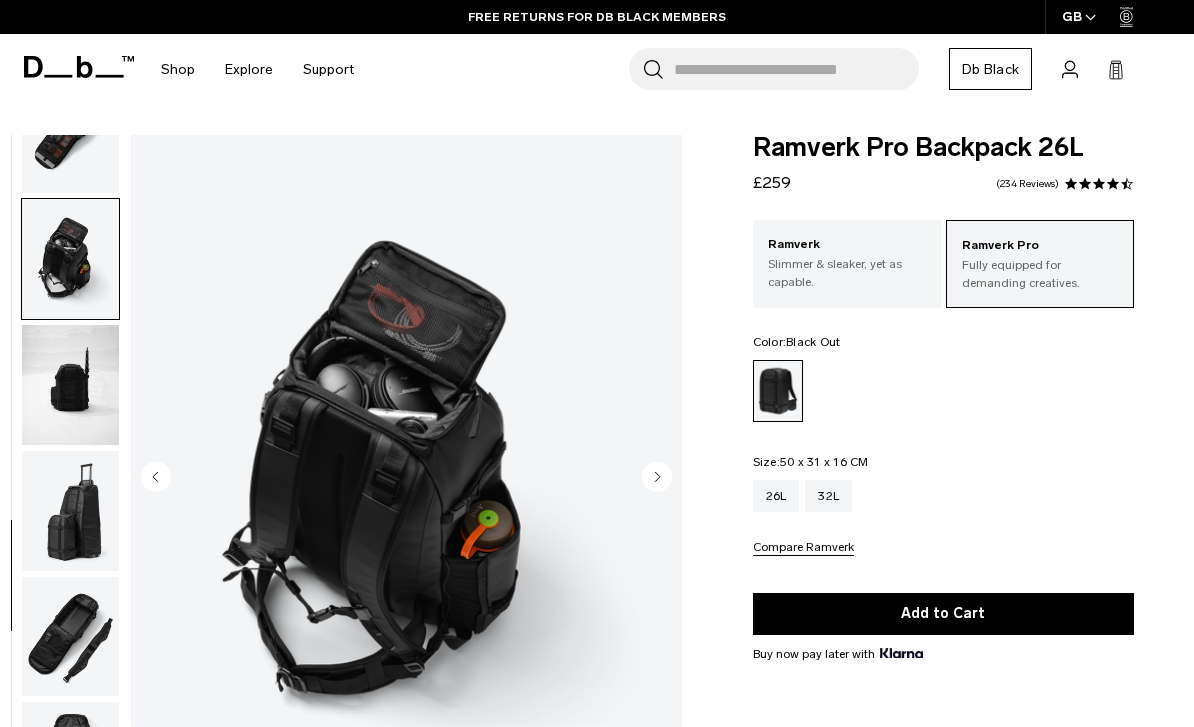 scroll, scrollTop: 962, scrollLeft: 0, axis: vertical 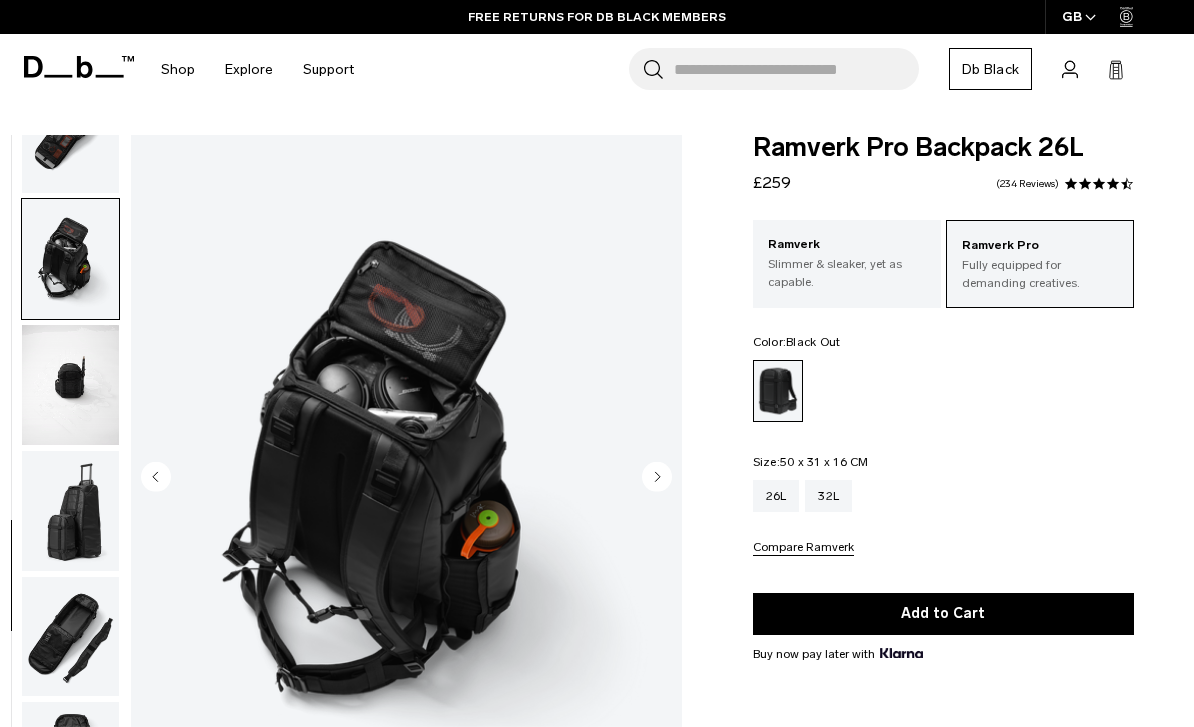 click at bounding box center (70, 385) 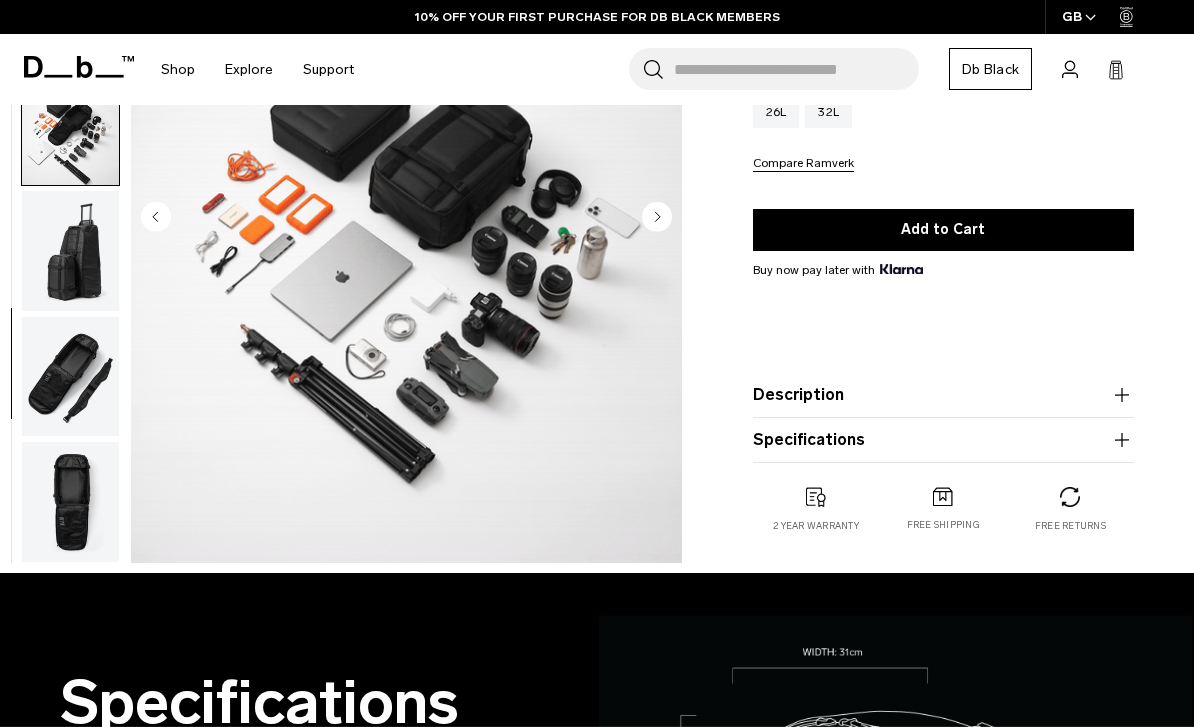 scroll, scrollTop: 385, scrollLeft: 0, axis: vertical 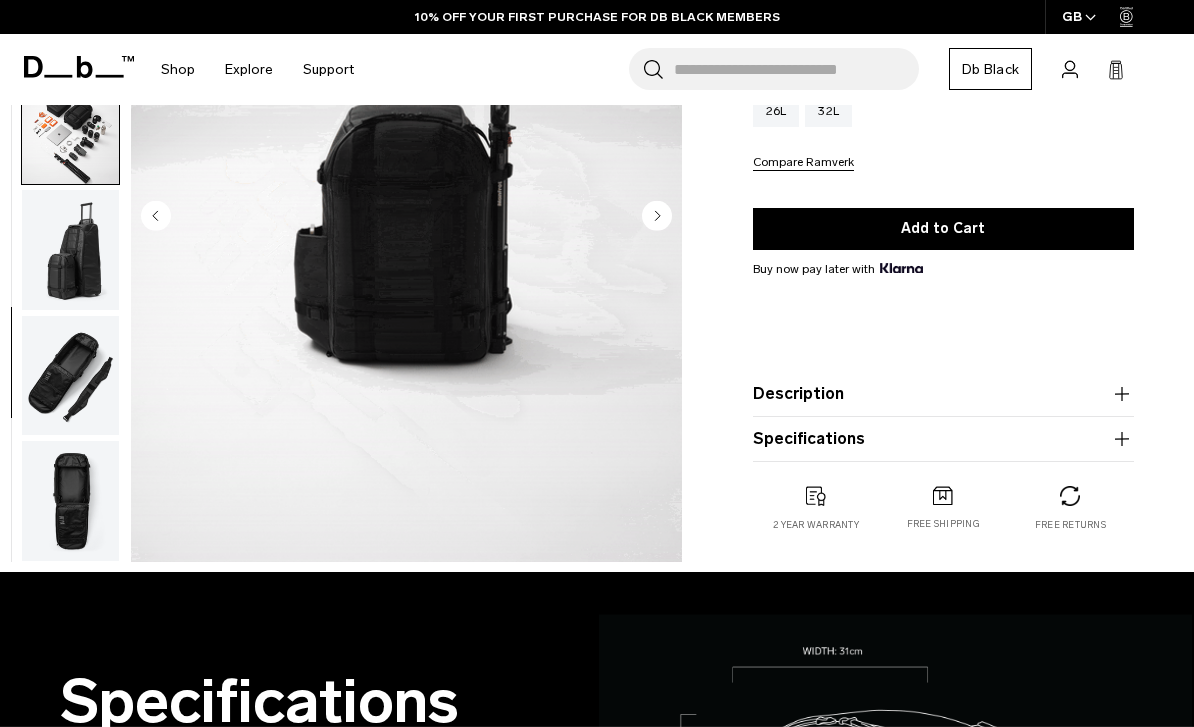 click at bounding box center (70, 250) 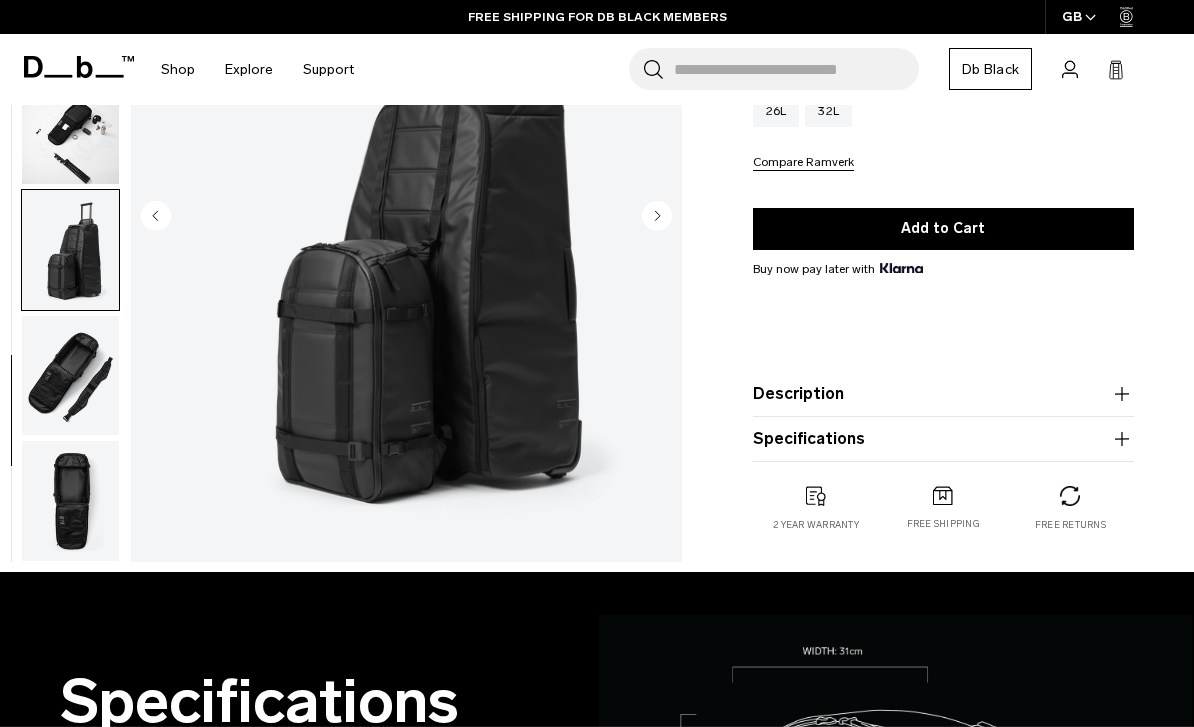 scroll, scrollTop: 952, scrollLeft: 0, axis: vertical 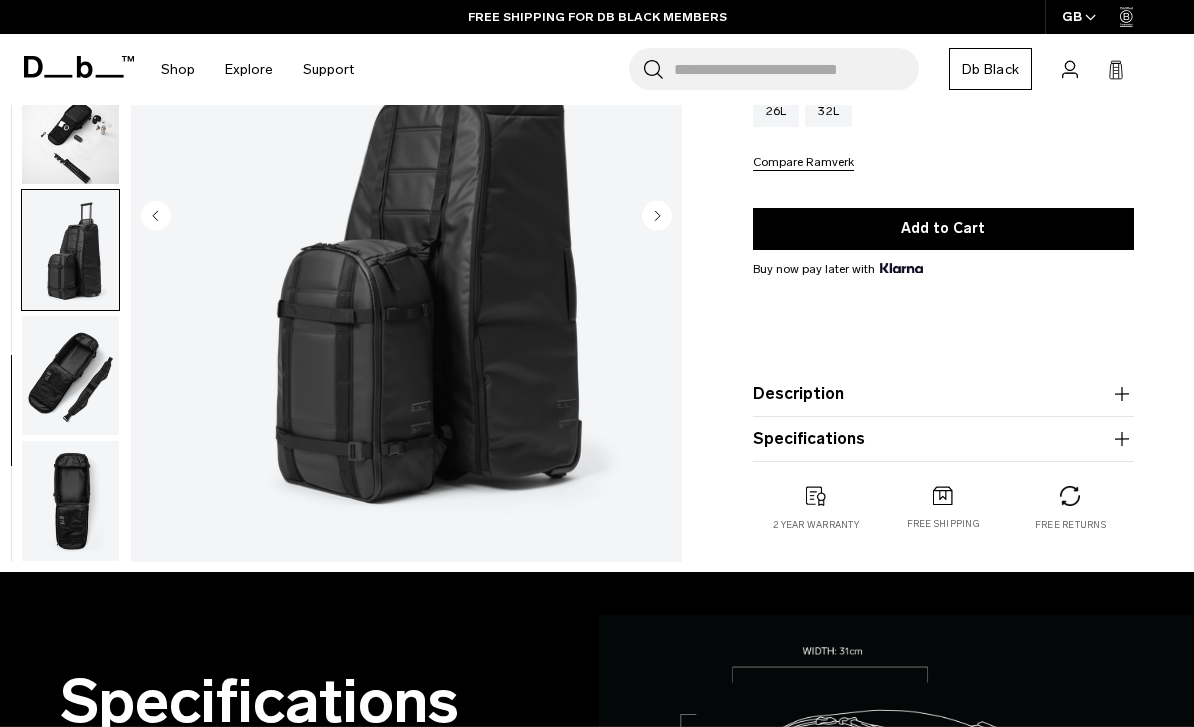 click at bounding box center [70, 375] 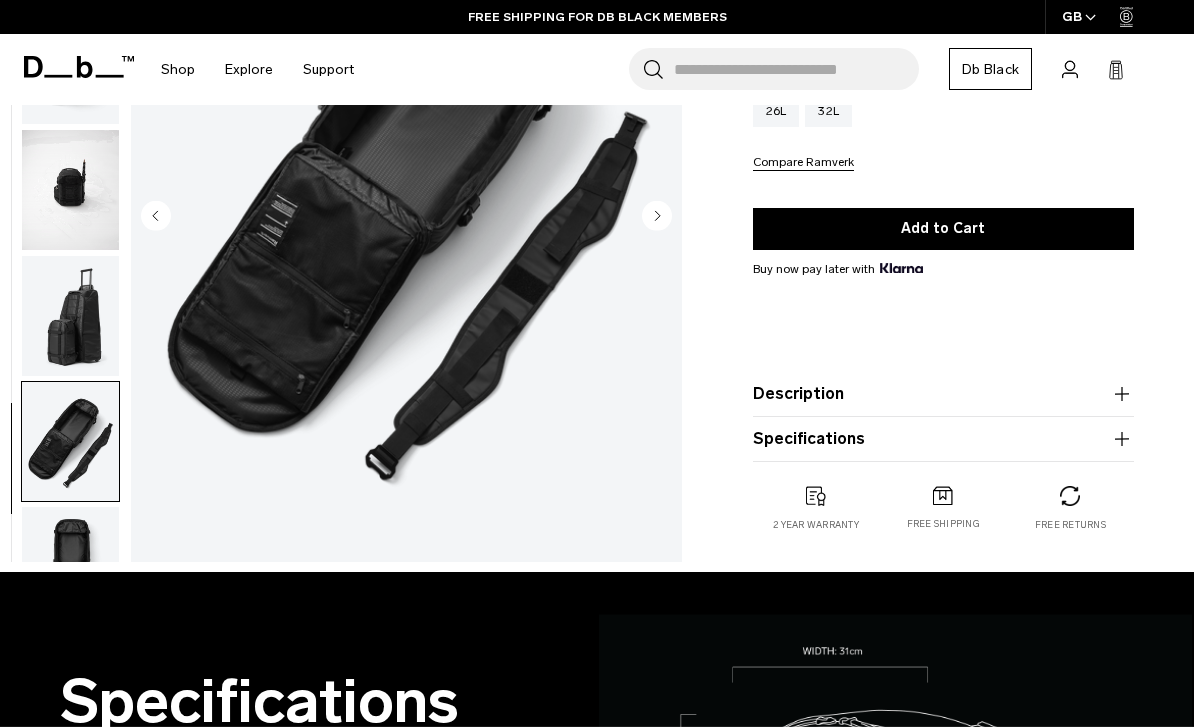 scroll, scrollTop: 877, scrollLeft: 0, axis: vertical 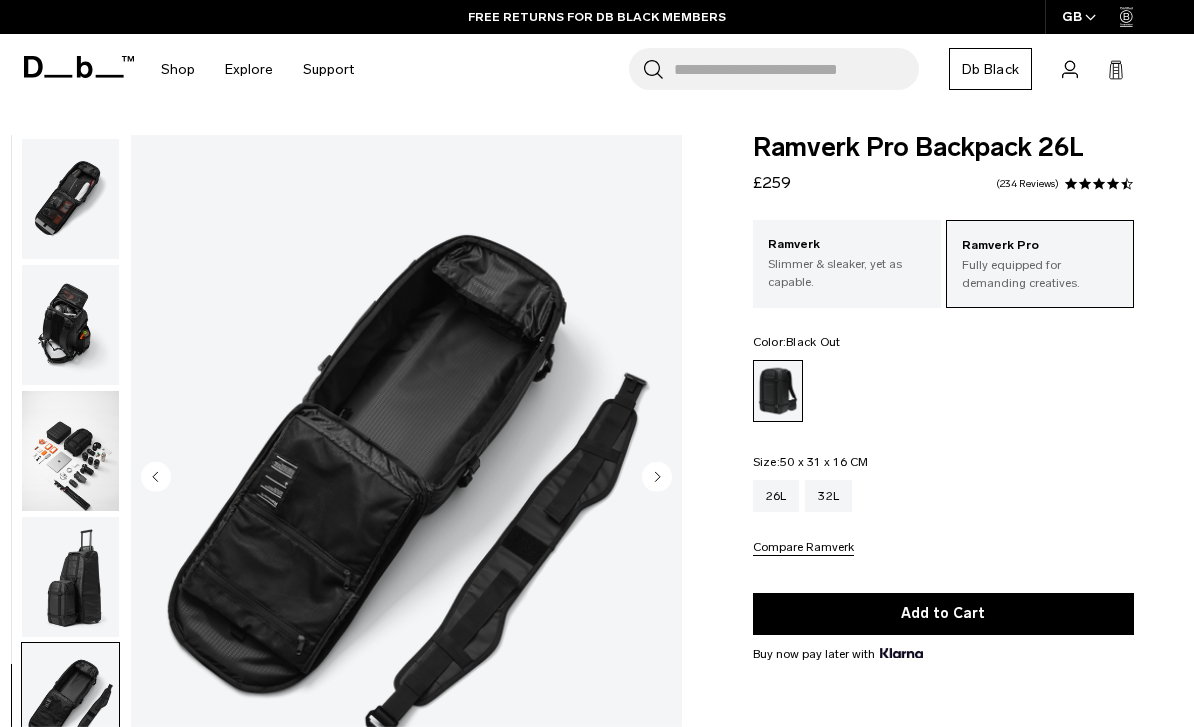 click on "Slimmer & sleaker, yet as capable." at bounding box center [847, 273] 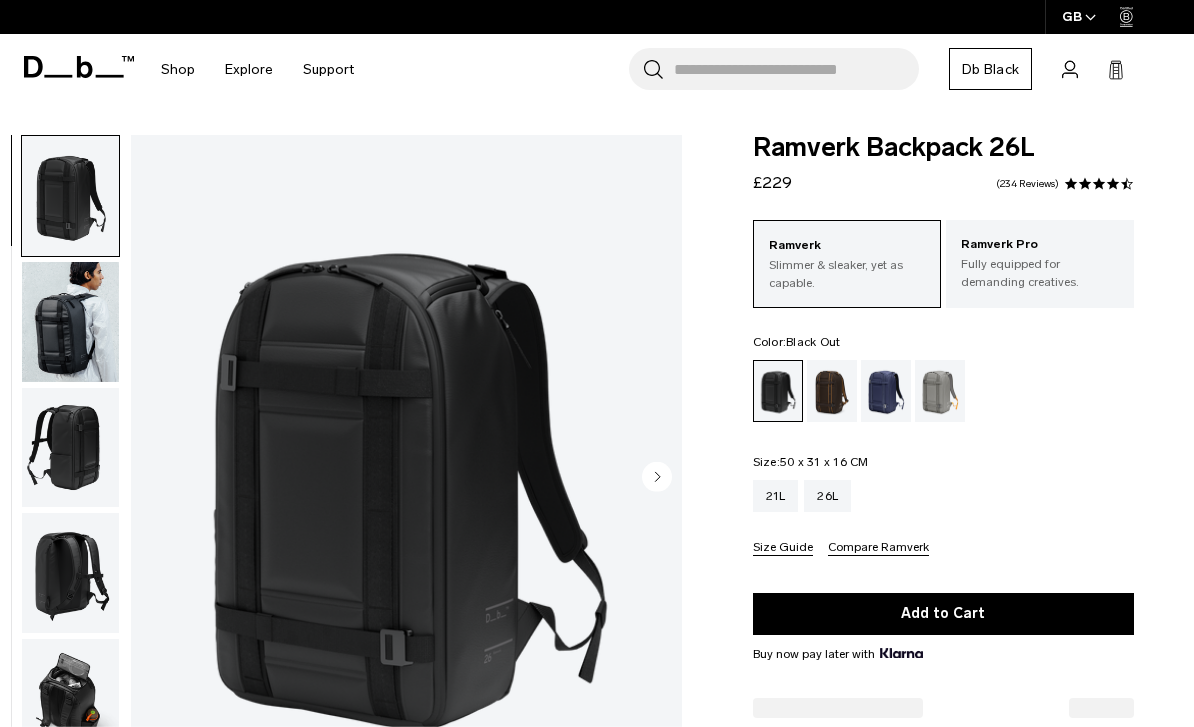 scroll, scrollTop: 0, scrollLeft: 0, axis: both 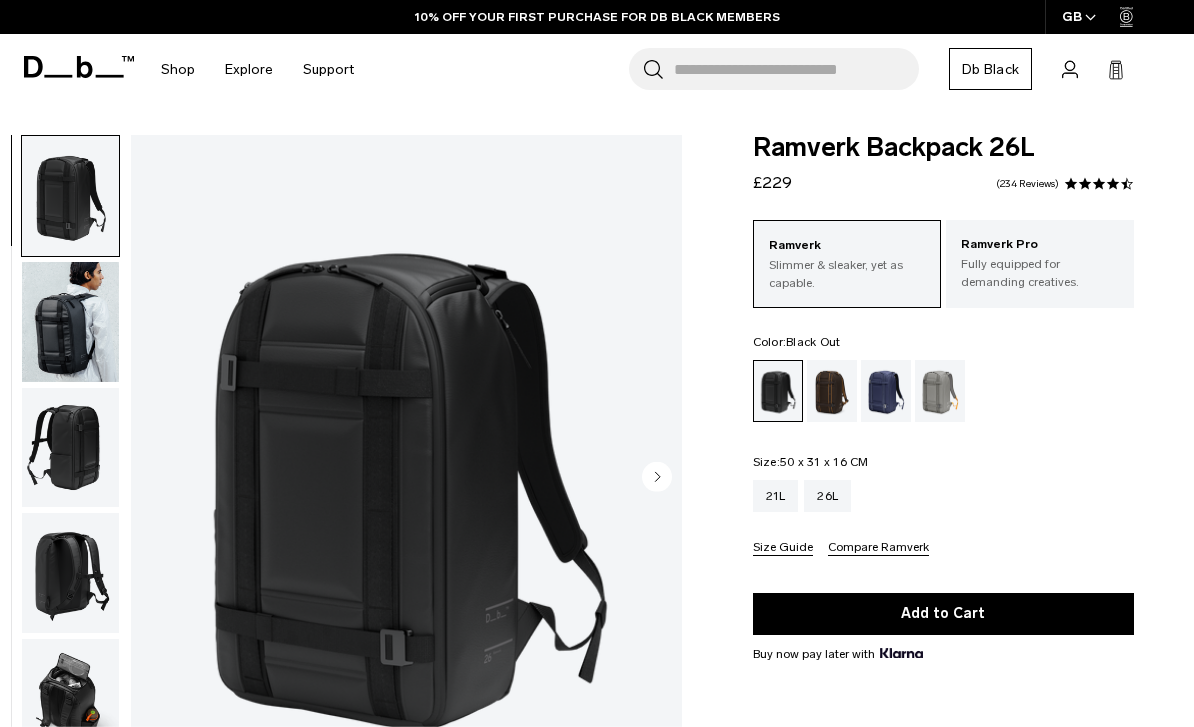 click at bounding box center [70, 573] 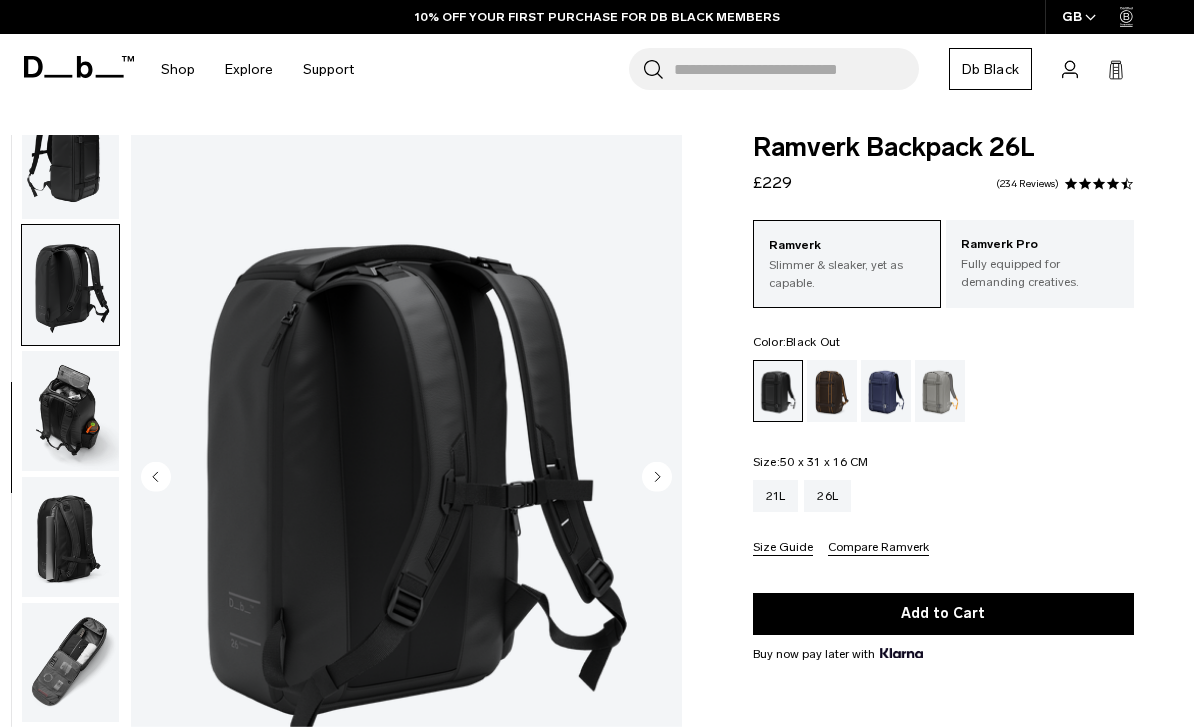 scroll, scrollTop: 326, scrollLeft: 0, axis: vertical 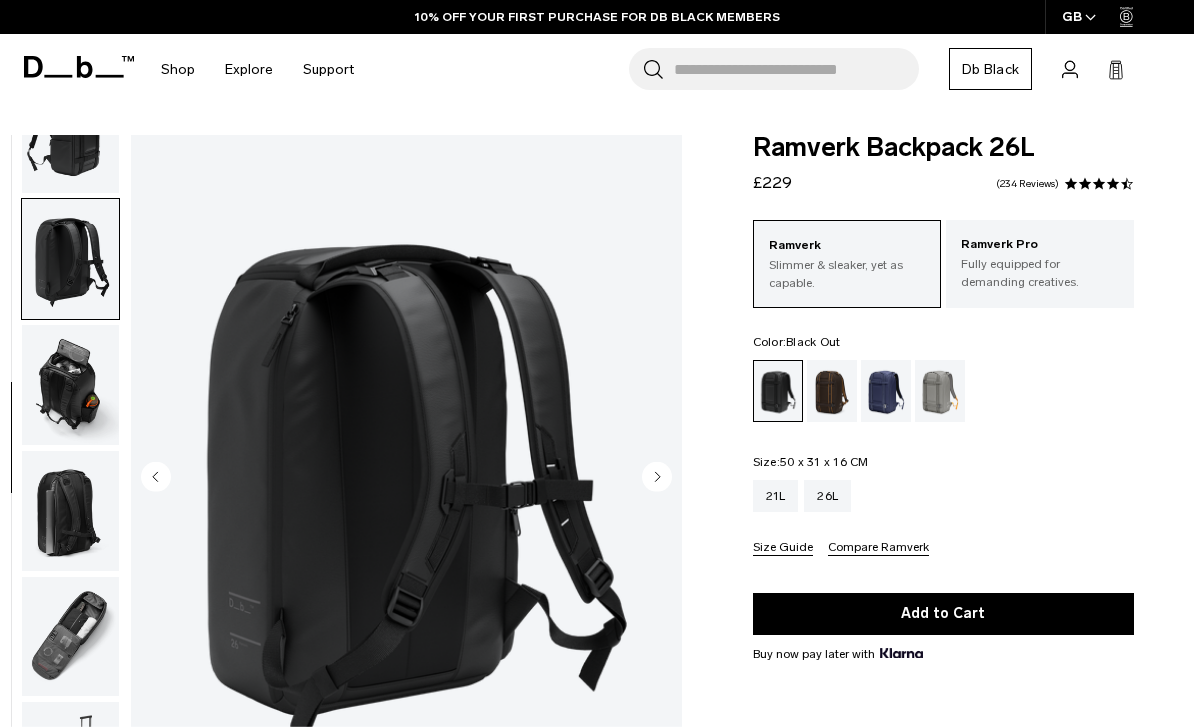 click at bounding box center (70, 511) 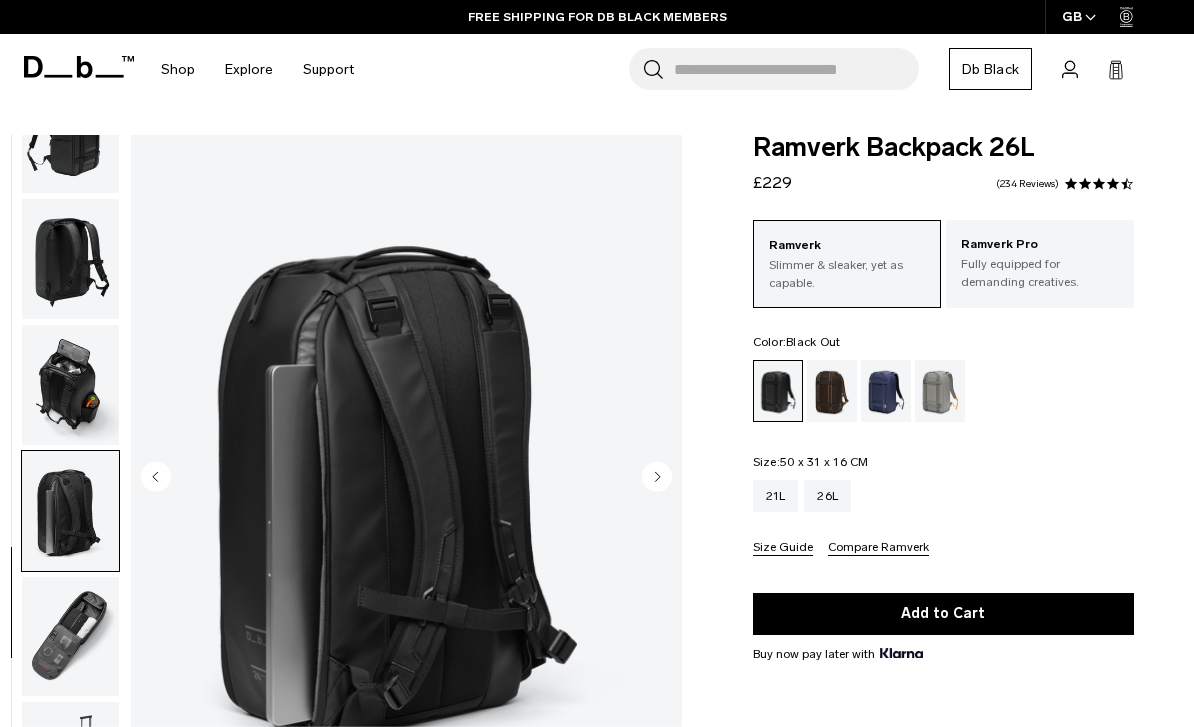 click at bounding box center [70, 637] 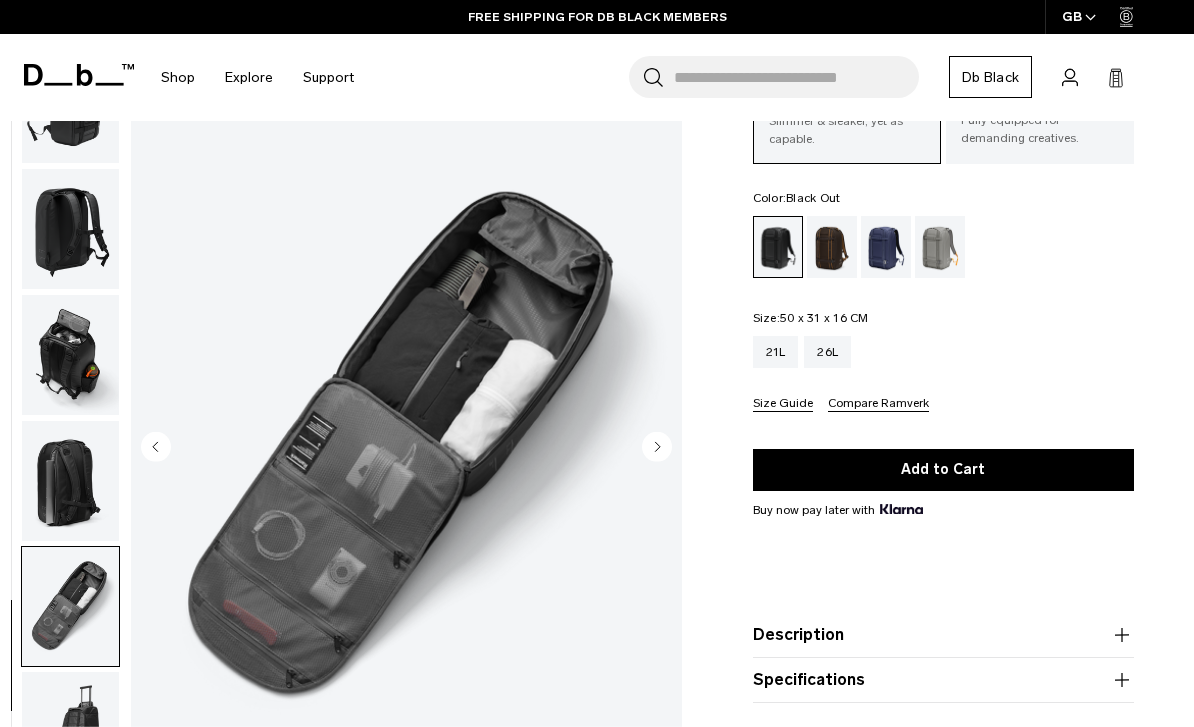 scroll, scrollTop: 164, scrollLeft: 0, axis: vertical 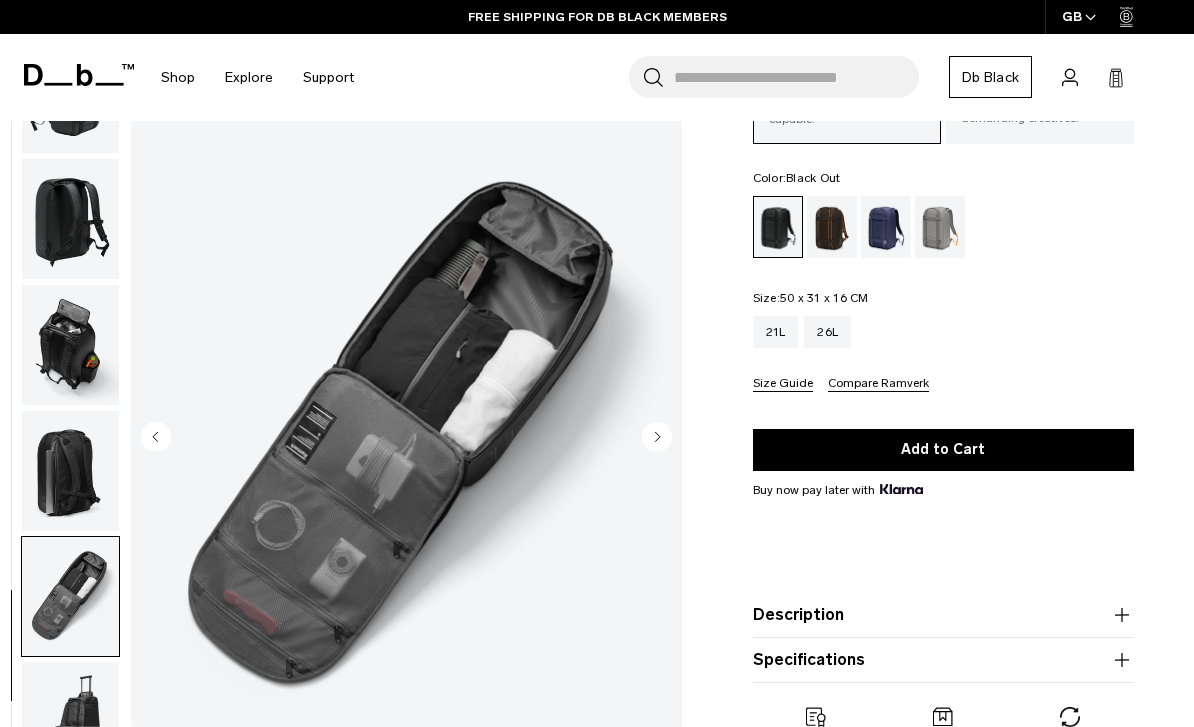 click at bounding box center (70, 722) 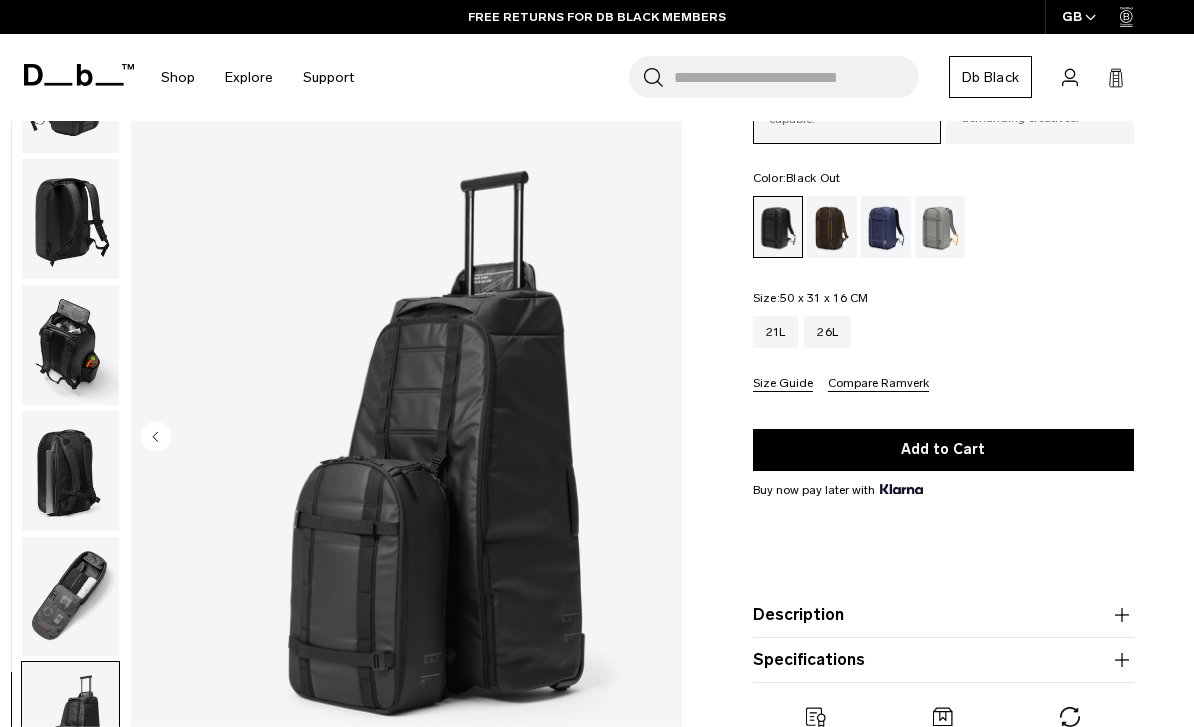 click at bounding box center (70, 596) 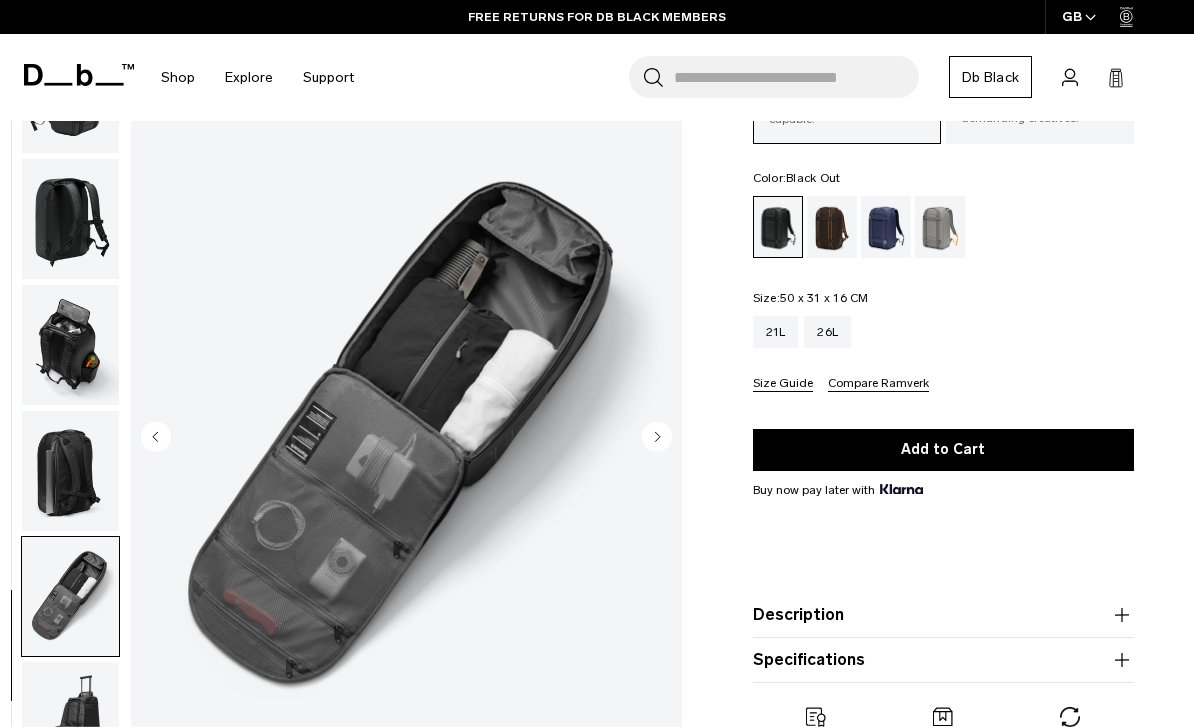 click at bounding box center (70, 471) 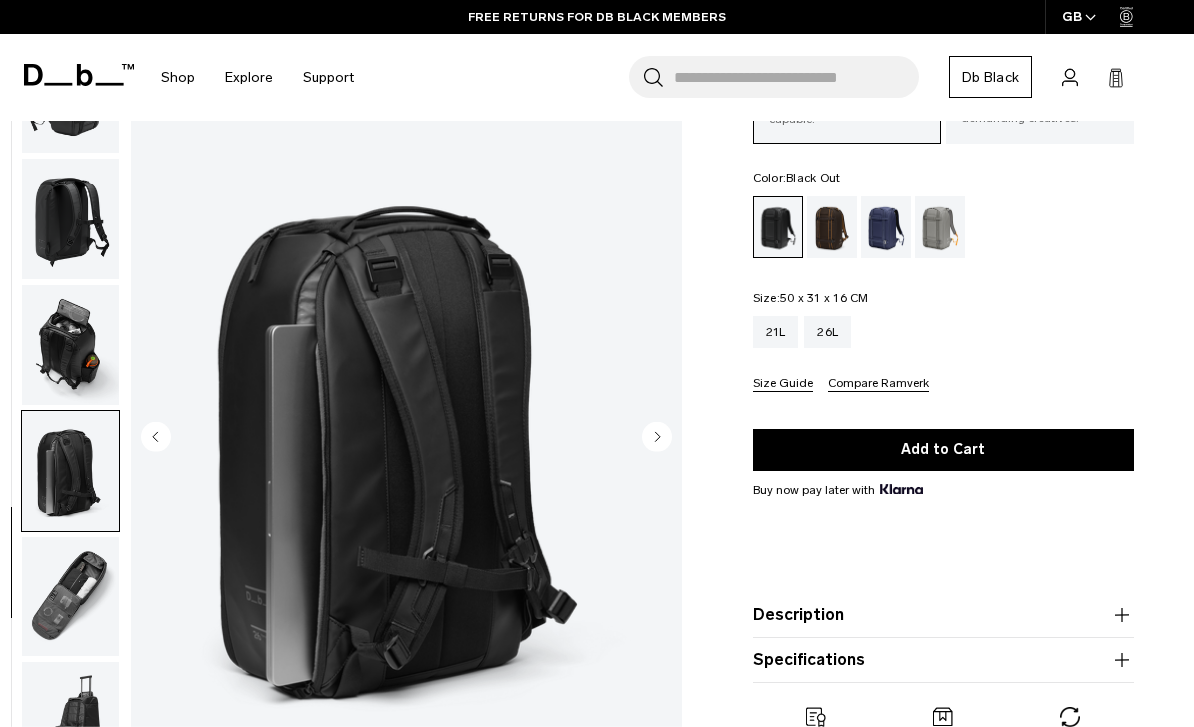 click at bounding box center [70, 345] 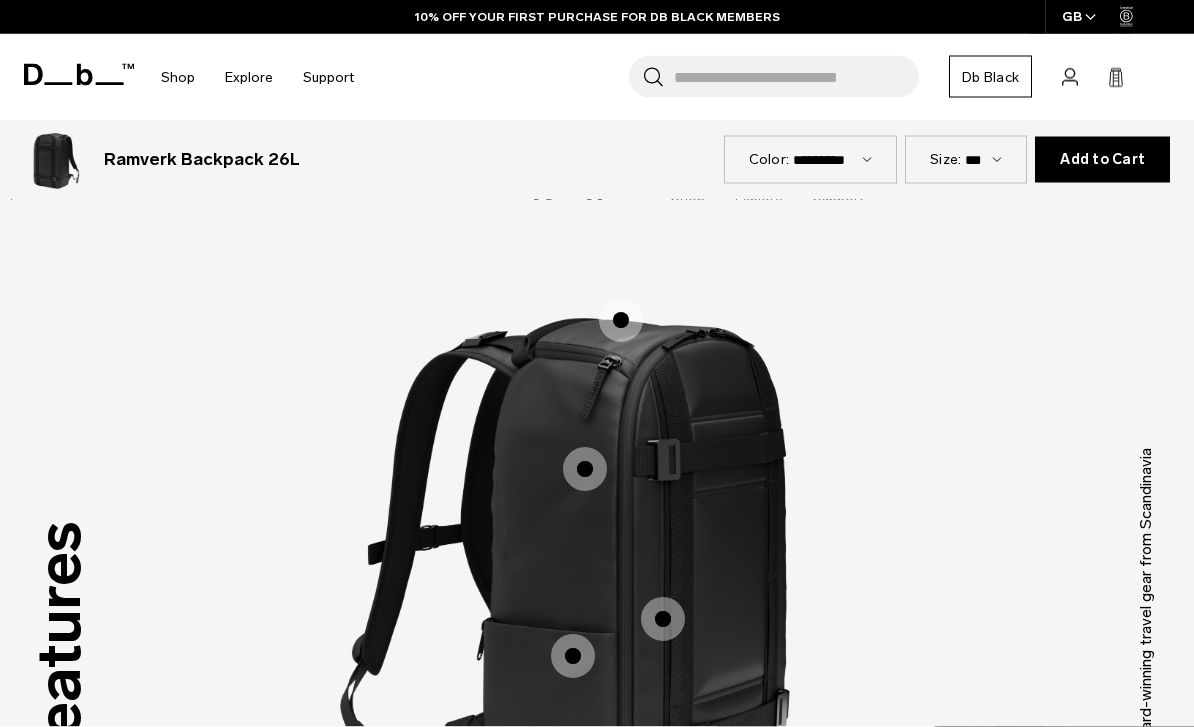 scroll, scrollTop: 2209, scrollLeft: 0, axis: vertical 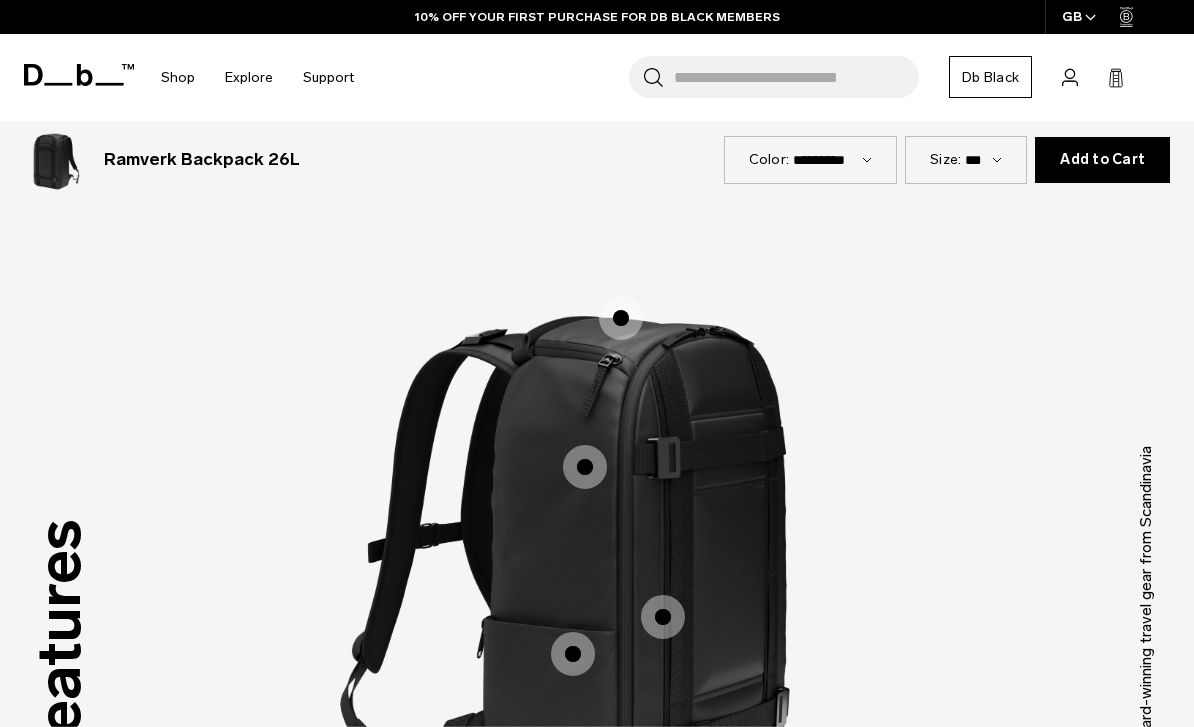 click on "Accessible Top Pocket" at bounding box center (621, 318) 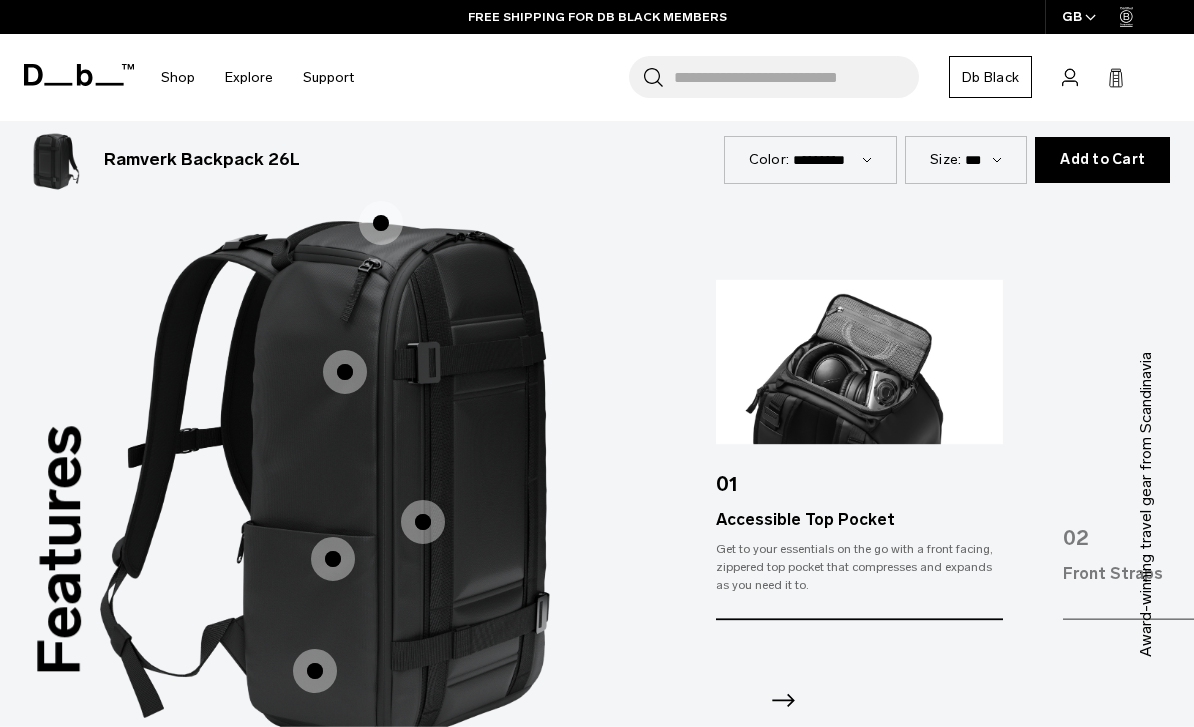 scroll, scrollTop: 2308, scrollLeft: 0, axis: vertical 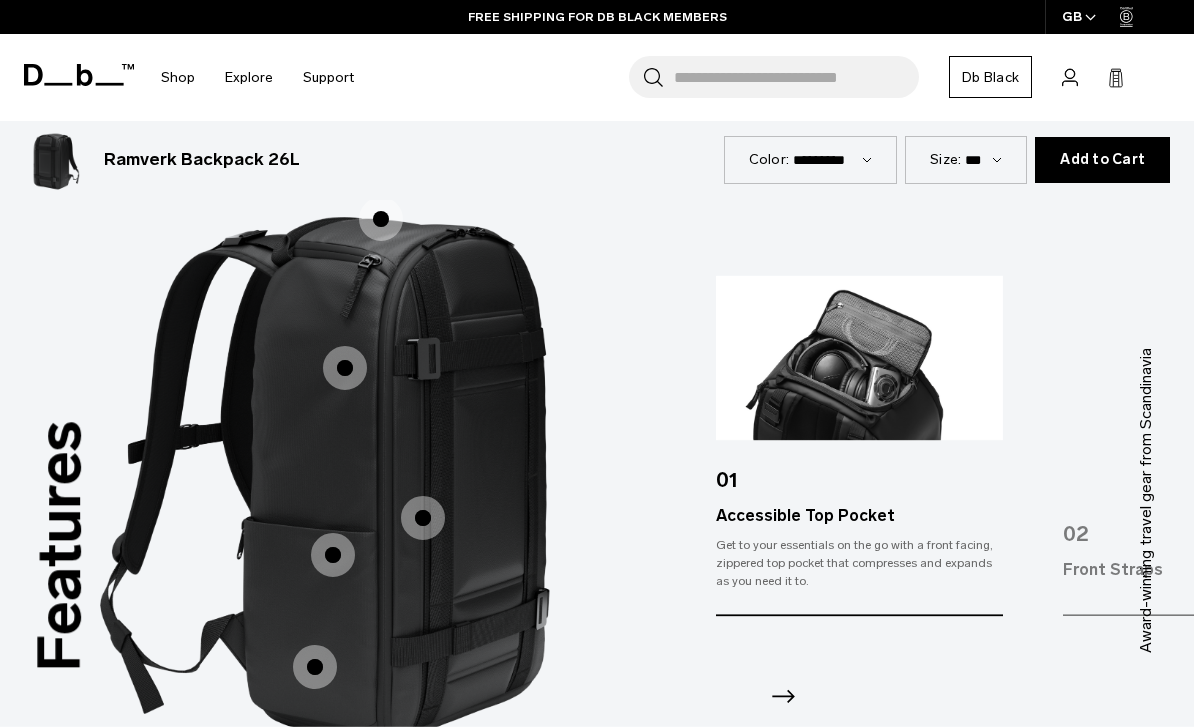 click 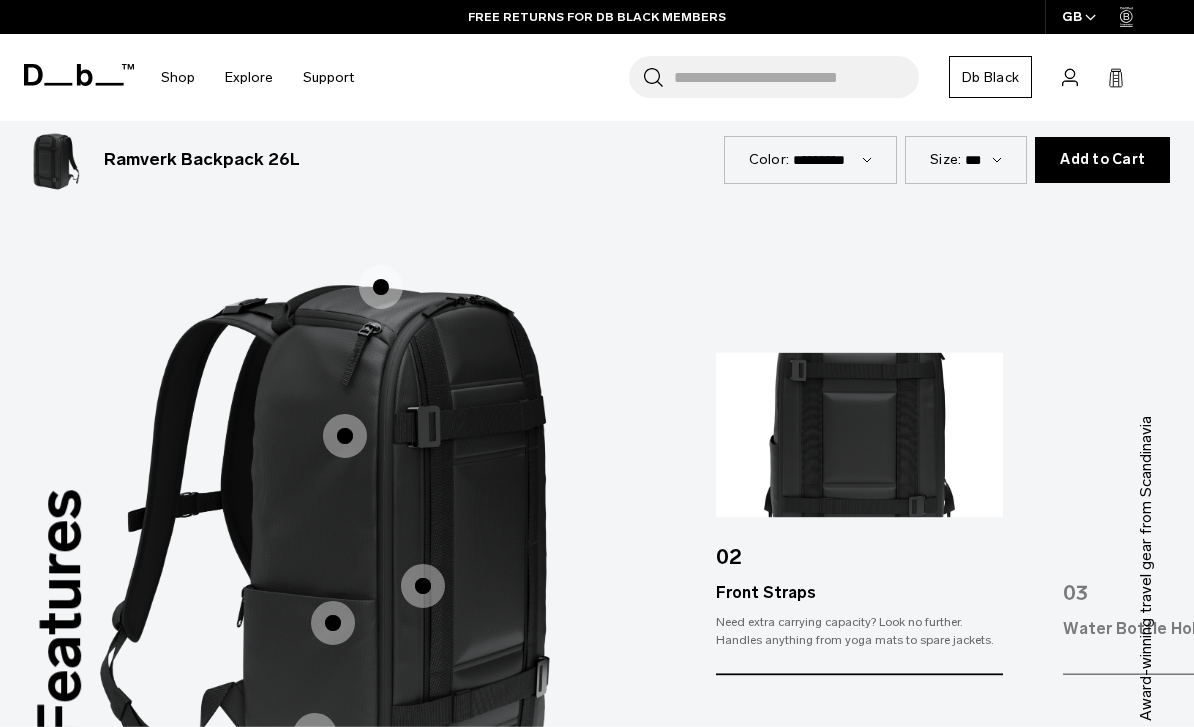 scroll, scrollTop: 2244, scrollLeft: 0, axis: vertical 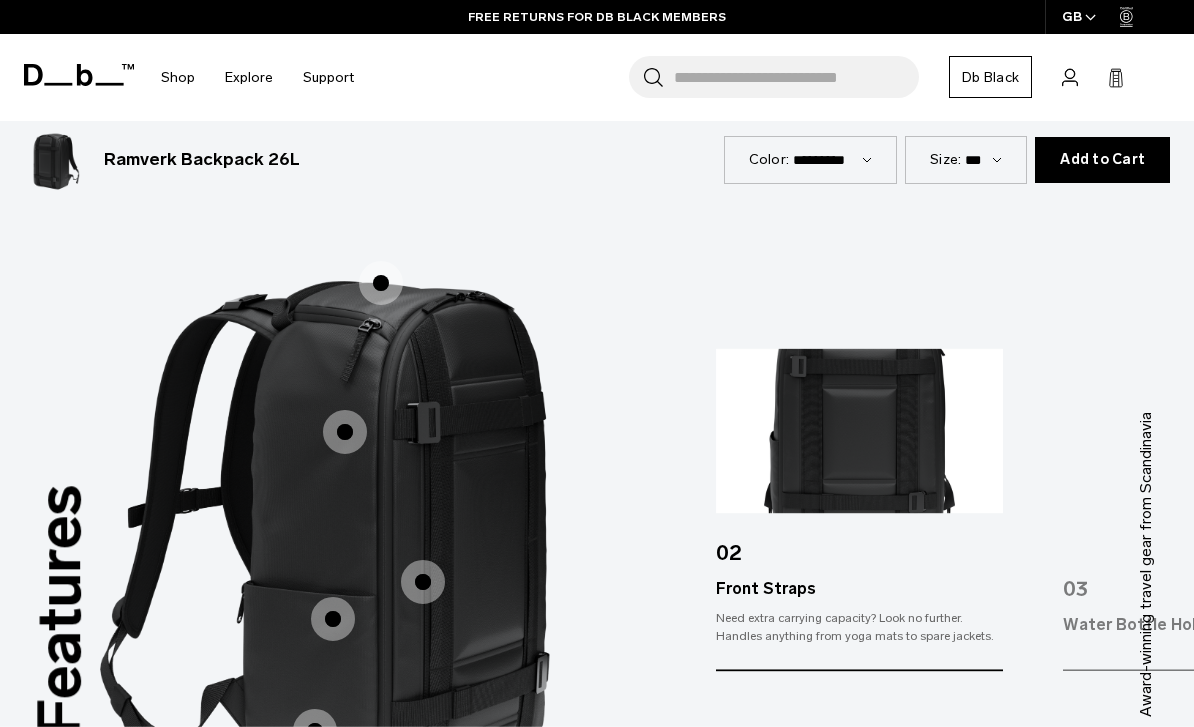 click 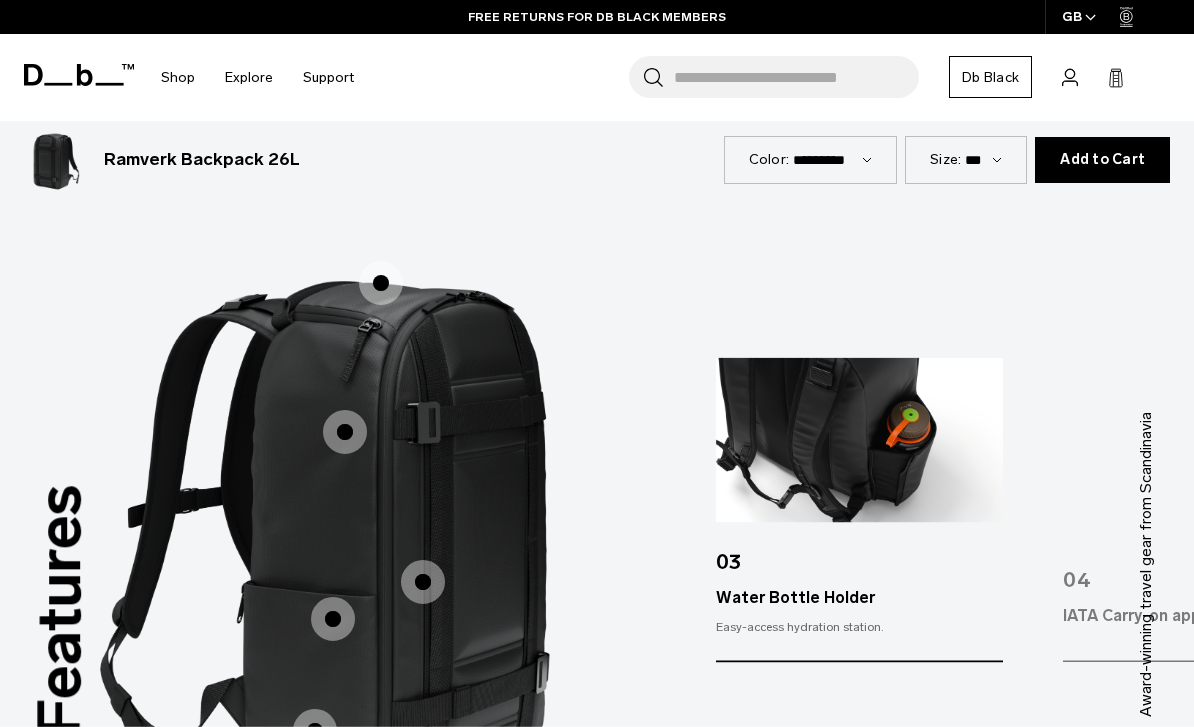 click 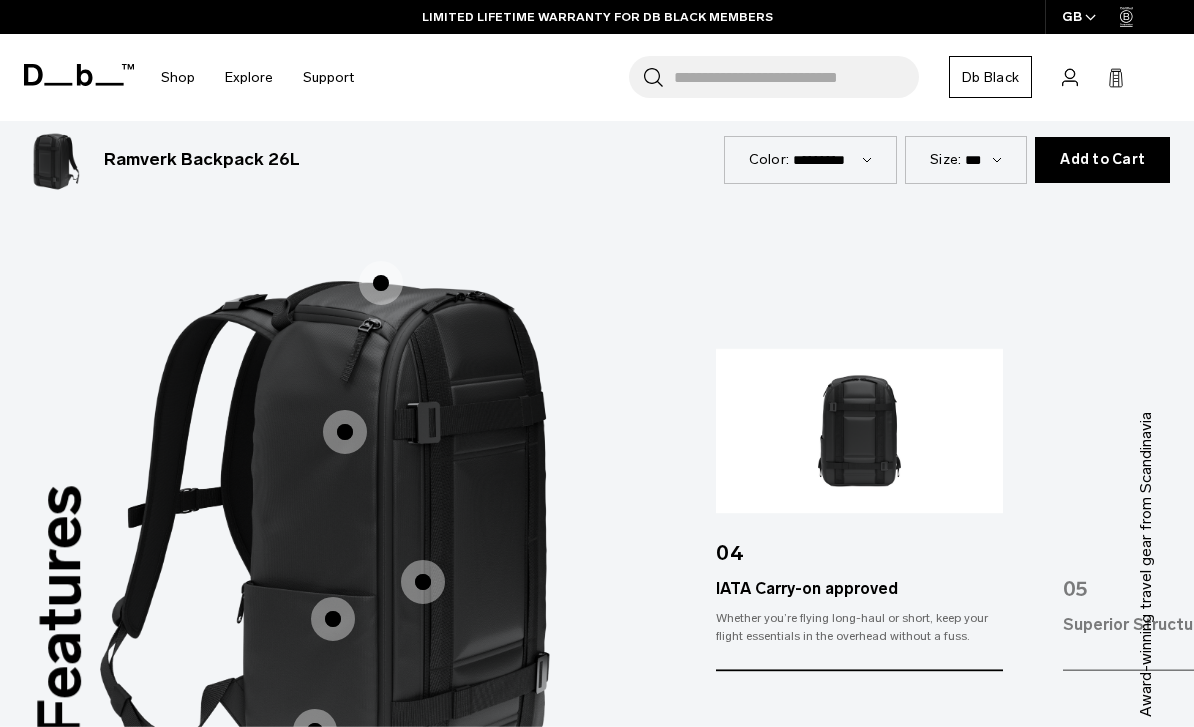 click 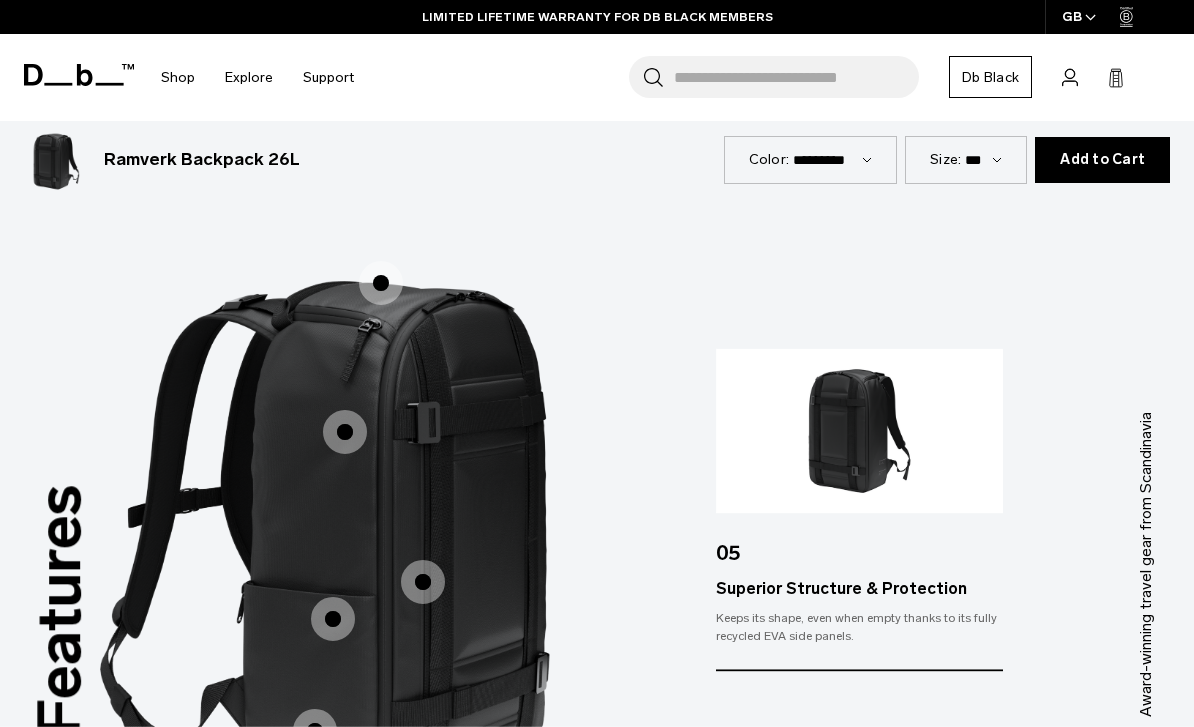 click at bounding box center [859, 725] 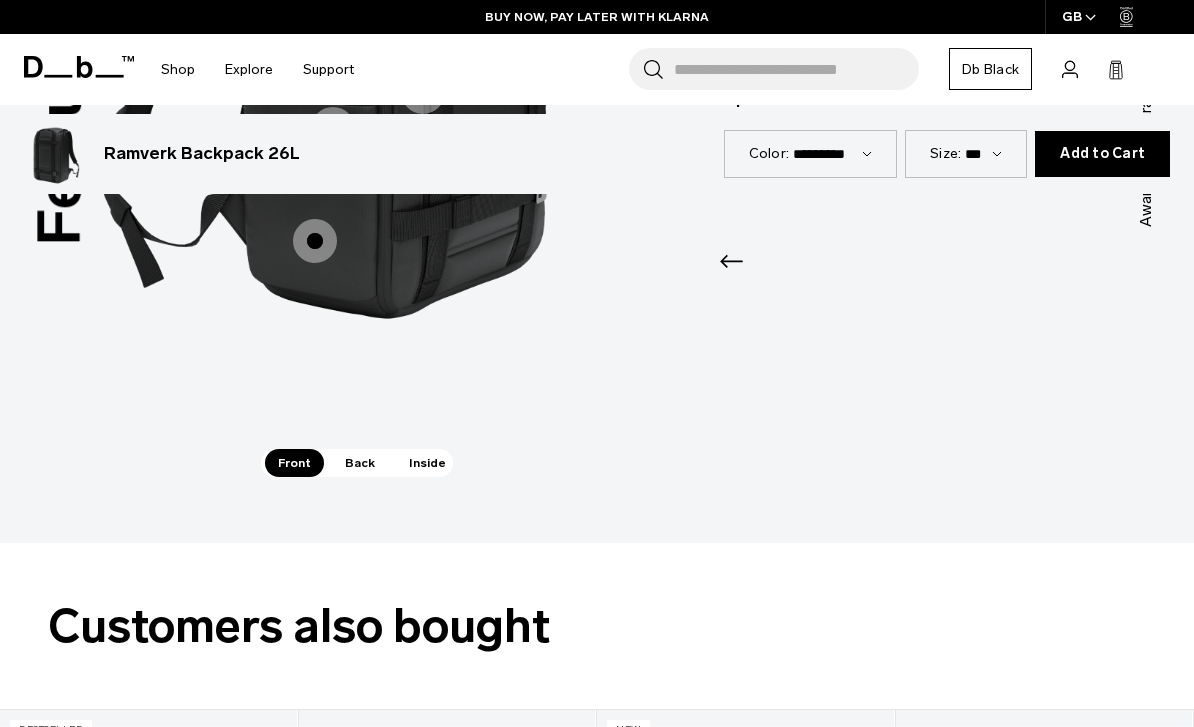 click on "Back" at bounding box center (360, 463) 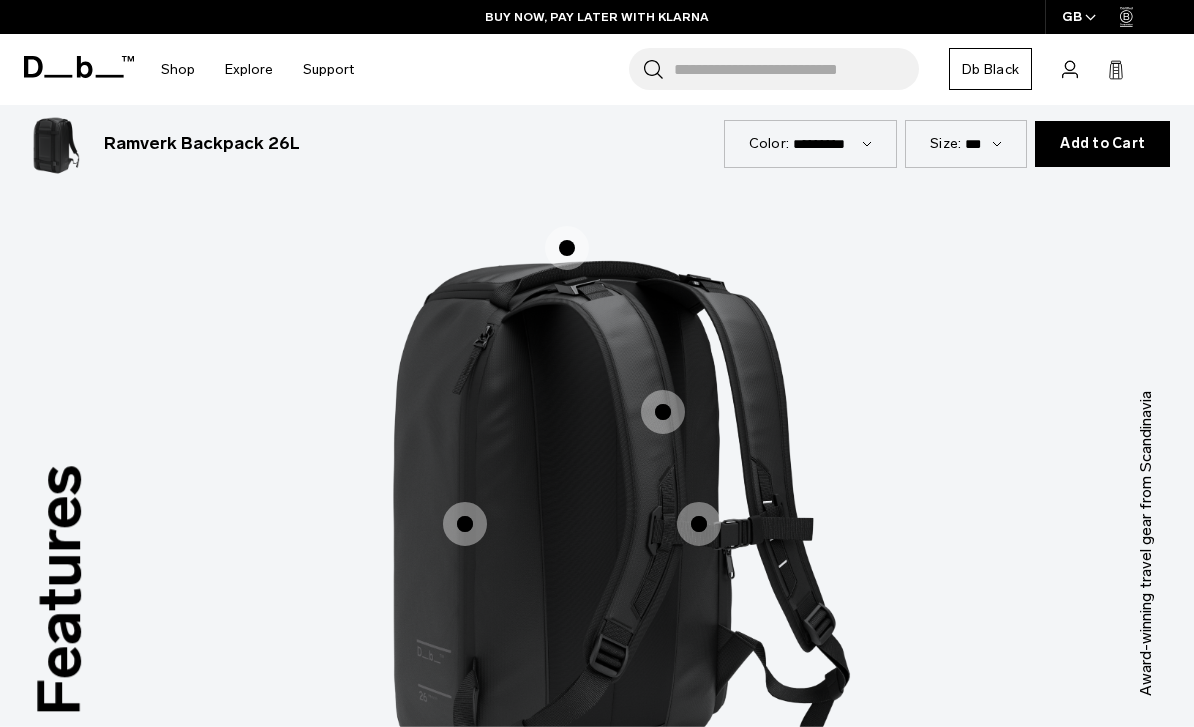 scroll, scrollTop: 2263, scrollLeft: 0, axis: vertical 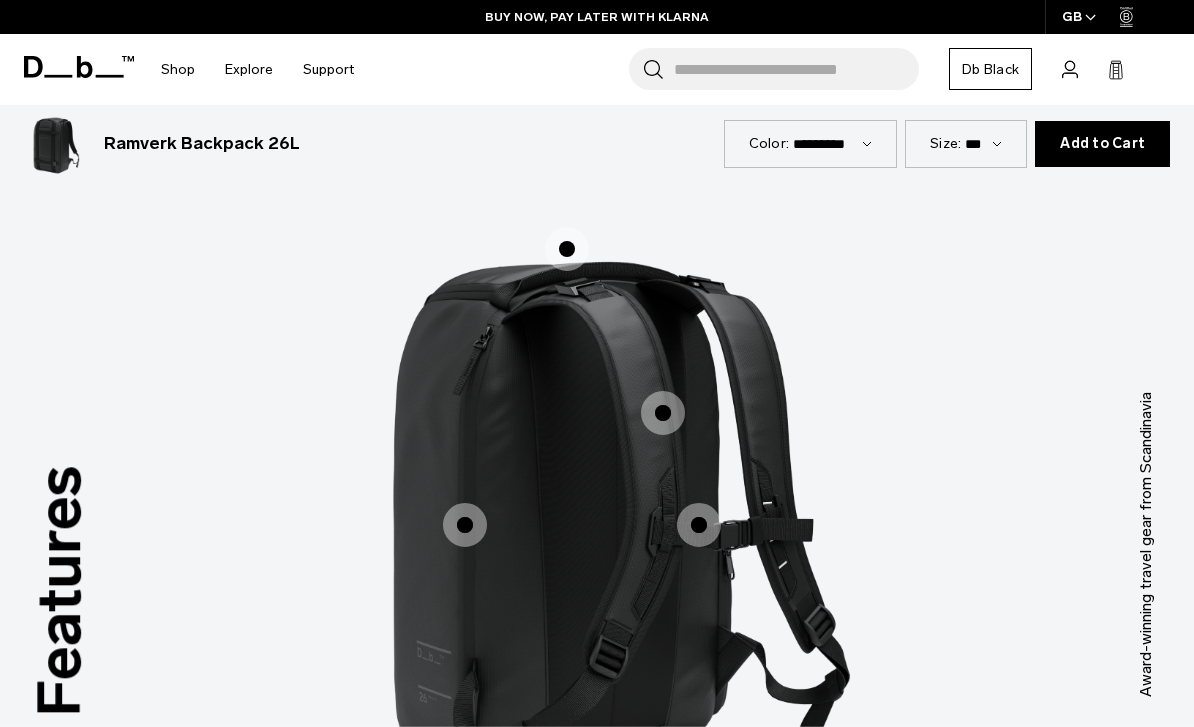 click at bounding box center [465, 525] 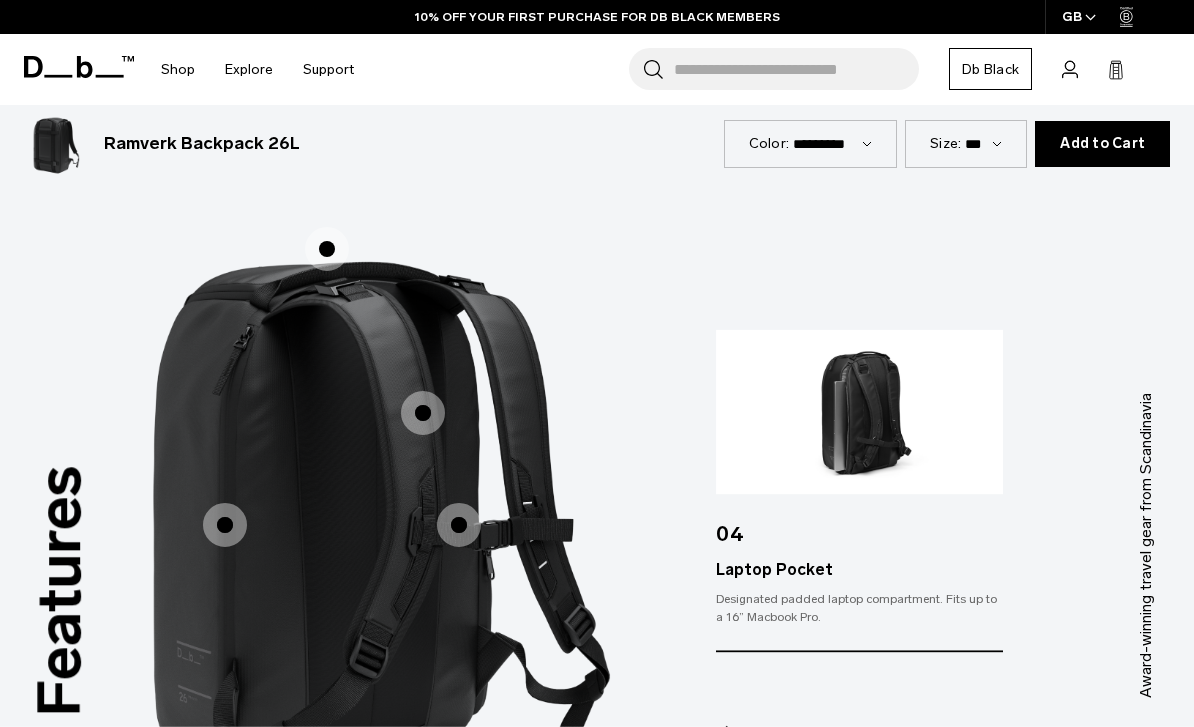 click 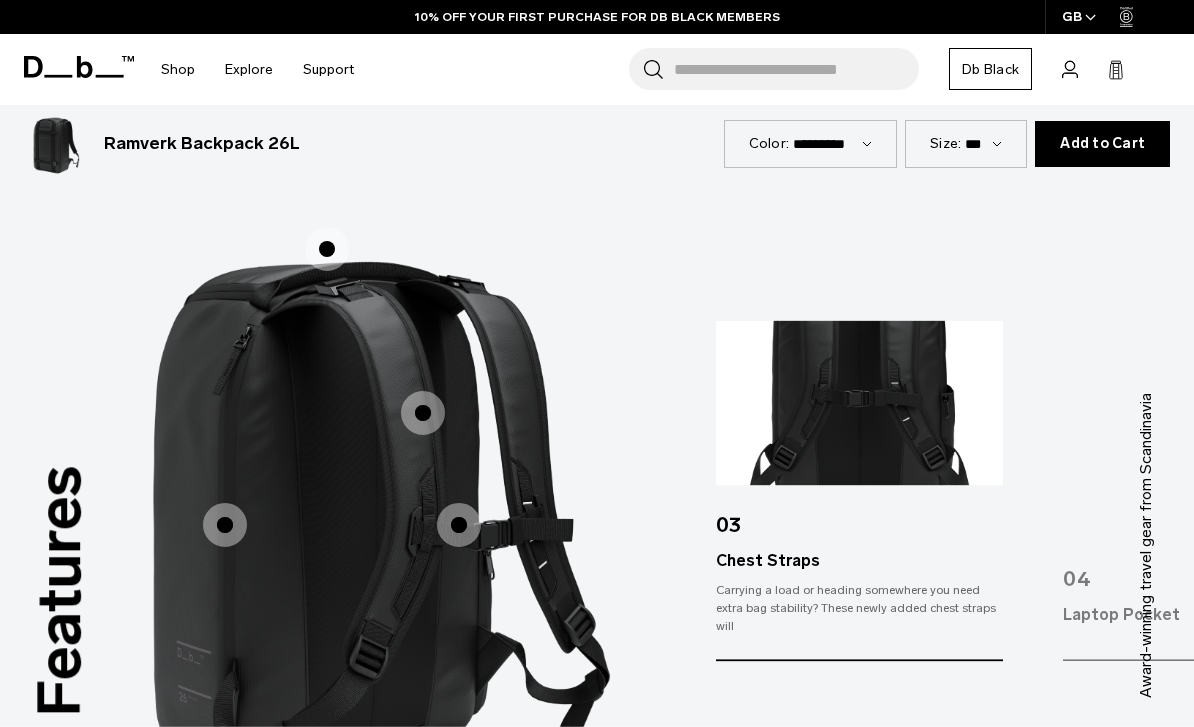 click 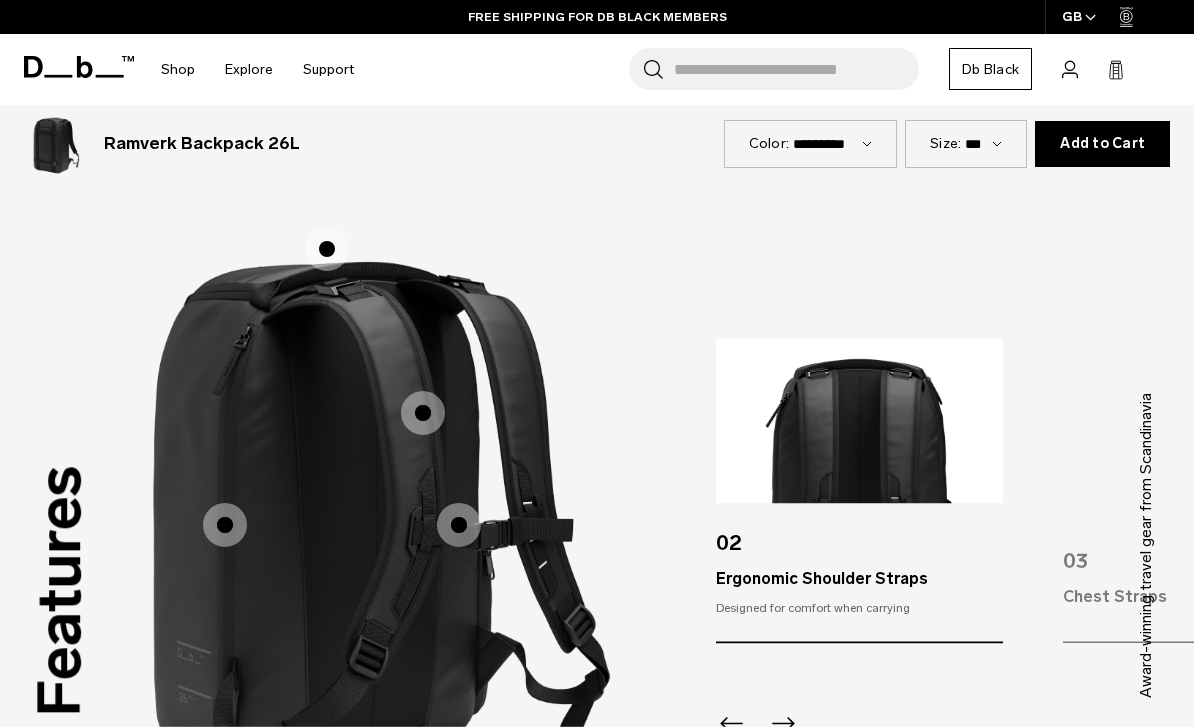 click 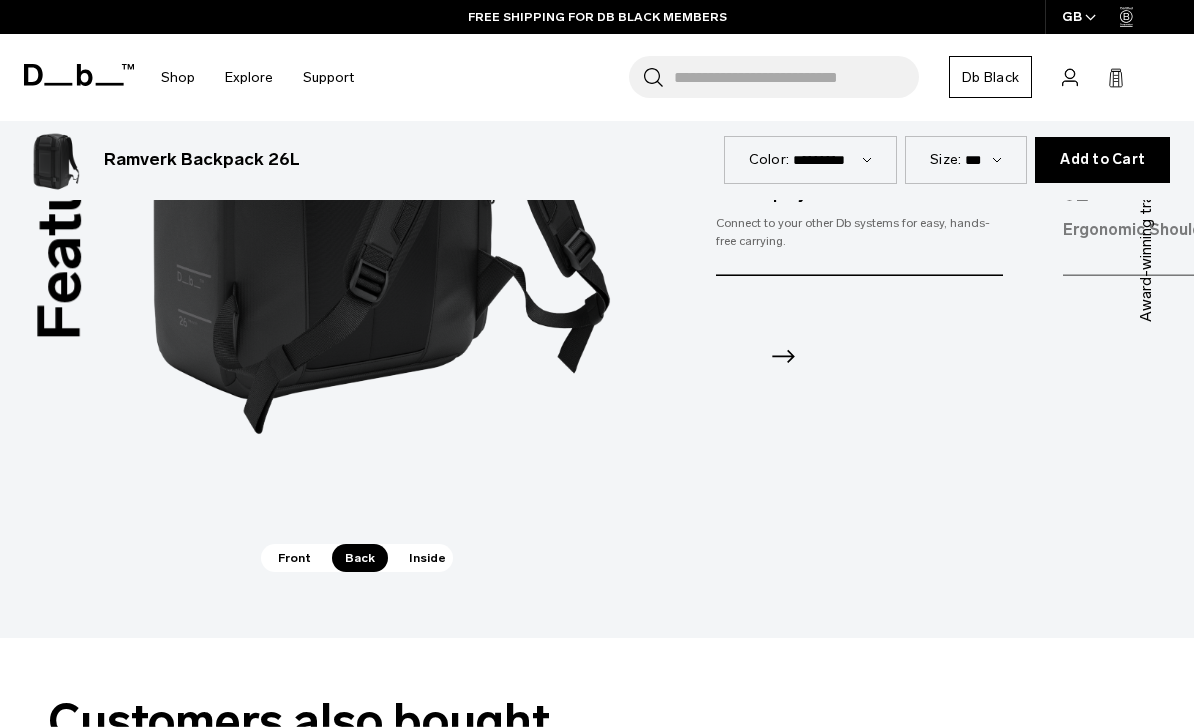 scroll, scrollTop: 2796, scrollLeft: 0, axis: vertical 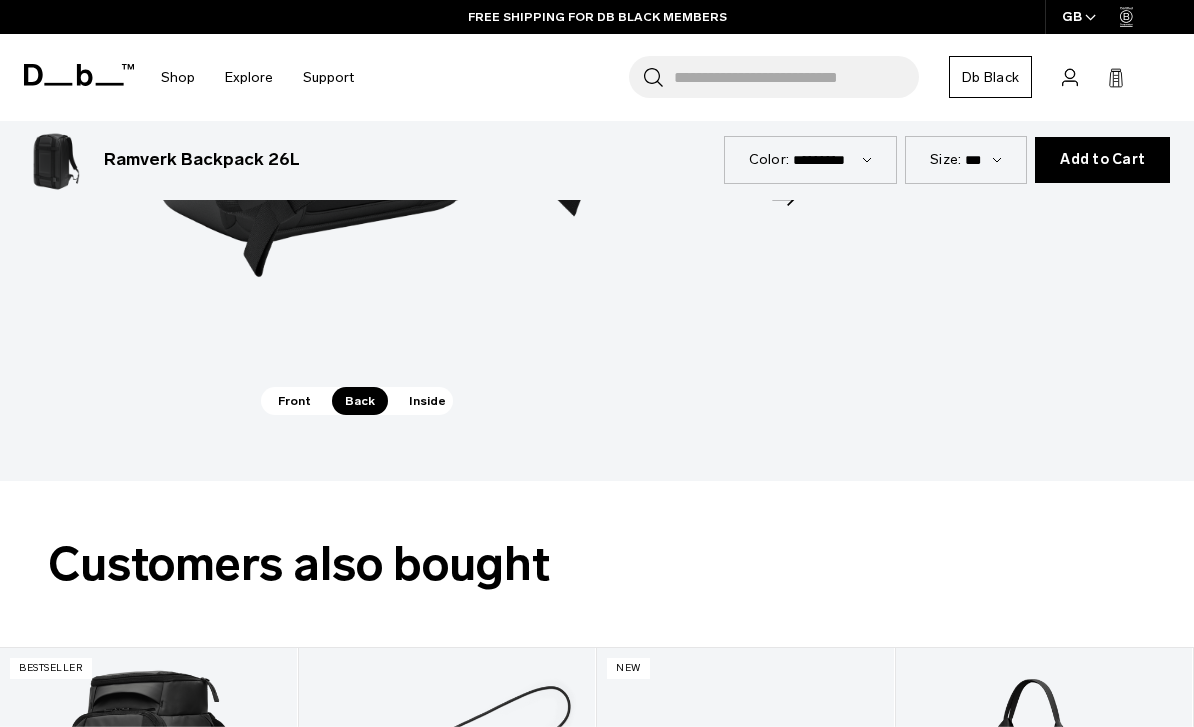 click on "Inside" at bounding box center (427, 401) 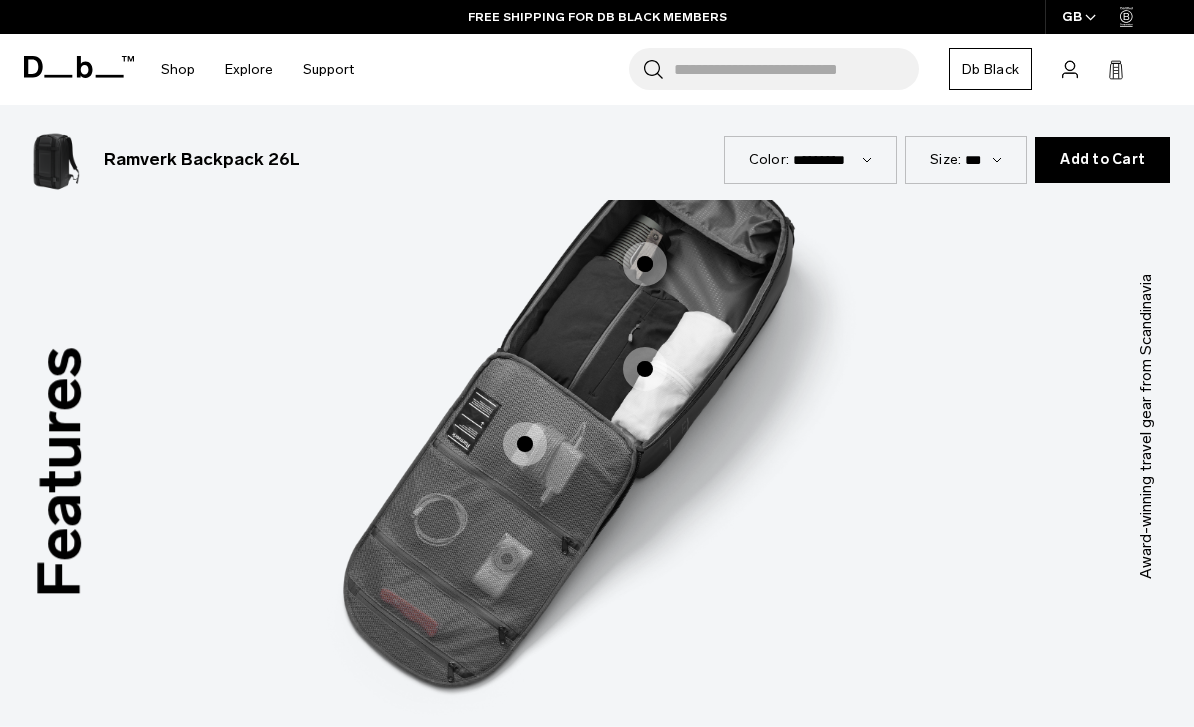 scroll, scrollTop: 2383, scrollLeft: 0, axis: vertical 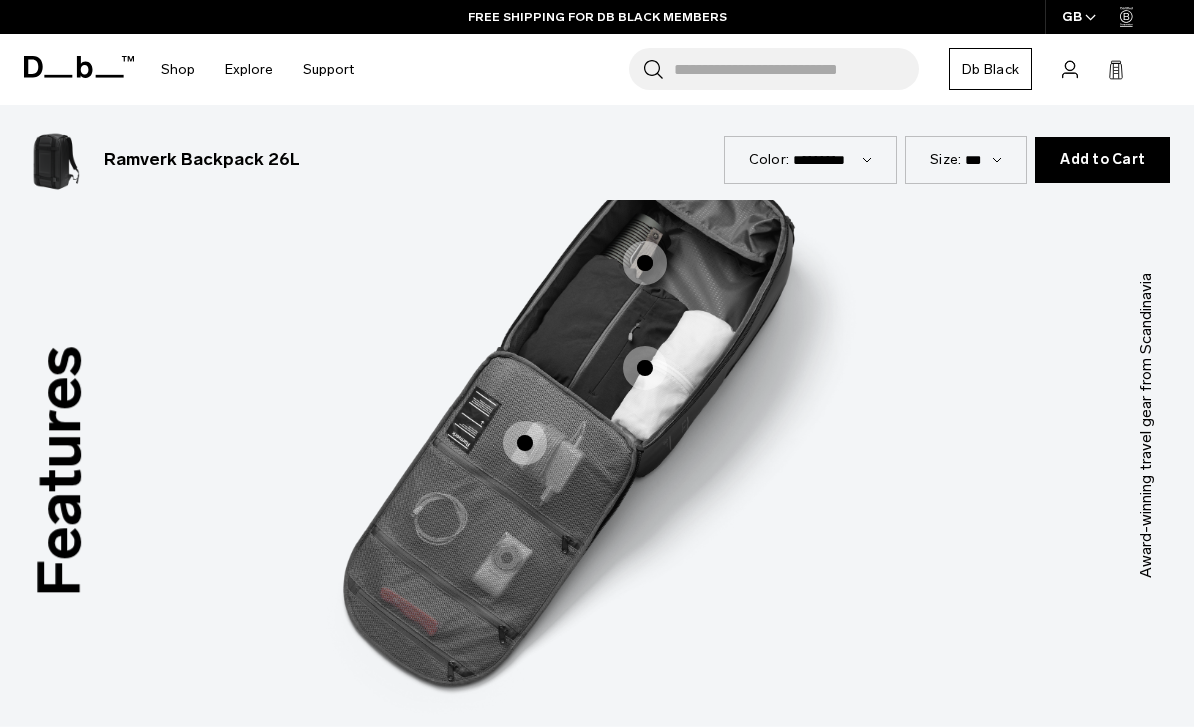 click at bounding box center (525, 443) 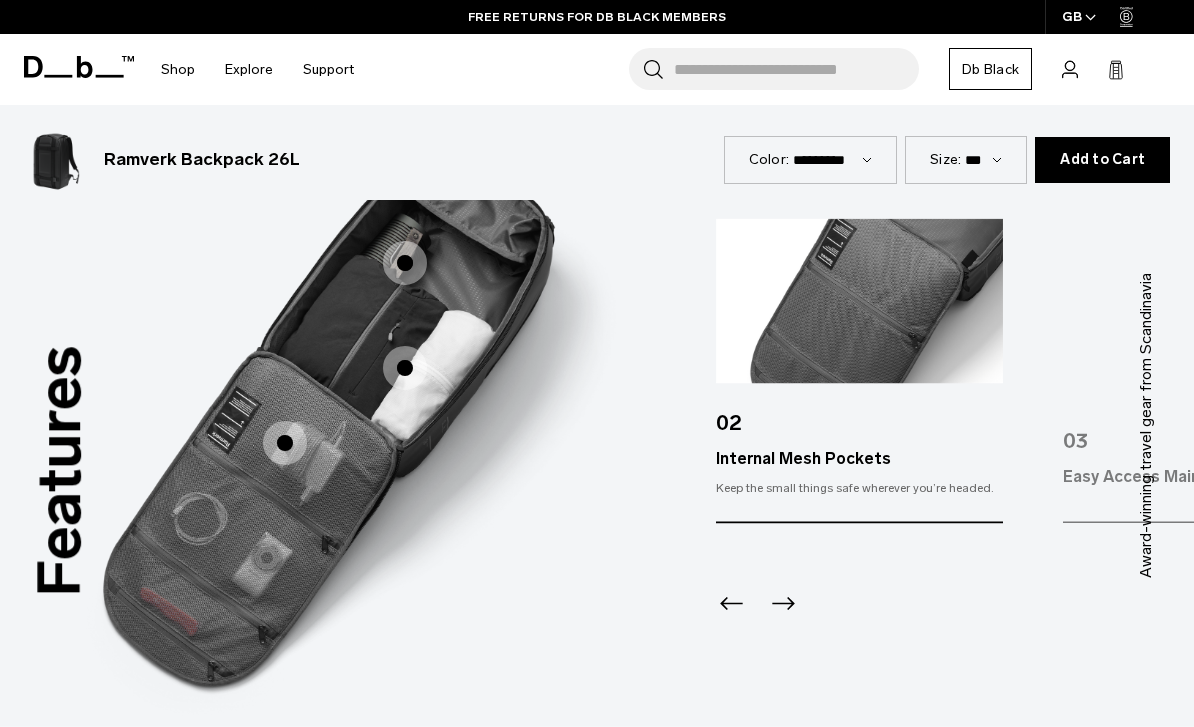 click 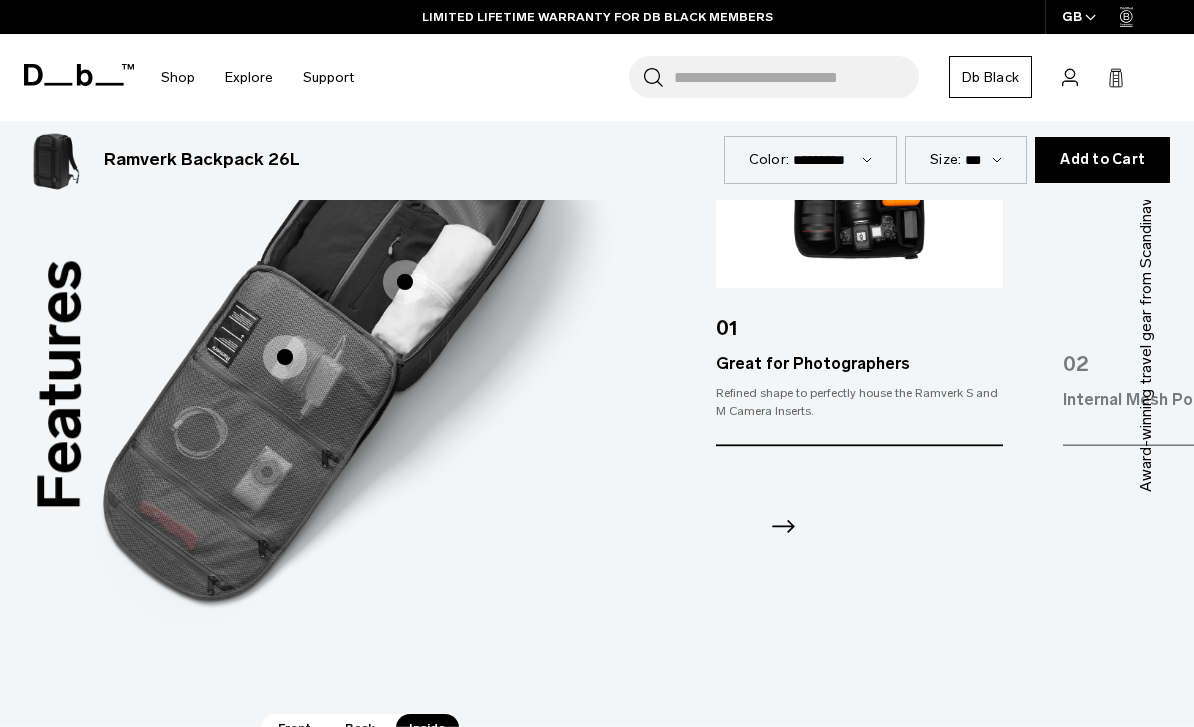 scroll, scrollTop: 2472, scrollLeft: 0, axis: vertical 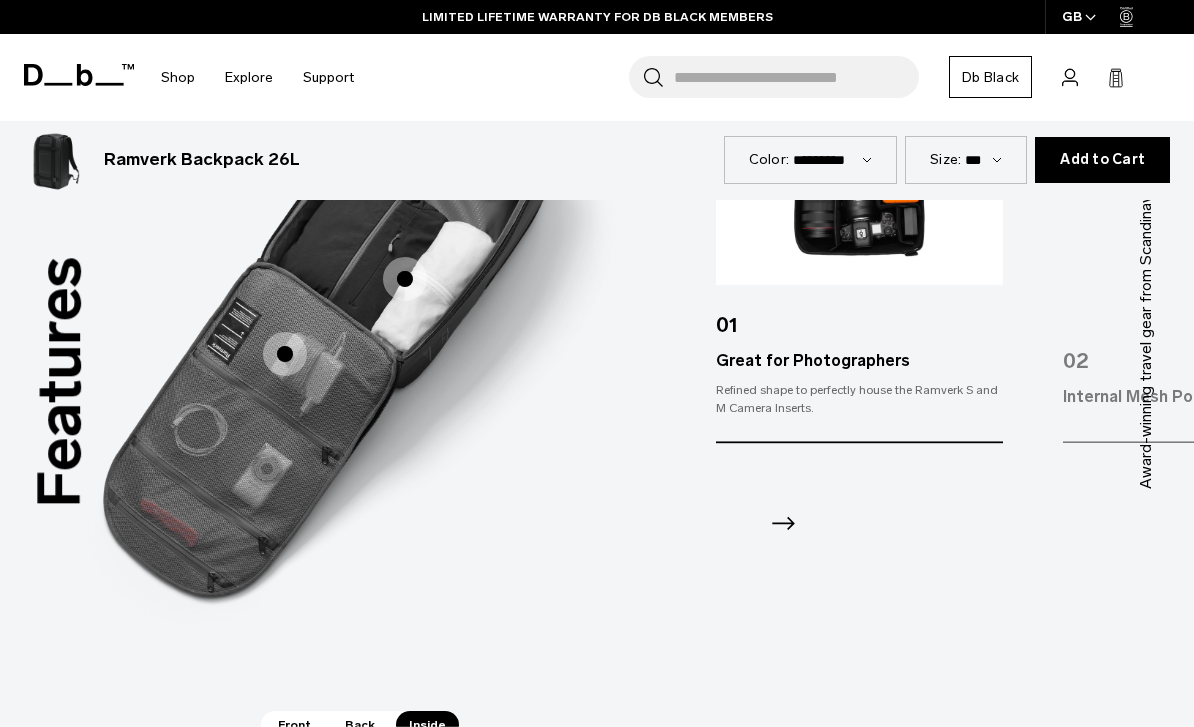 click 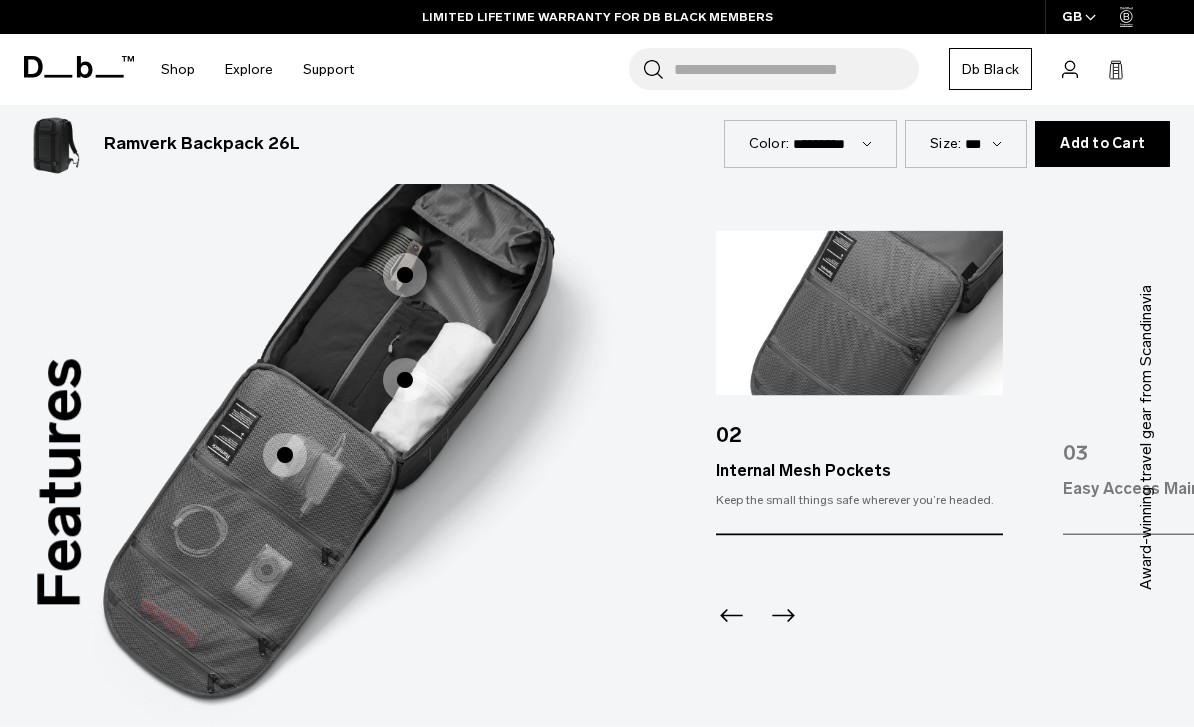 scroll, scrollTop: 2376, scrollLeft: 0, axis: vertical 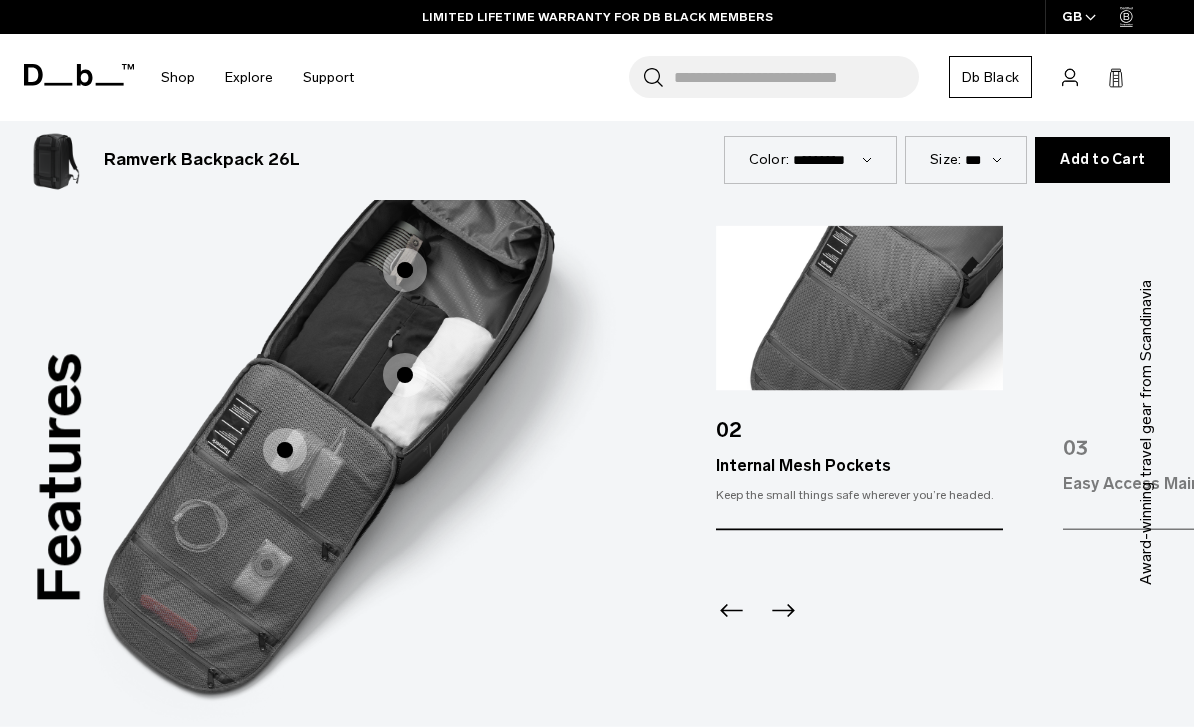 click at bounding box center (859, 584) 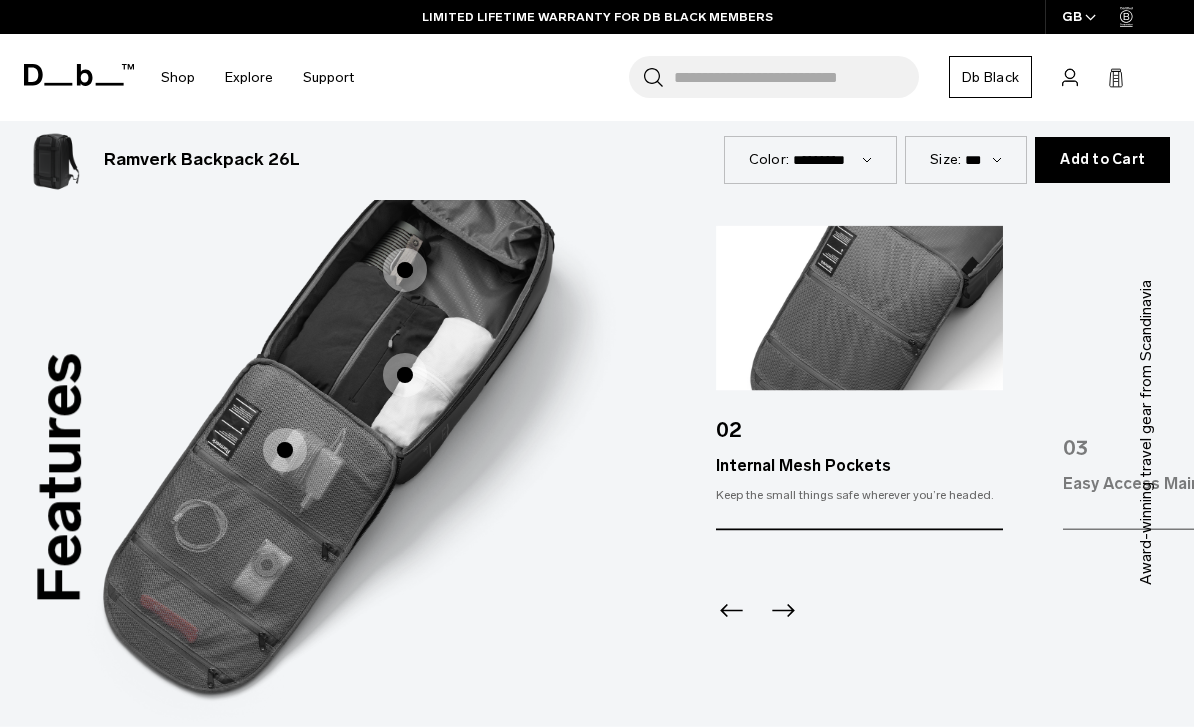 click at bounding box center [859, 584] 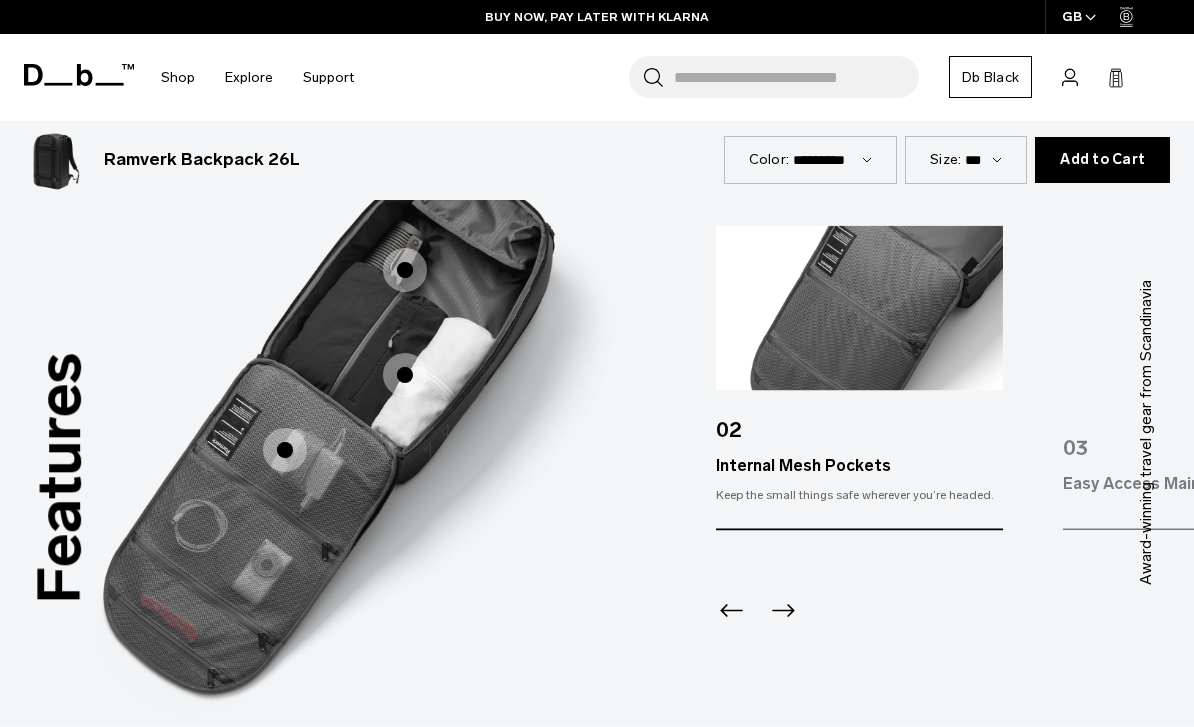 click 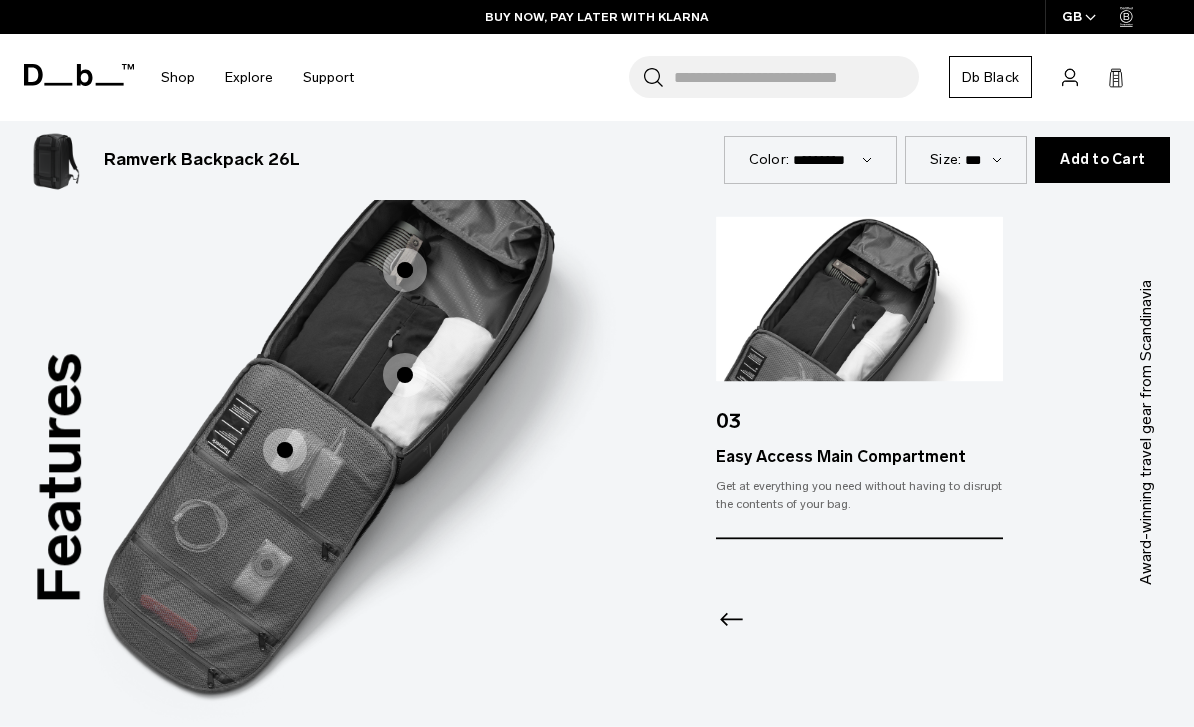 click at bounding box center [859, 593] 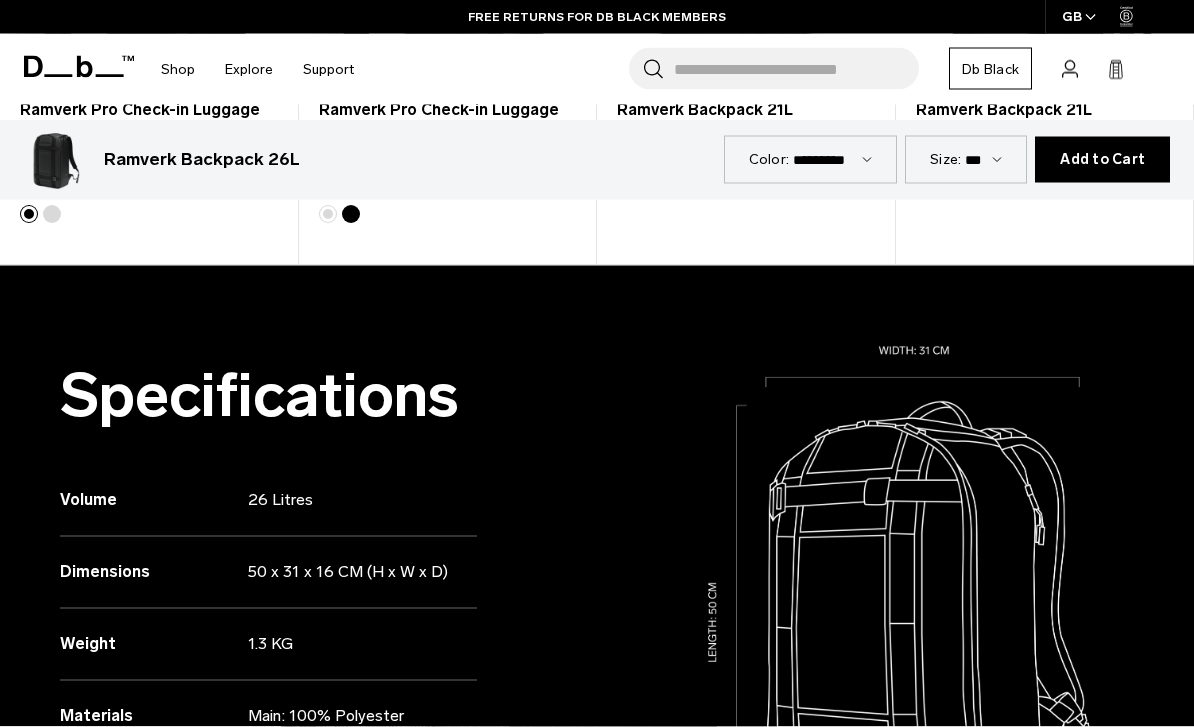 scroll, scrollTop: 0, scrollLeft: 0, axis: both 